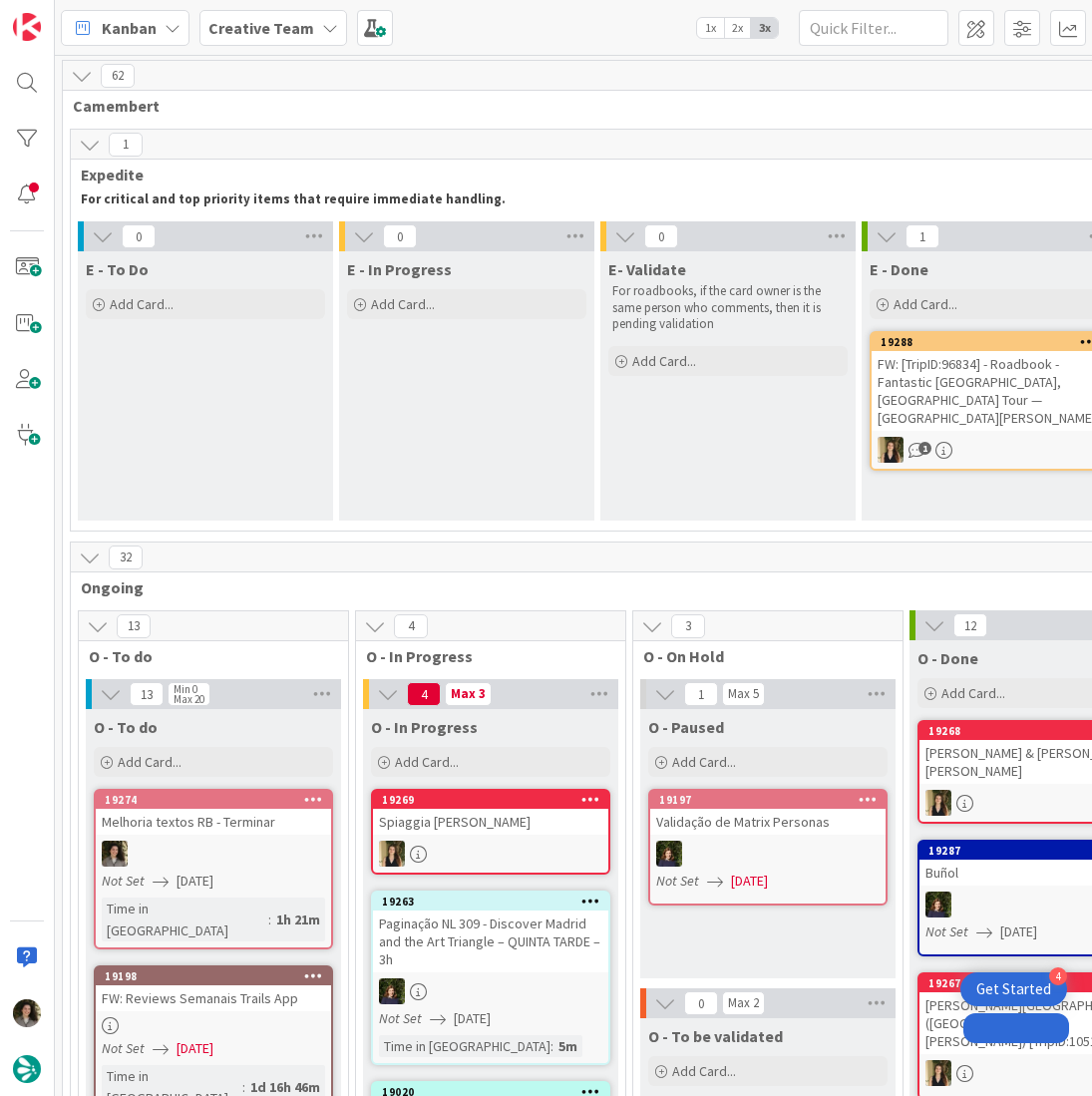 scroll, scrollTop: 0, scrollLeft: 0, axis: both 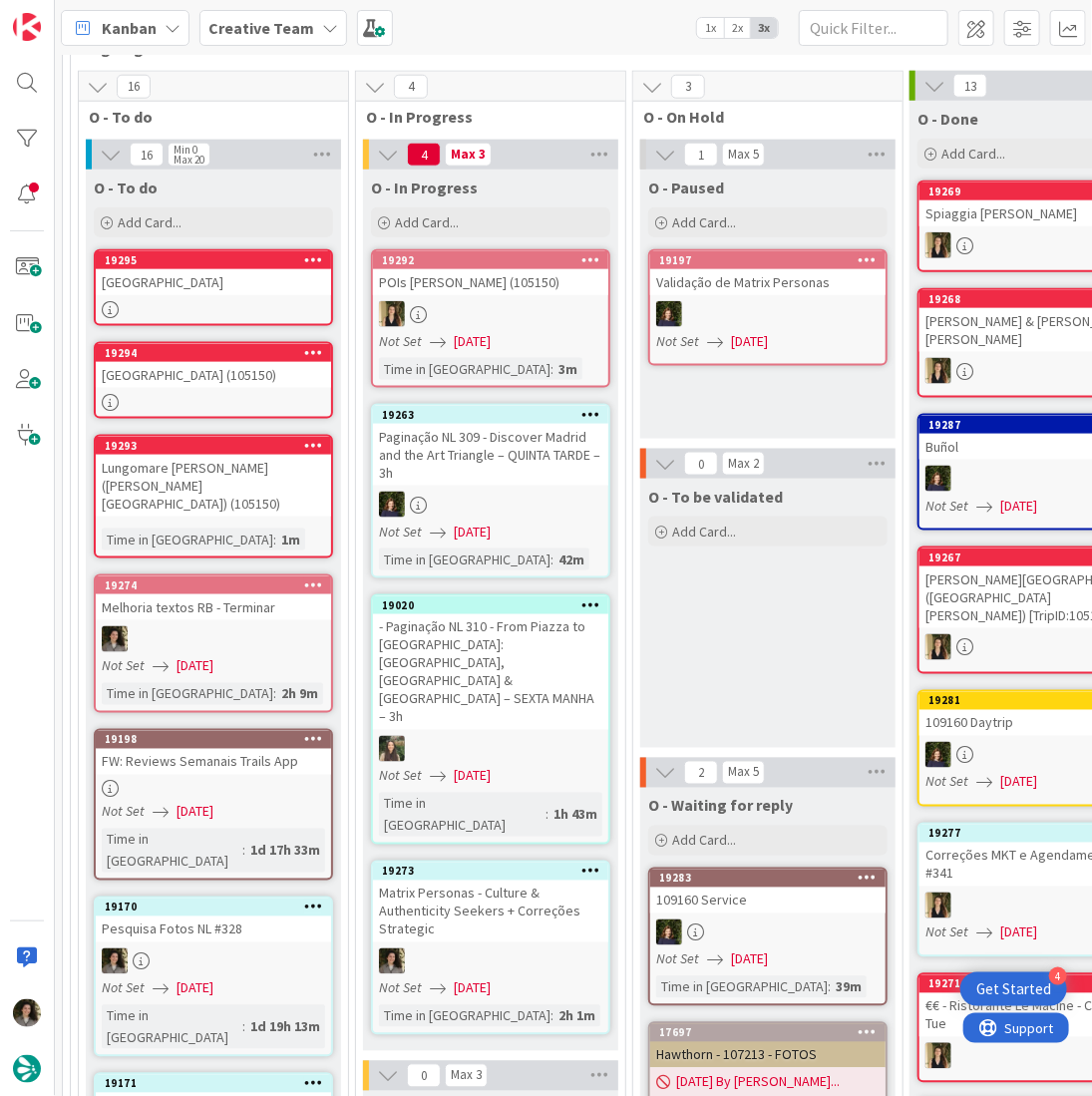click on "19273 Matrix Personas - Culture & Authenticity Seekers + Correções Strategic  Not Set [DATE] Time in [GEOGRAPHIC_DATA] : 2h 1m" at bounding box center (491, 947) 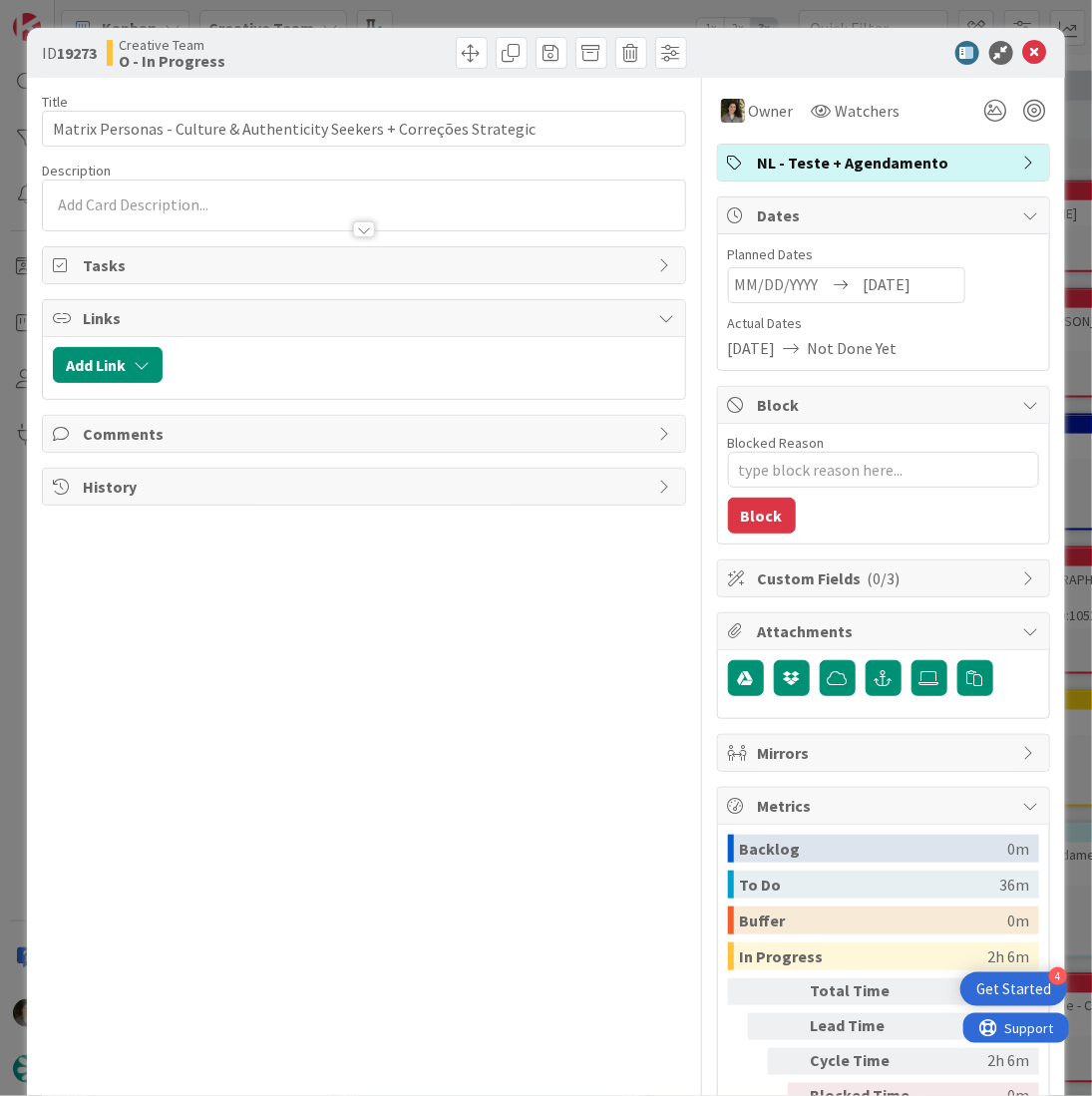 scroll, scrollTop: 101, scrollLeft: 0, axis: vertical 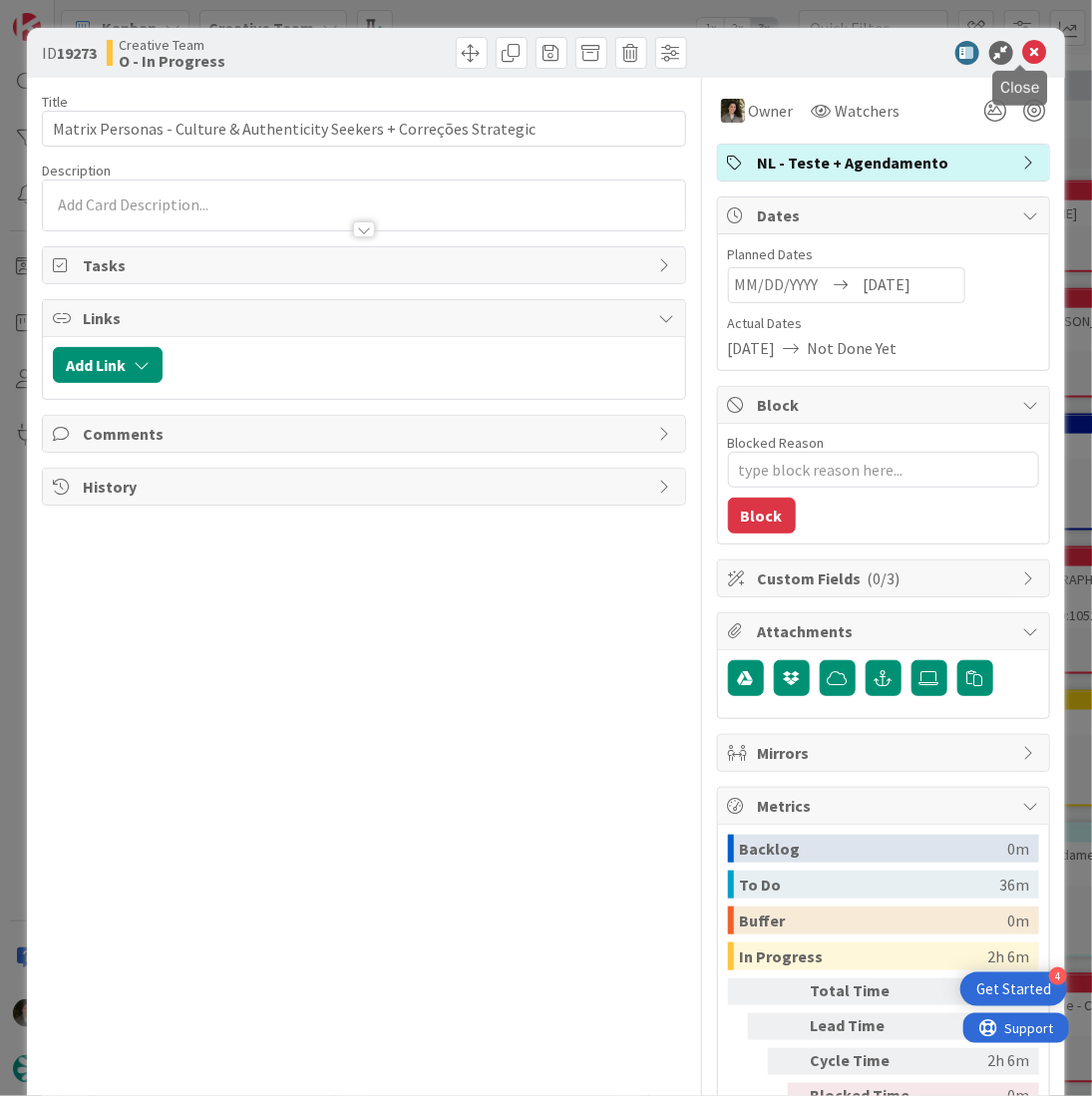 click at bounding box center (1035, 53) 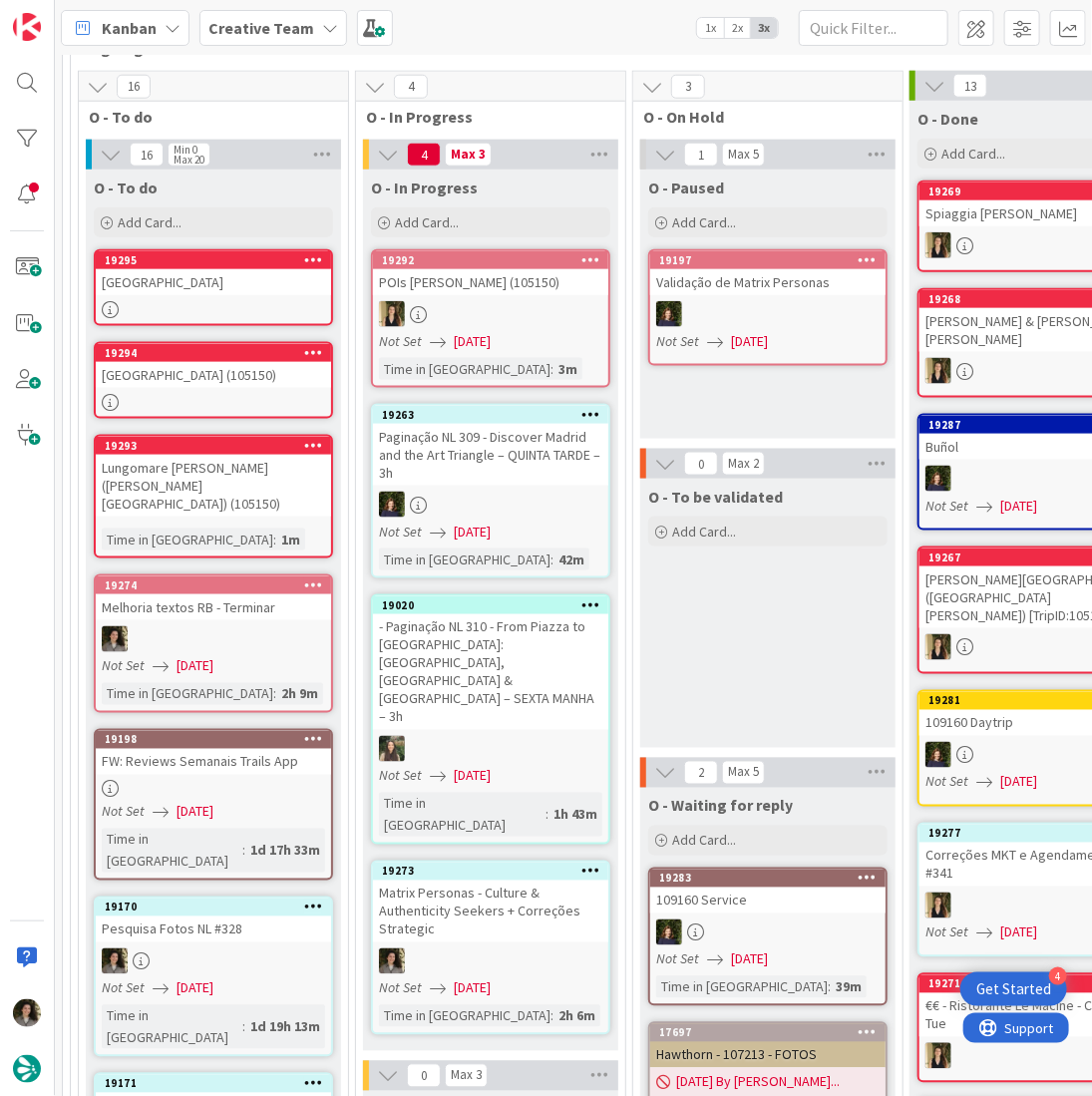 scroll, scrollTop: 0, scrollLeft: 0, axis: both 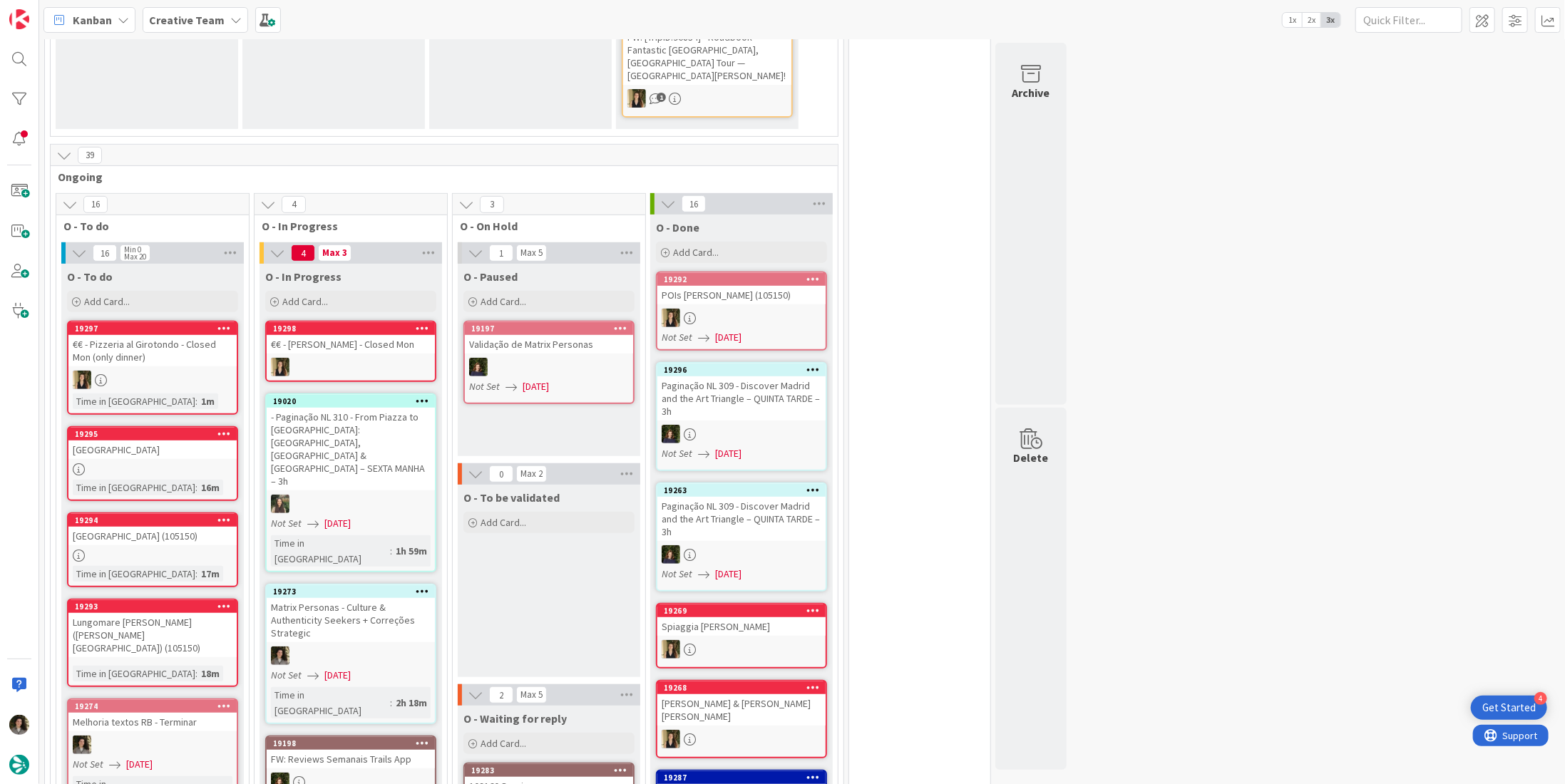 click at bounding box center [351, 656] 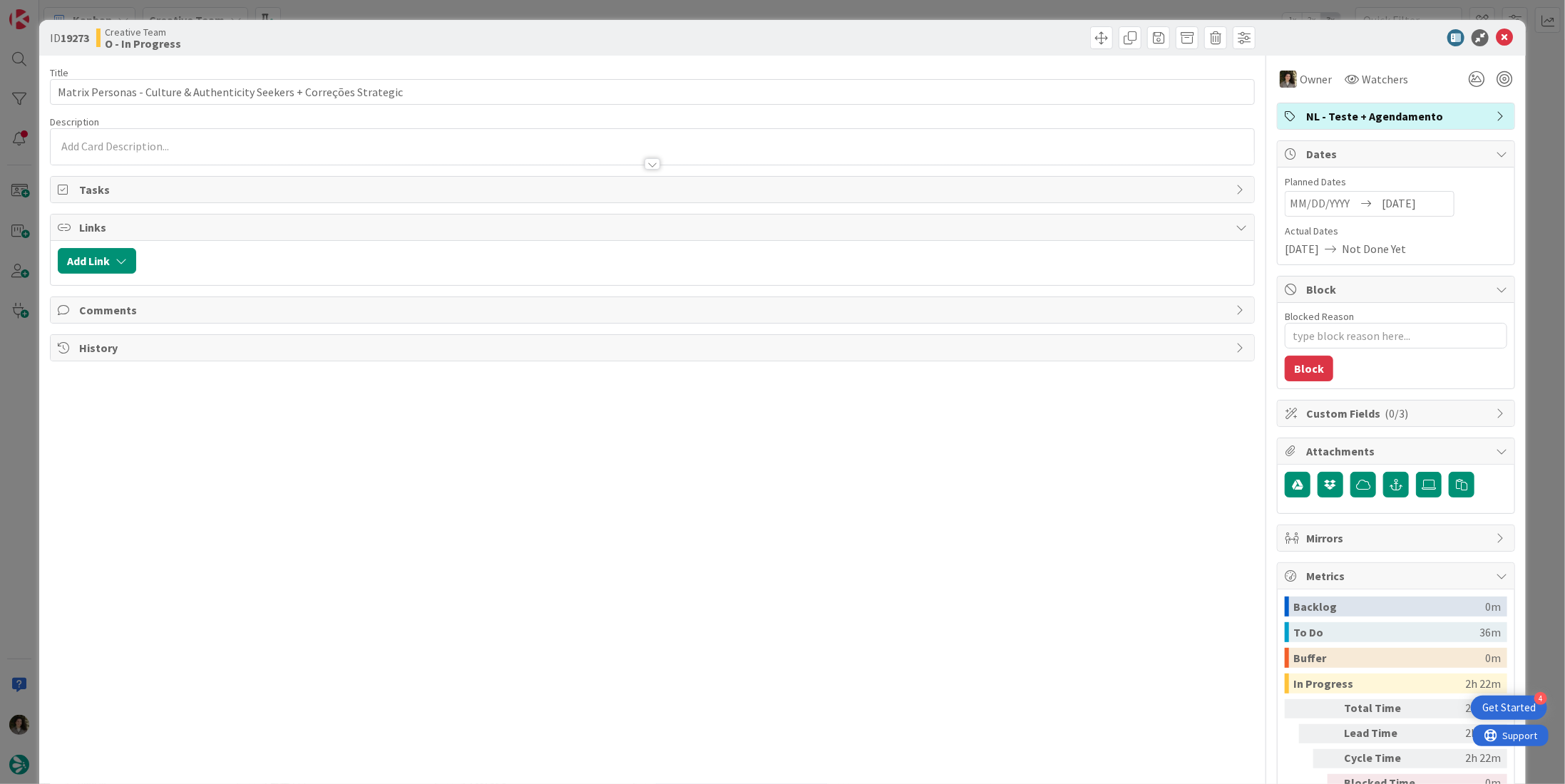 scroll, scrollTop: 0, scrollLeft: 0, axis: both 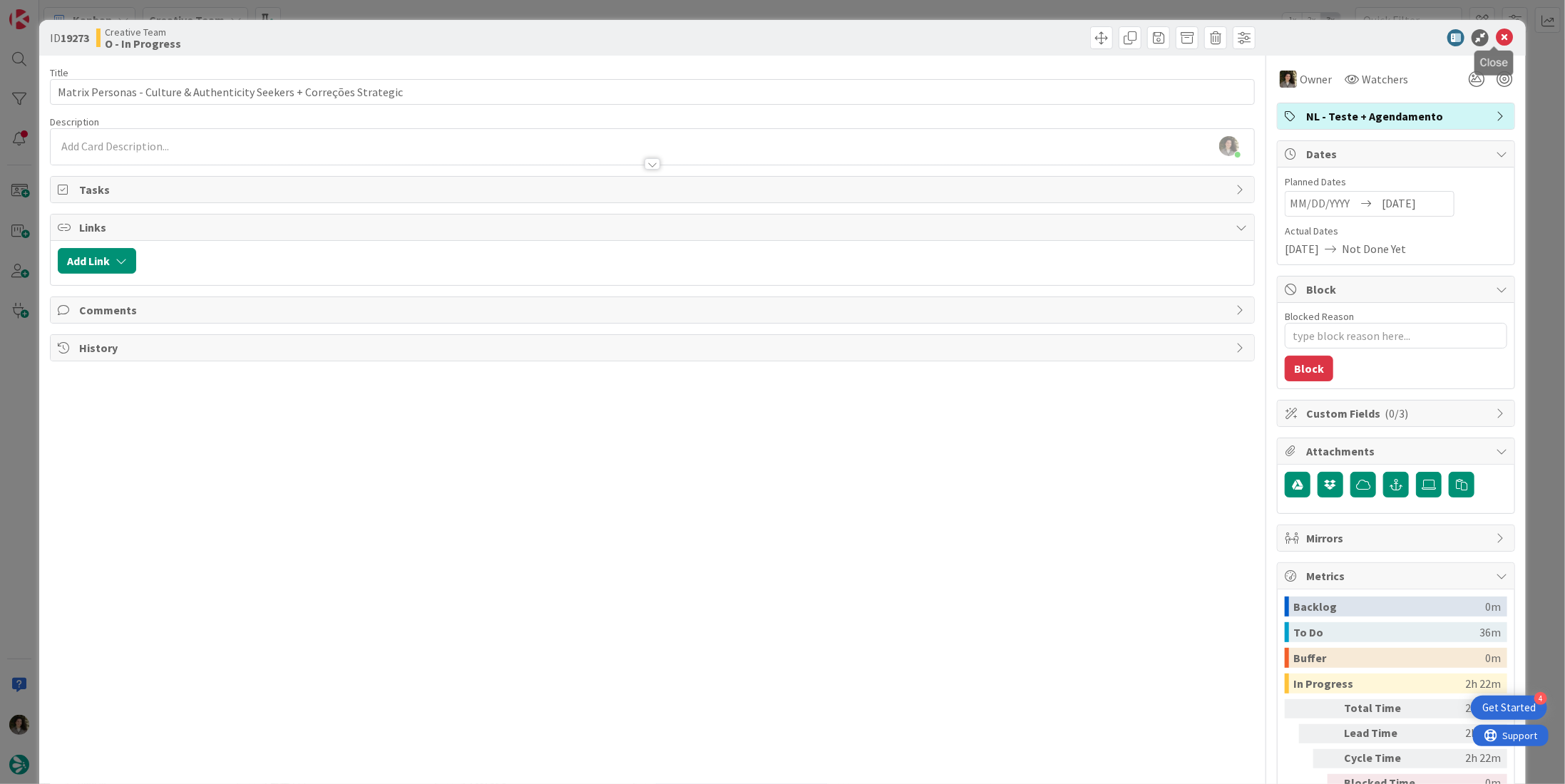 click at bounding box center [1504, 38] 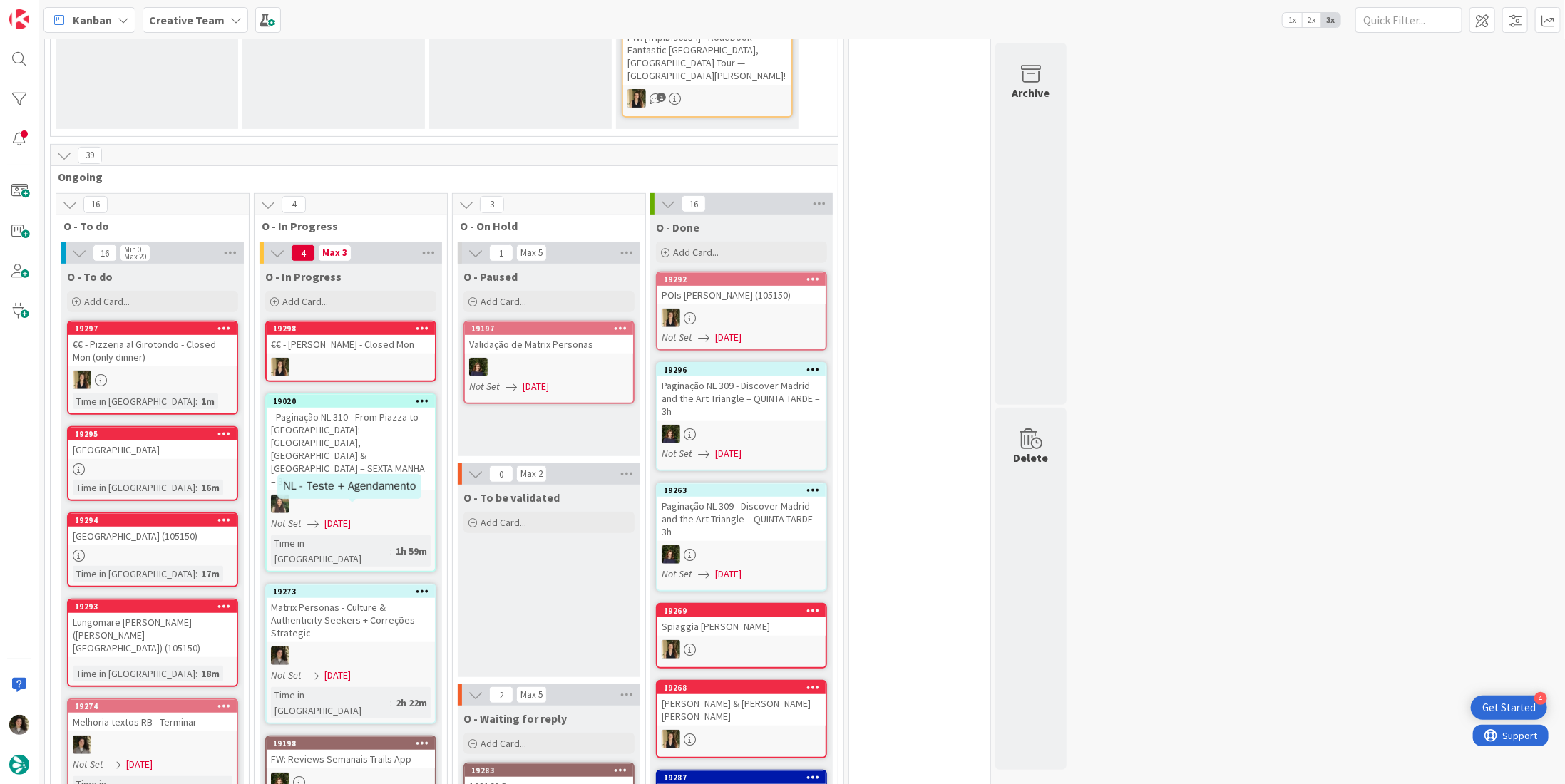 scroll, scrollTop: 0, scrollLeft: 0, axis: both 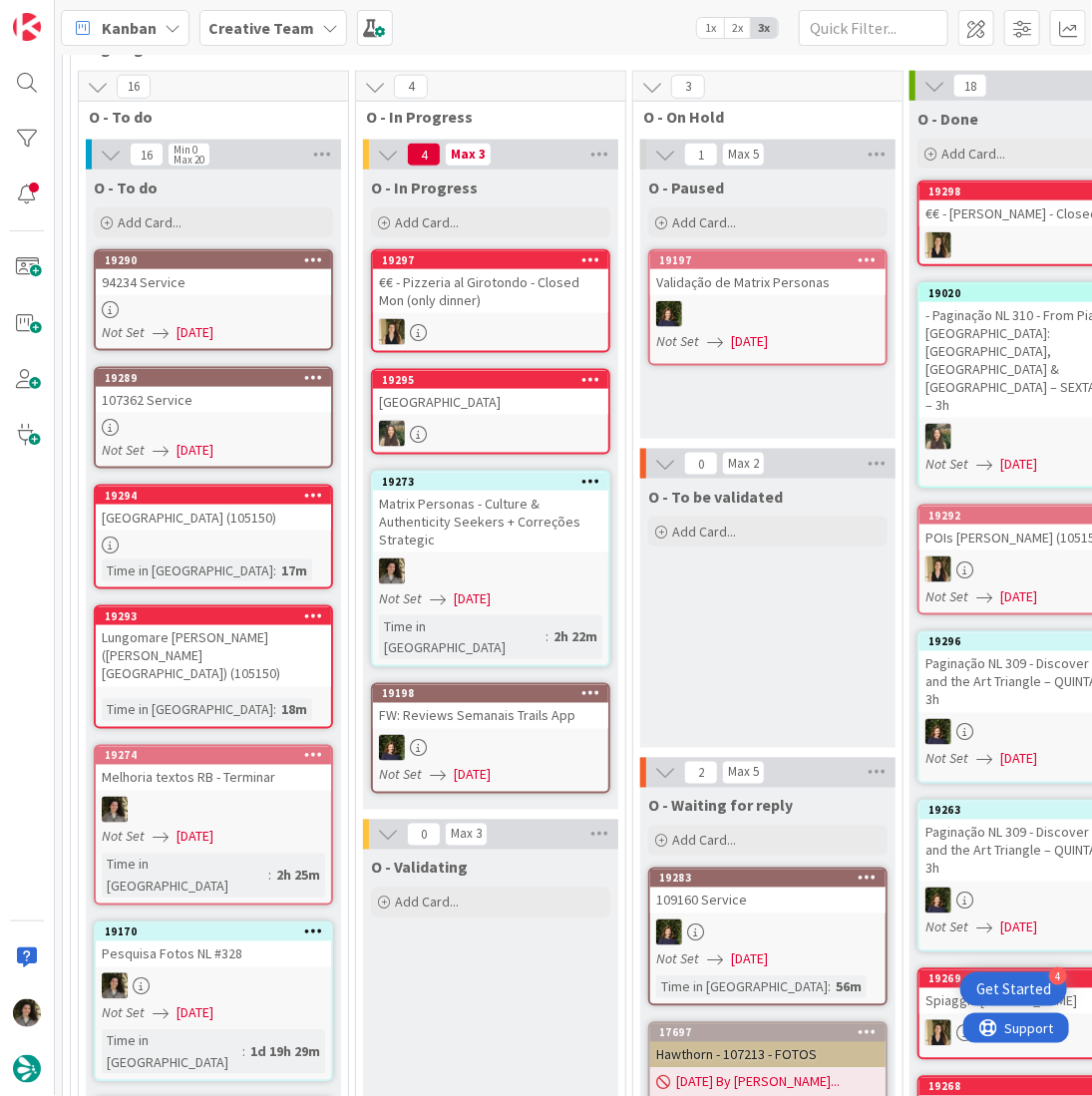 click at bounding box center (491, 571) 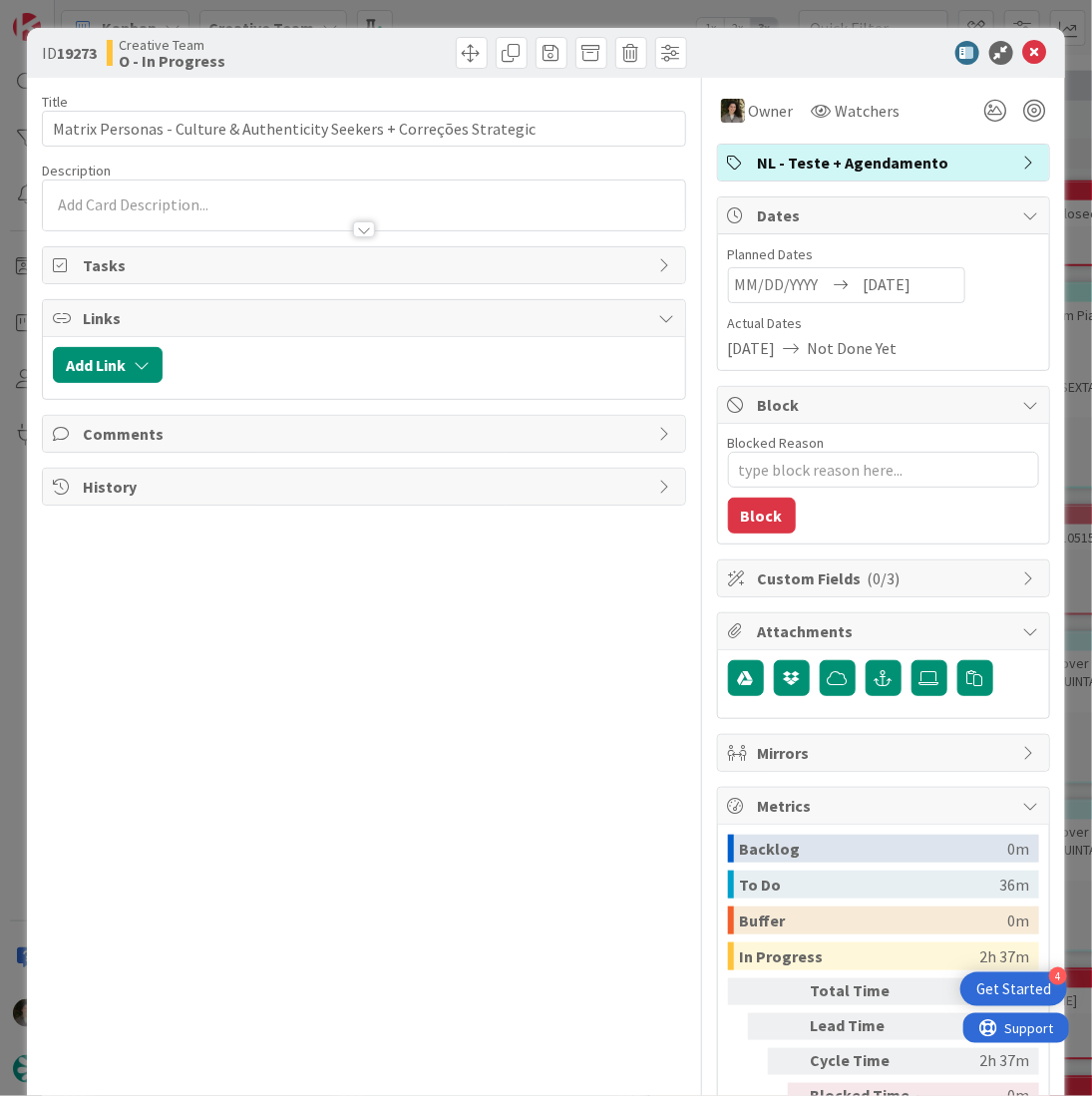 scroll, scrollTop: 0, scrollLeft: 0, axis: both 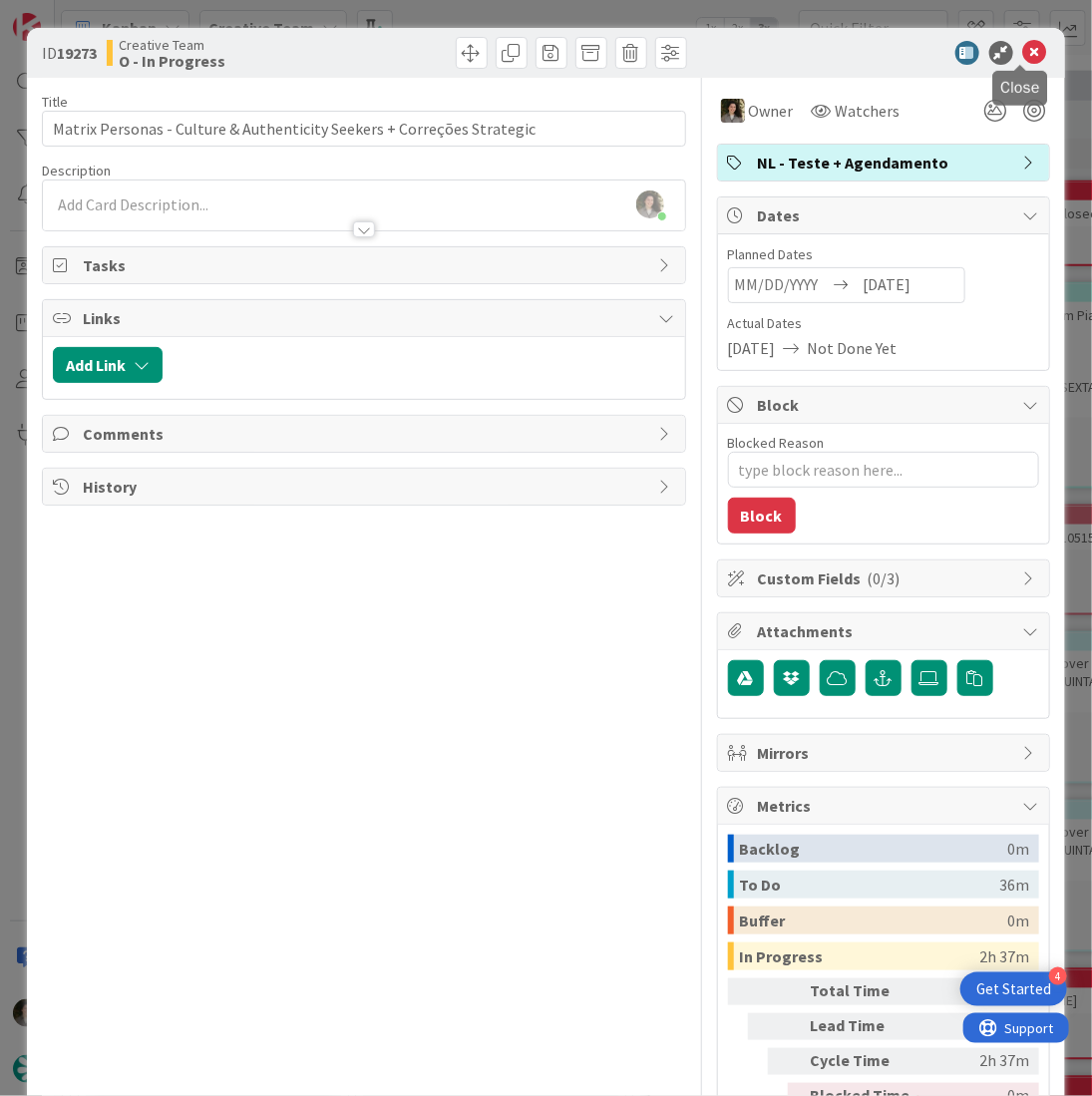 click at bounding box center [1035, 53] 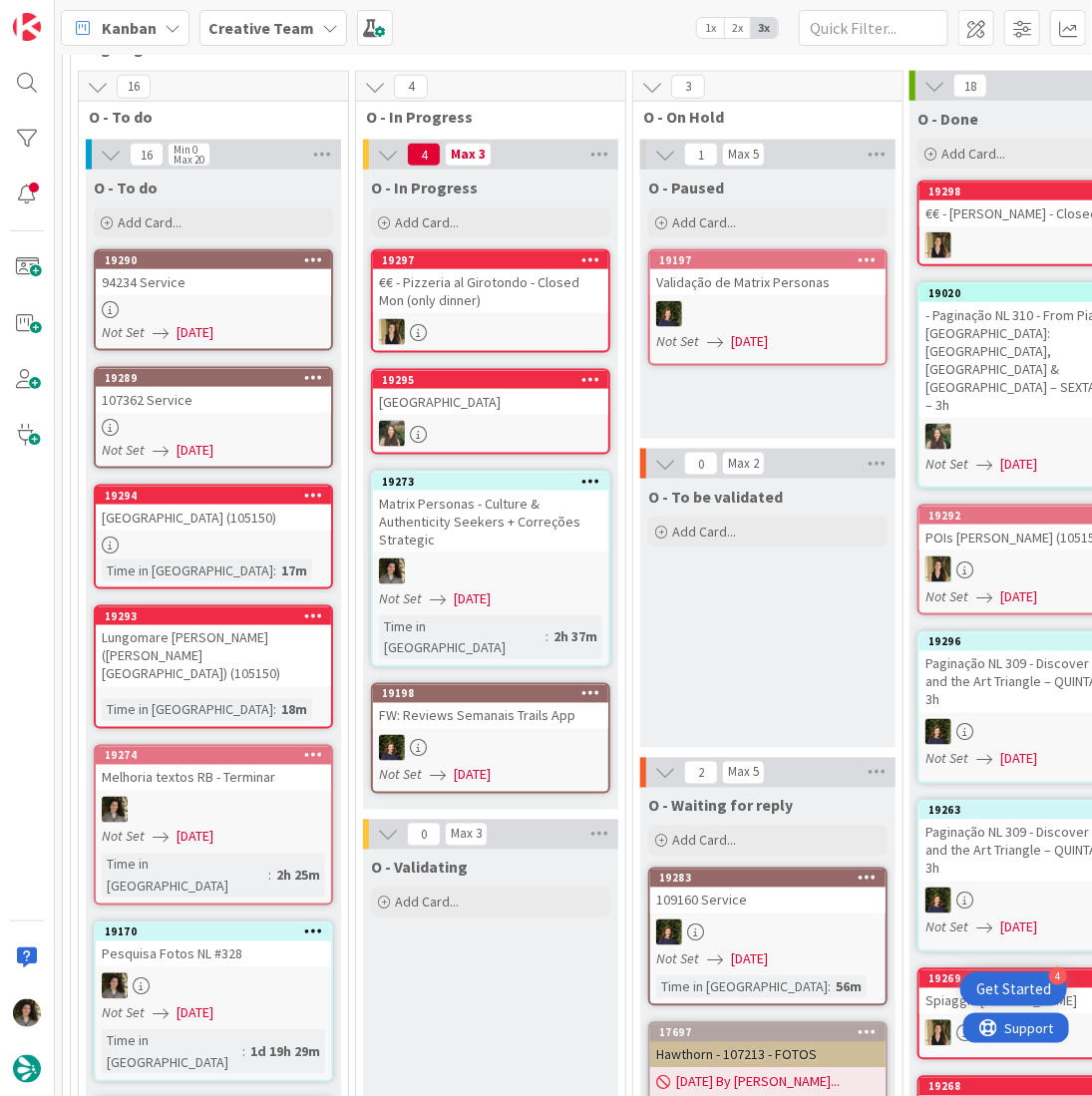 scroll, scrollTop: 0, scrollLeft: 0, axis: both 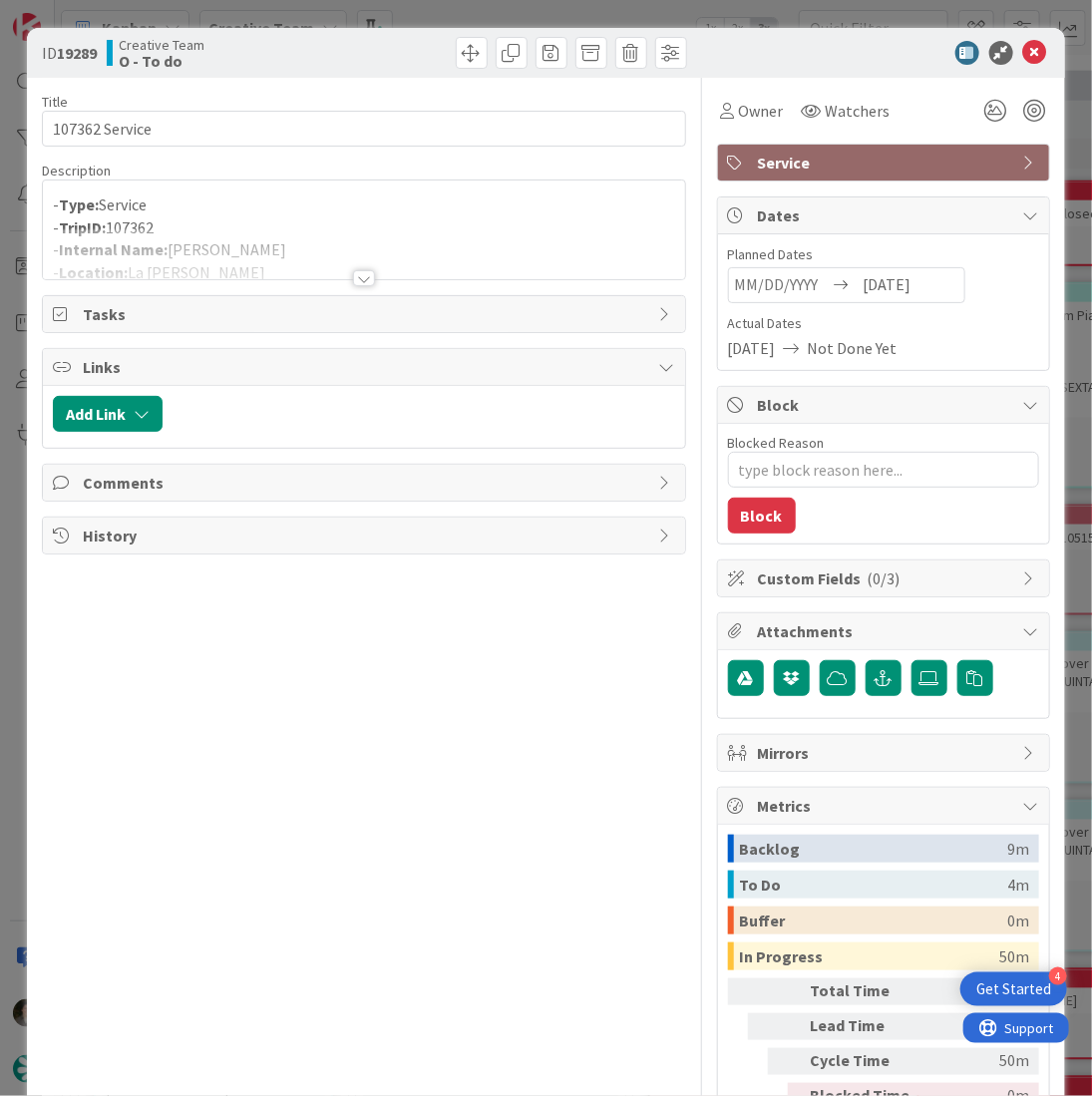 click on "Title 14 / 128 107362 Service Description -  Type:  Service -  TripID:  107362 -  Internal Name:  [PERSON_NAME] -  Location:  [GEOGRAPHIC_DATA][PERSON_NAME] -  Supplier:  1h30 winery visit in w/ tasting ([PERSON_NAME] ) -  Website:   [URL][DOMAIN_NAME]   -  Notes: Cliente quer fazer a Barolo Vertical -  Requested By:  [PERSON_NAME] Owner Watchers Service Tasks Links Add Link Comments History" at bounding box center [363, 621] 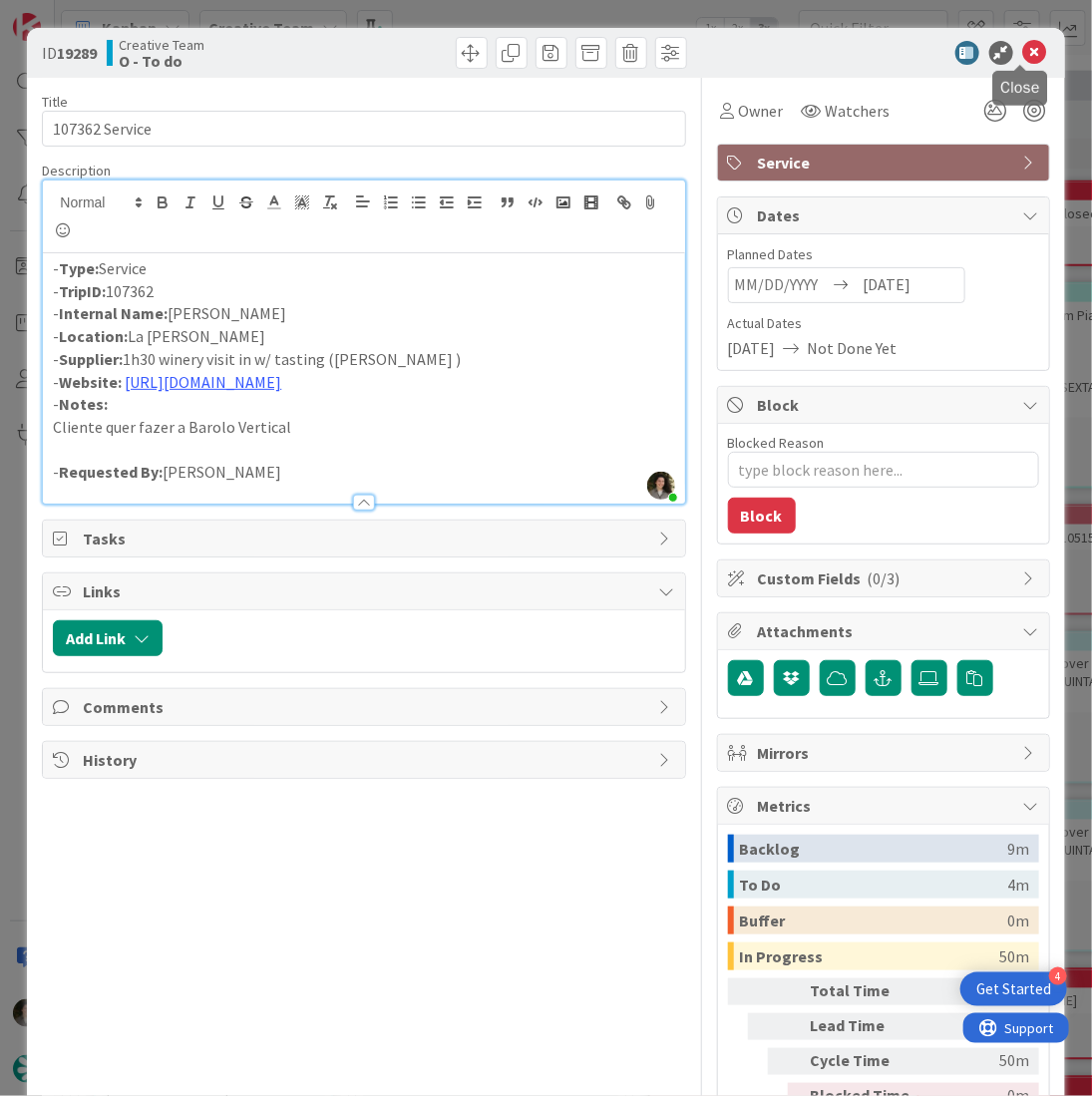 click at bounding box center [1035, 53] 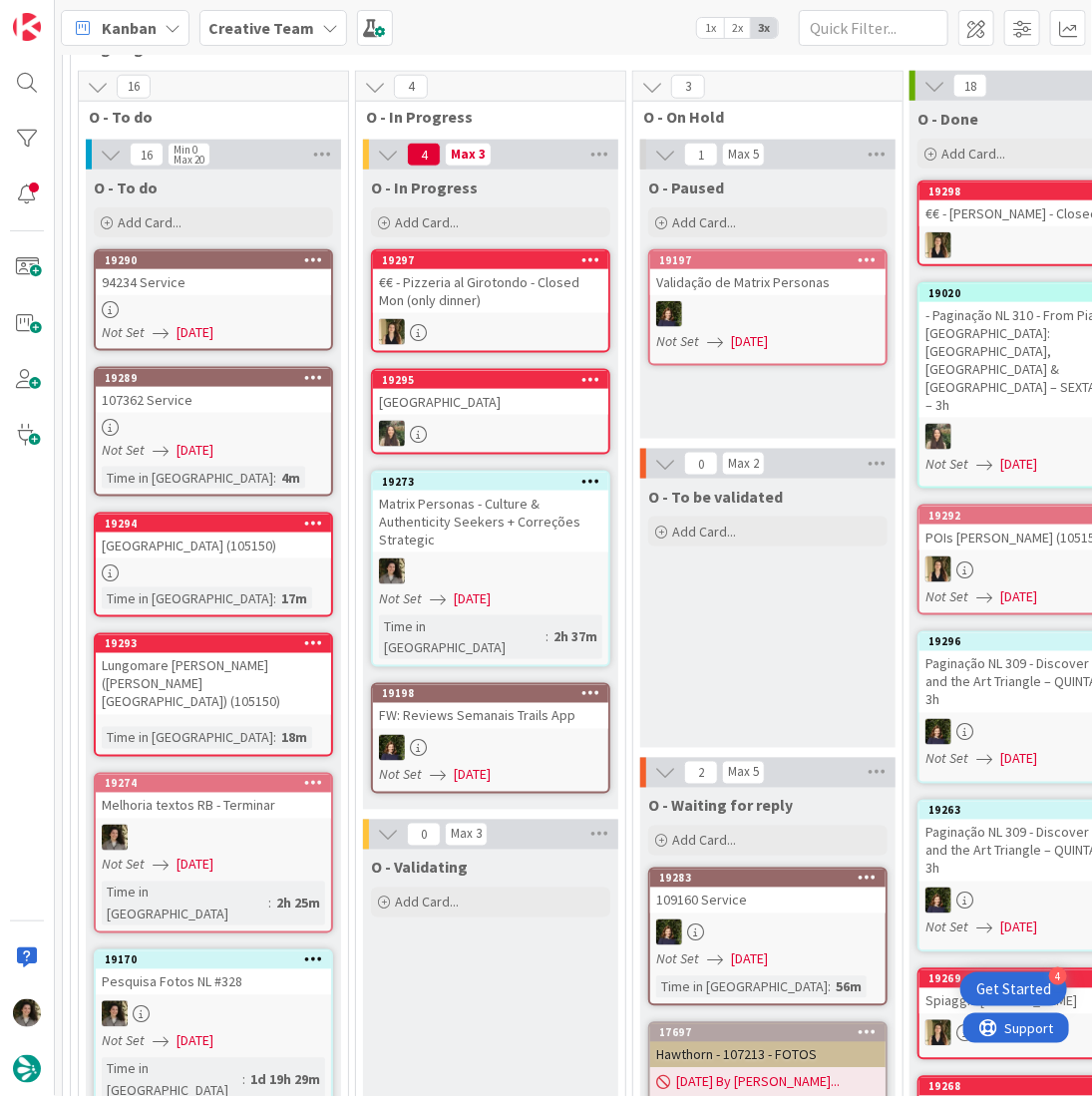 click on "94234 Service" at bounding box center (213, 282) 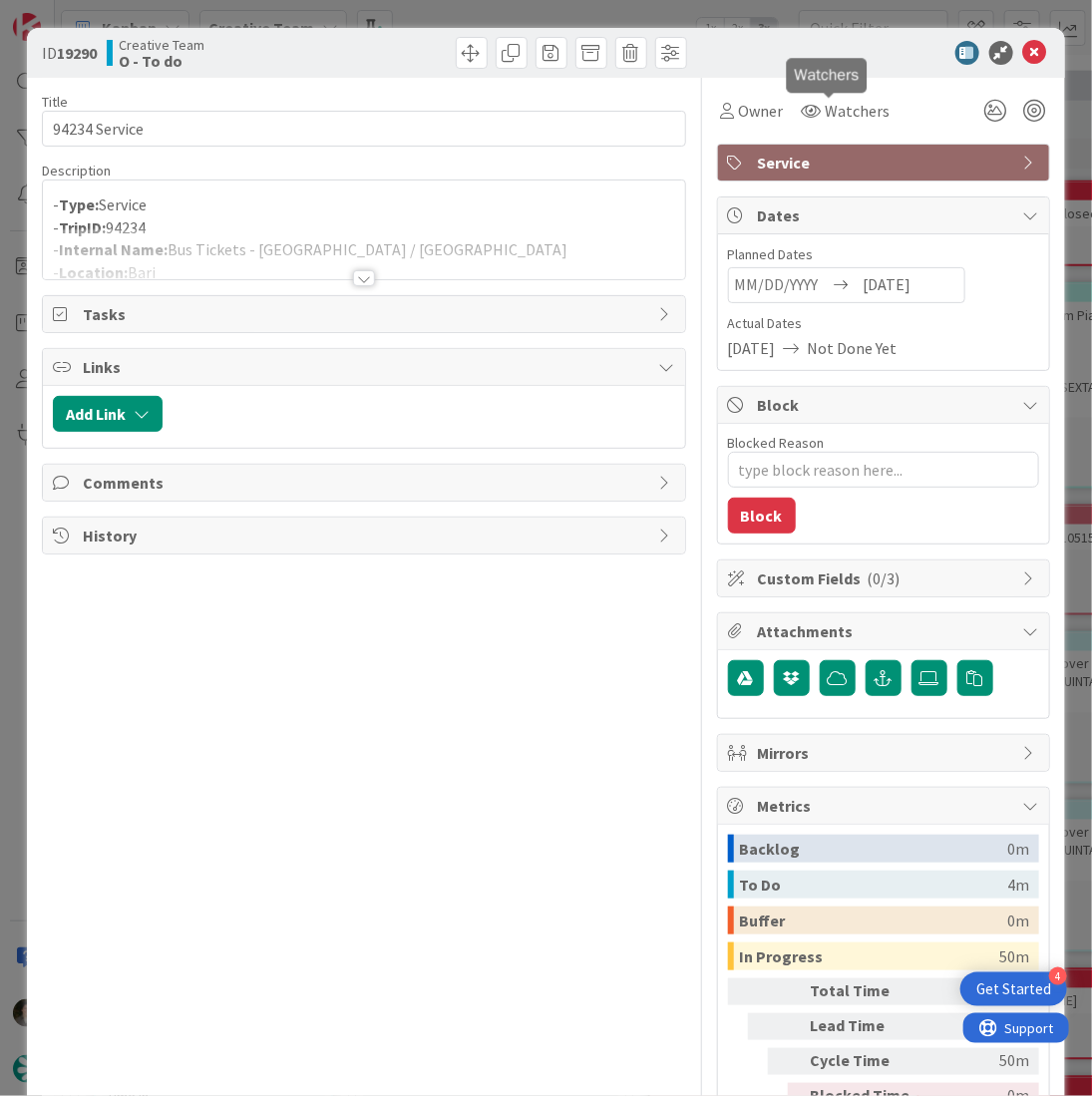 scroll, scrollTop: 0, scrollLeft: 0, axis: both 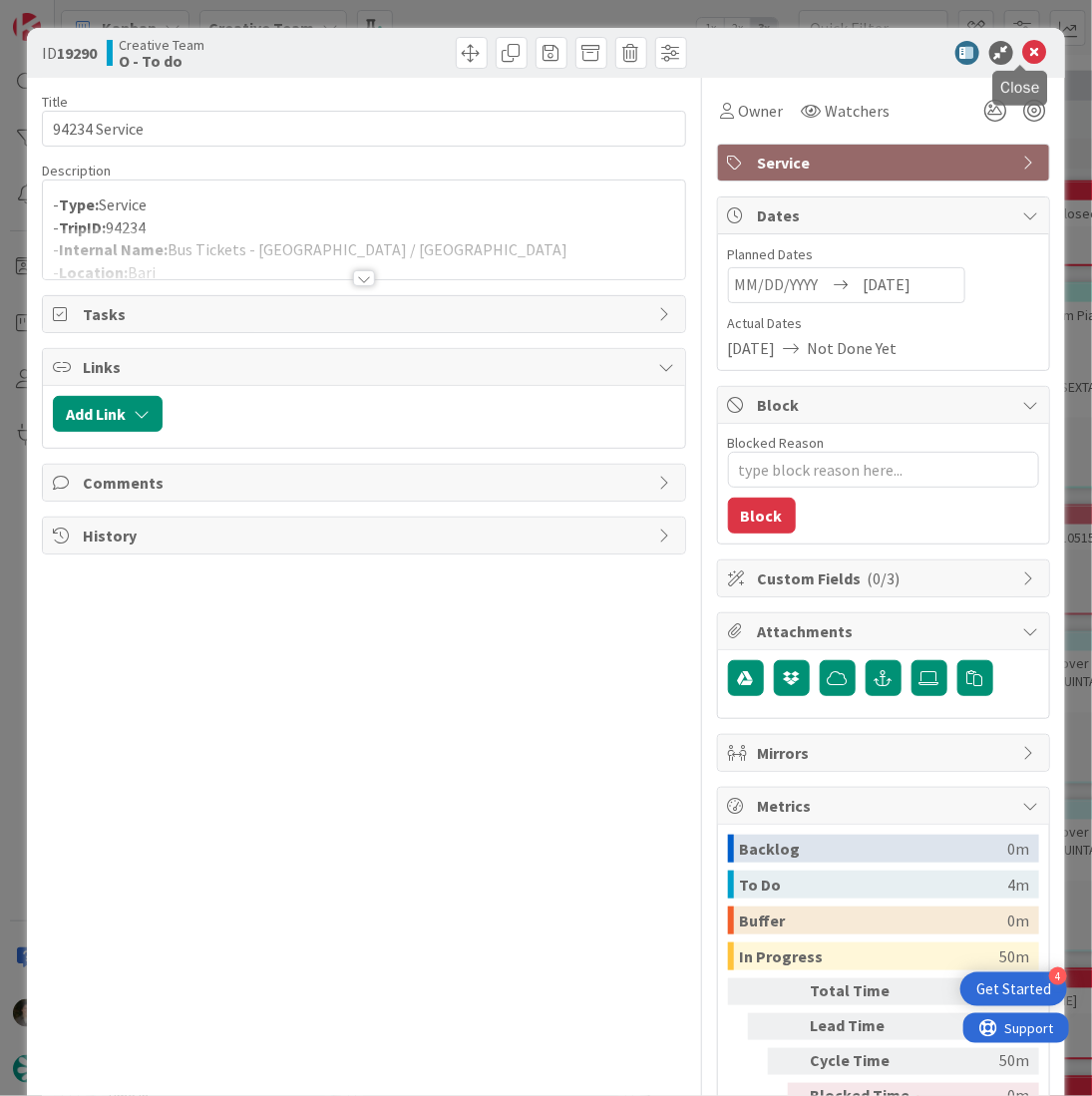 click at bounding box center [1035, 53] 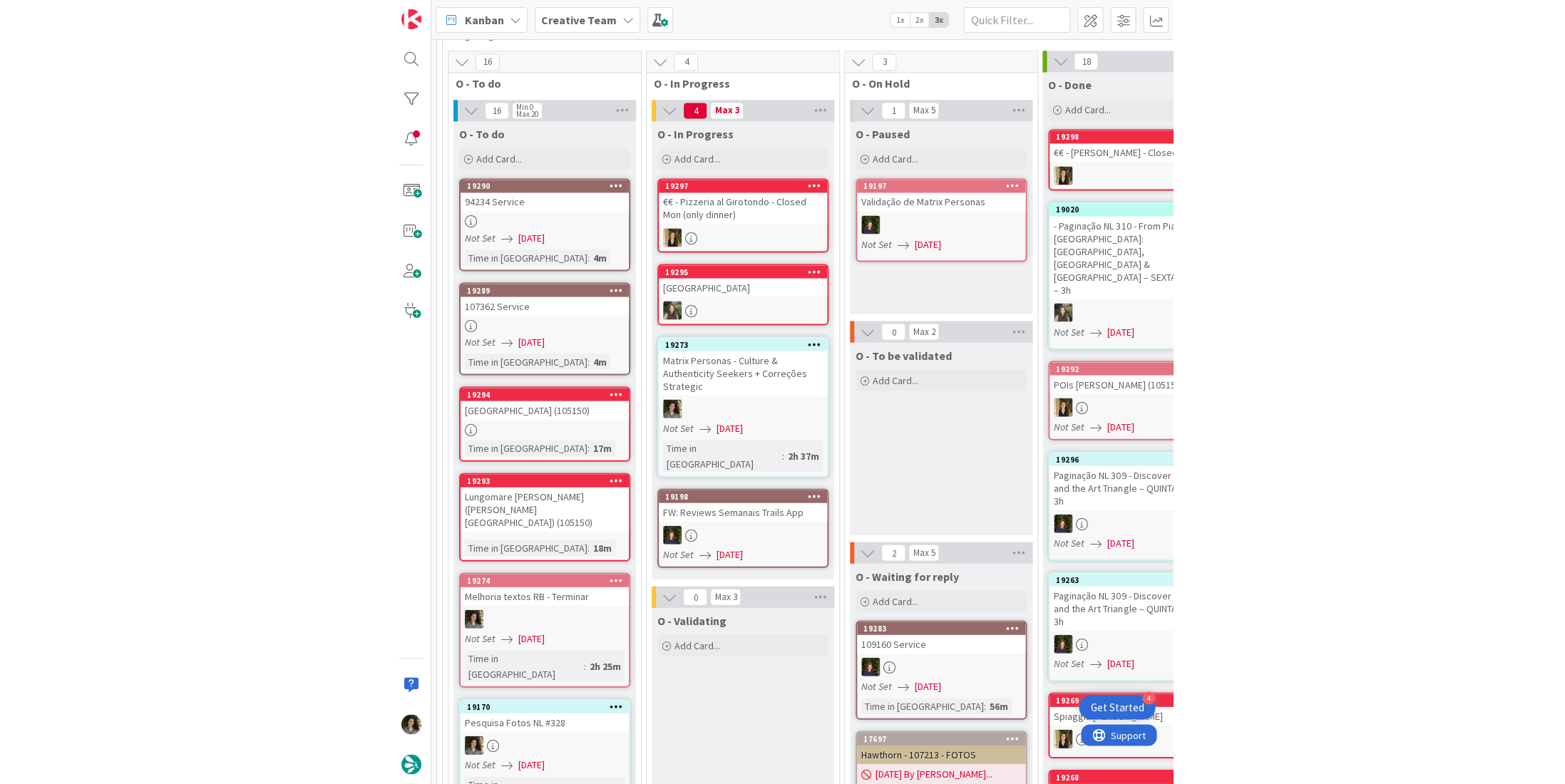 scroll, scrollTop: 0, scrollLeft: 0, axis: both 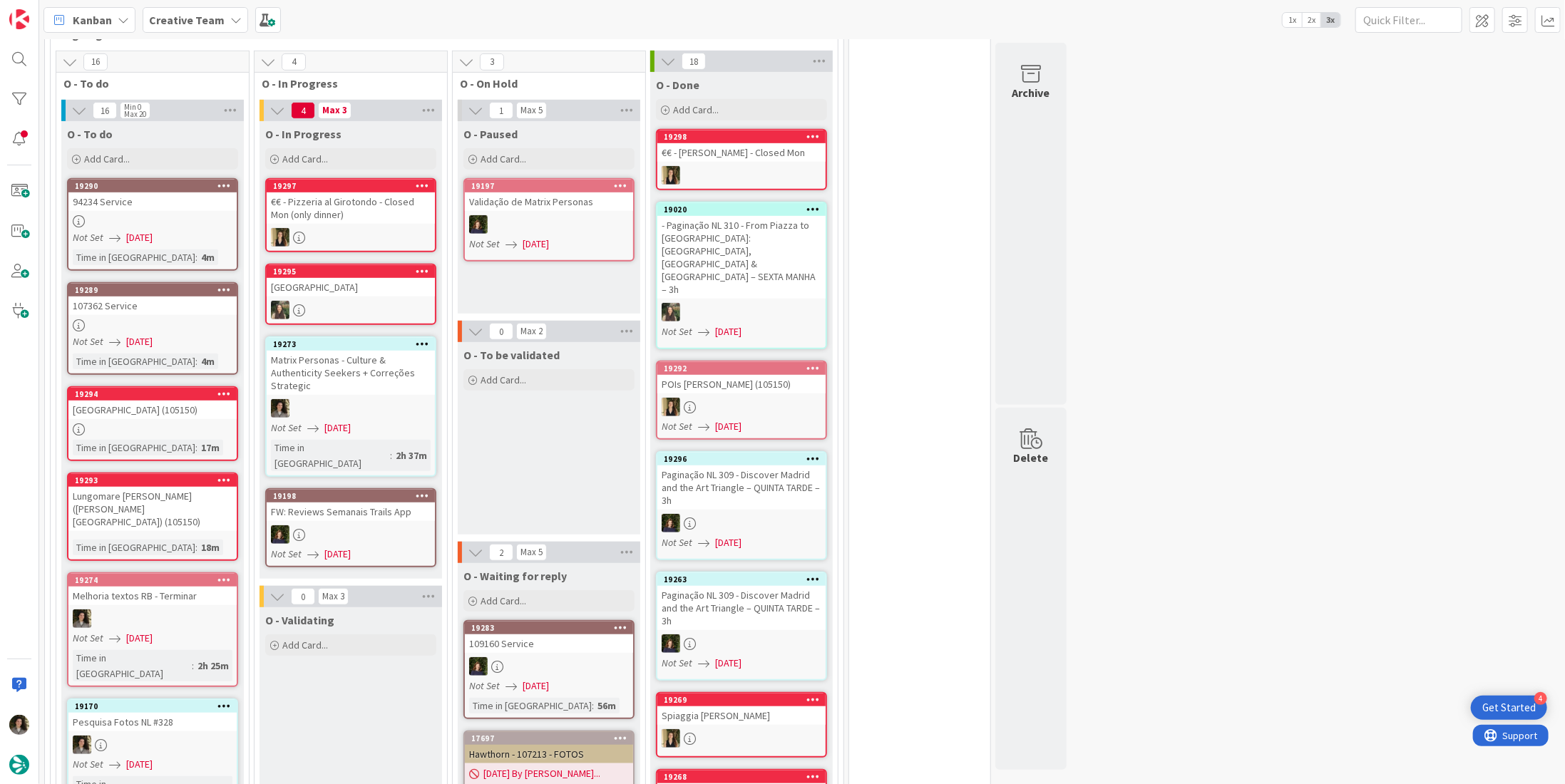 click on "[DATE]" at bounding box center (139, 237) 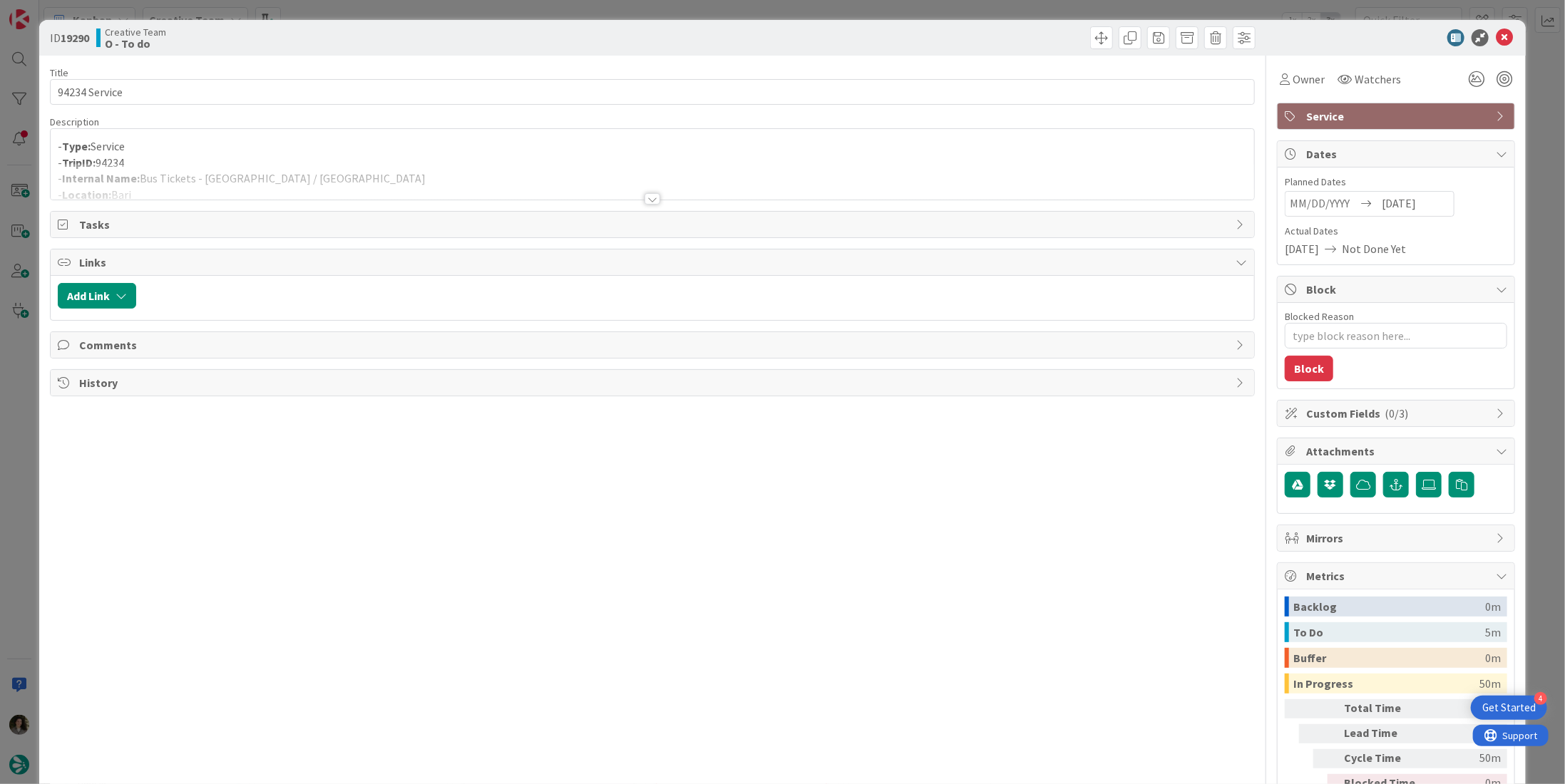 scroll, scrollTop: 0, scrollLeft: 0, axis: both 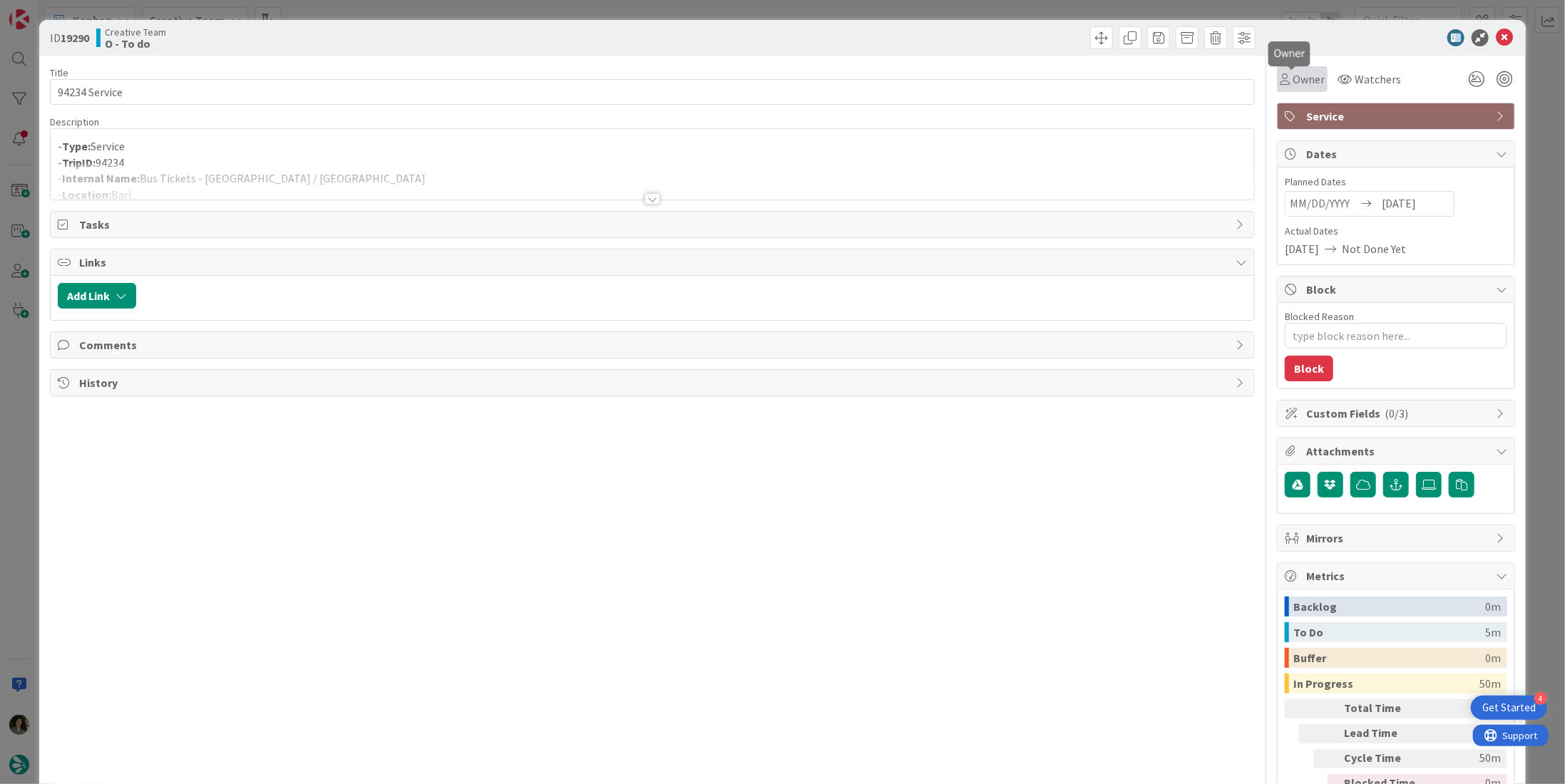 click on "Owner" at bounding box center [1308, 79] 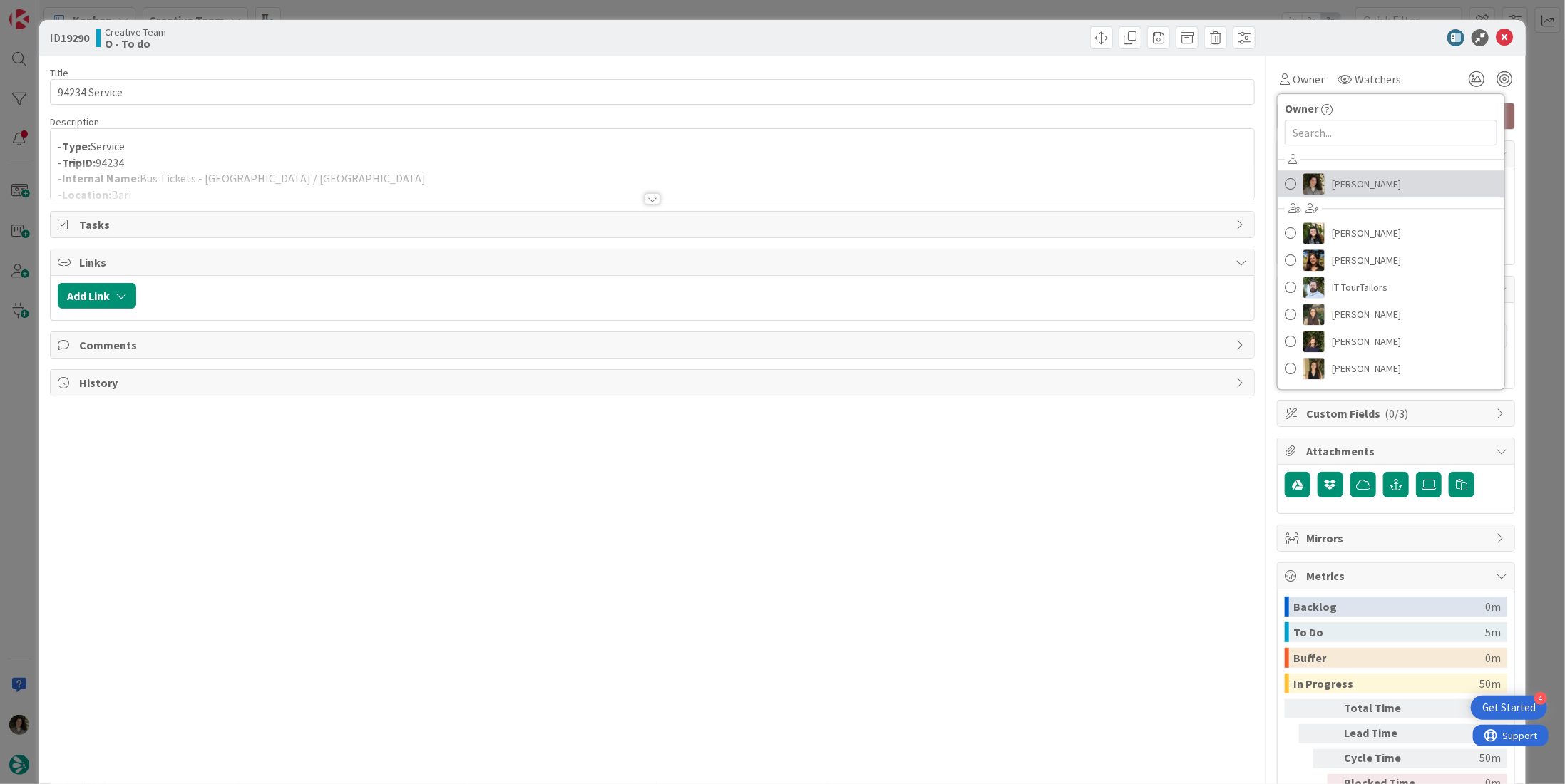 click on "[PERSON_NAME]" at bounding box center [1366, 184] 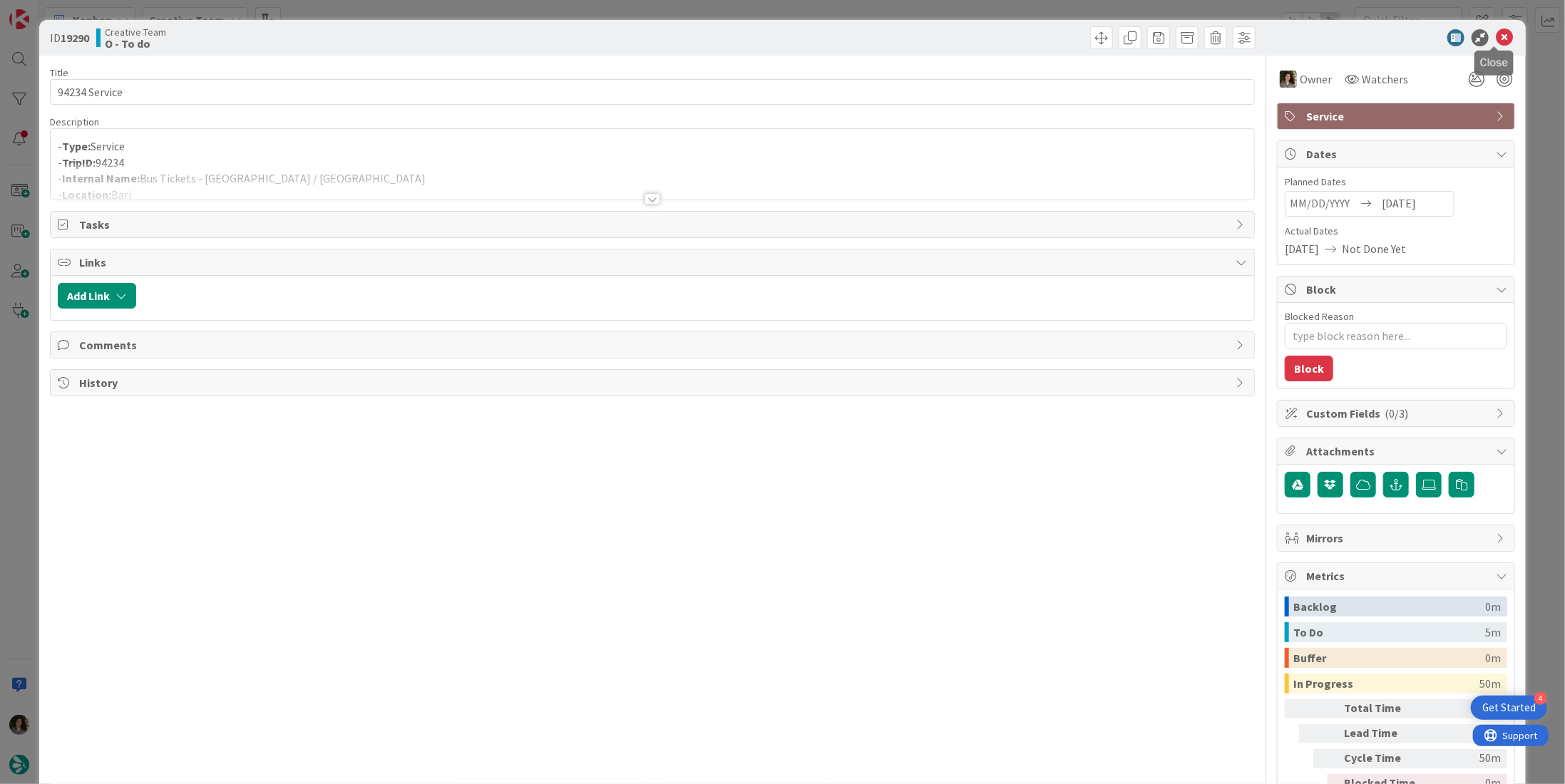 click at bounding box center (1504, 38) 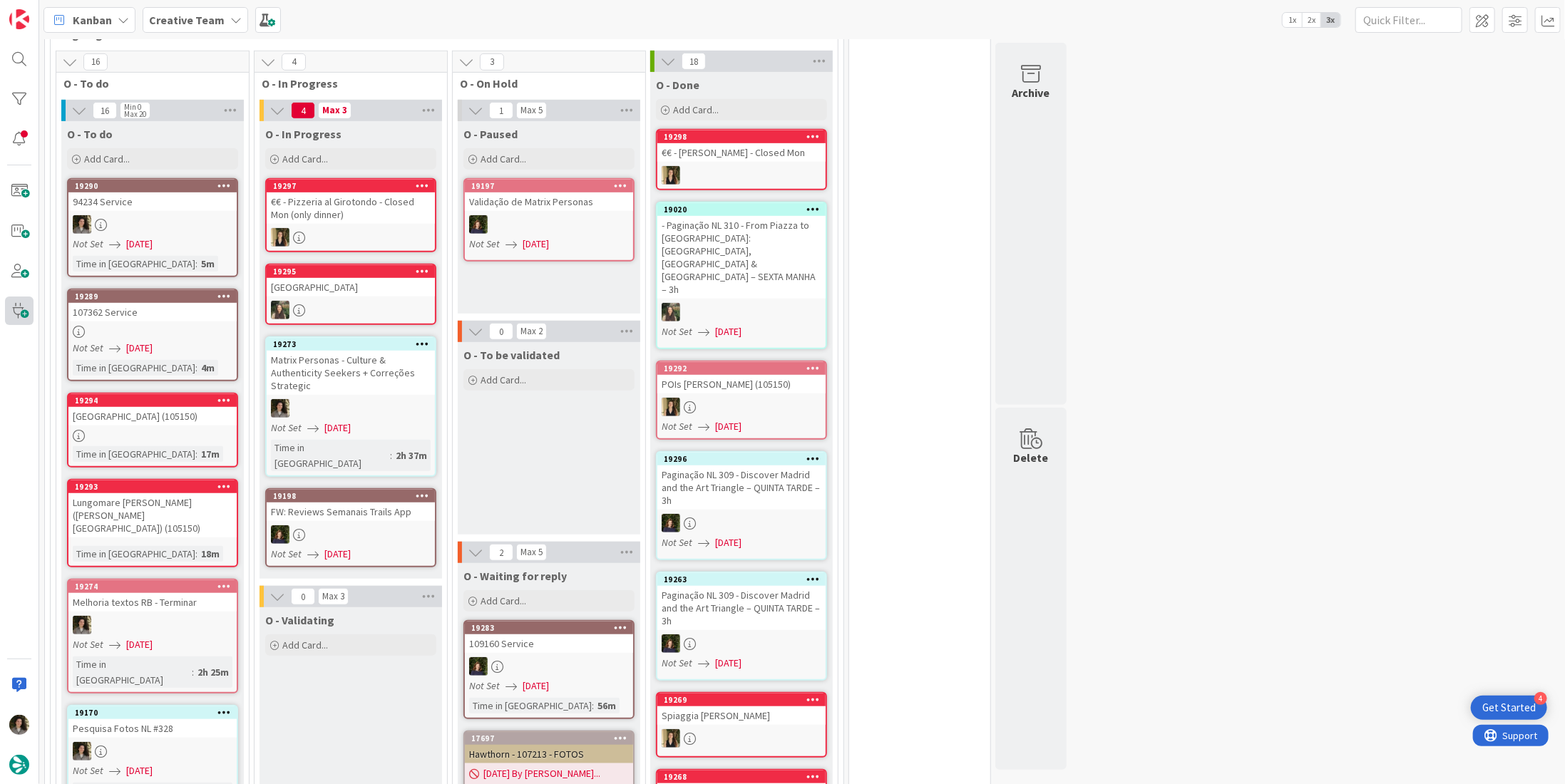 scroll, scrollTop: 0, scrollLeft: 0, axis: both 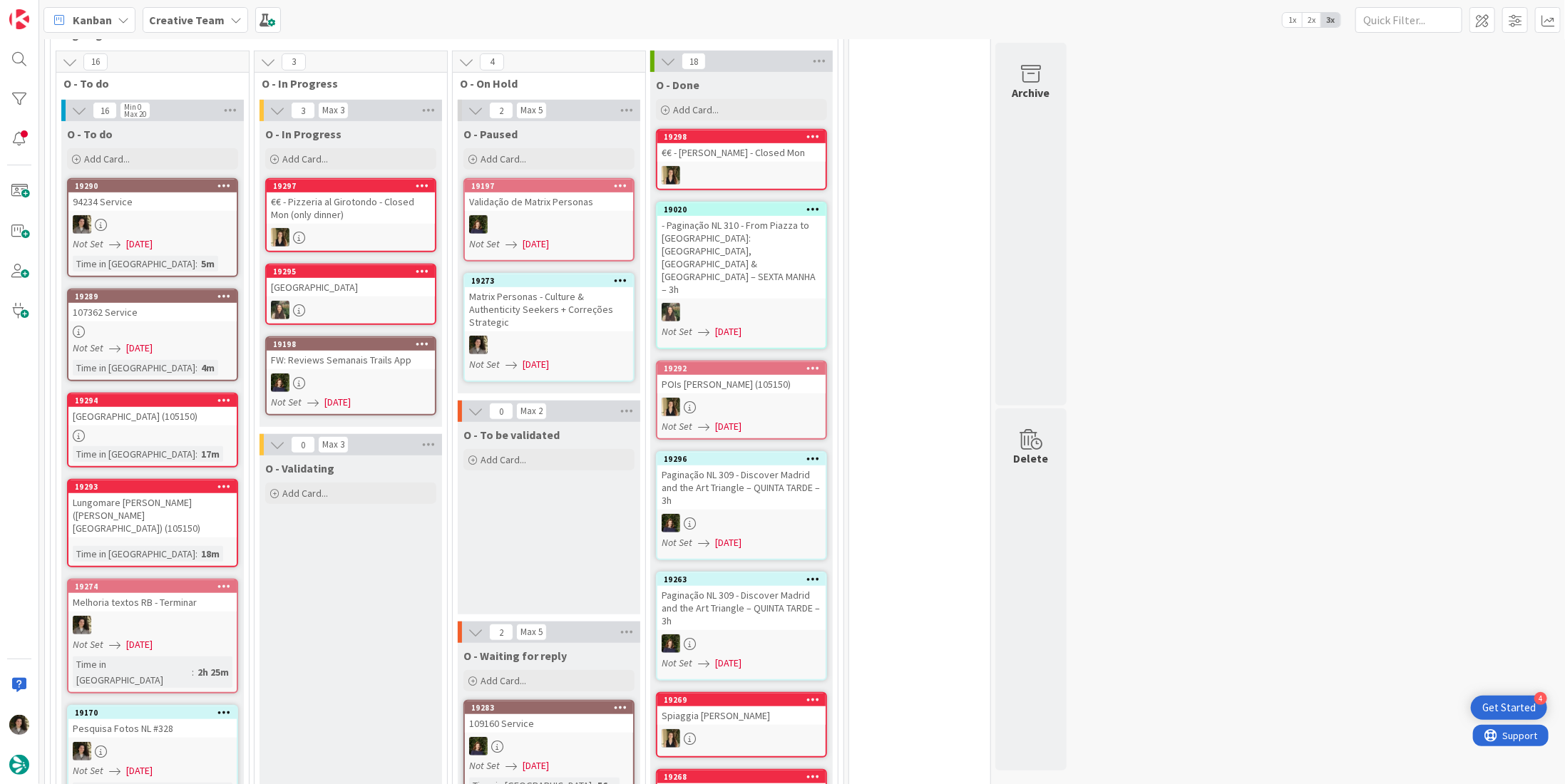 click on "19273 Matrix Personas - Culture & Authenticity Seekers + Correções Strategic  Not Set [DATE]" at bounding box center (549, 327) 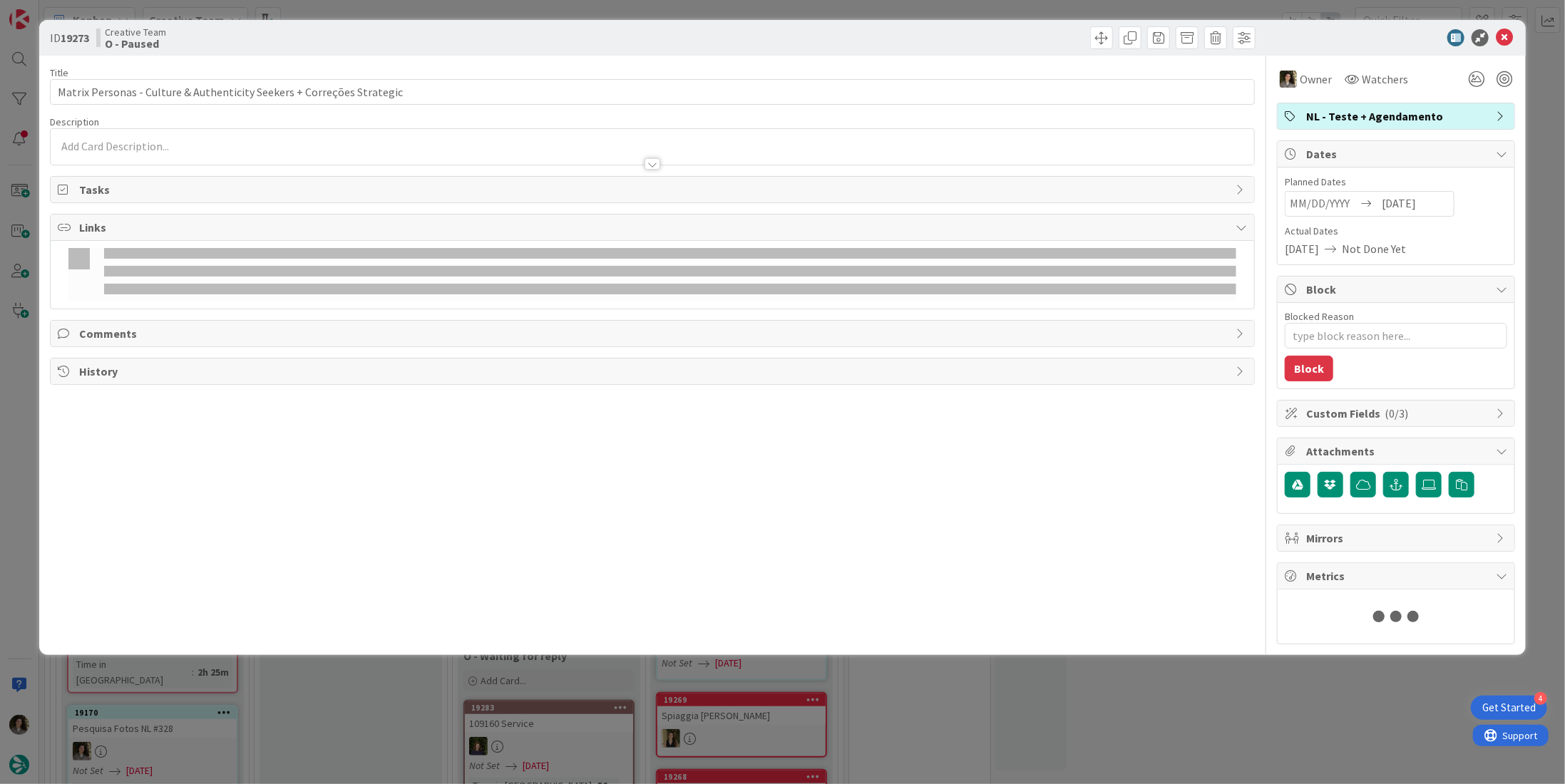 scroll, scrollTop: 0, scrollLeft: 0, axis: both 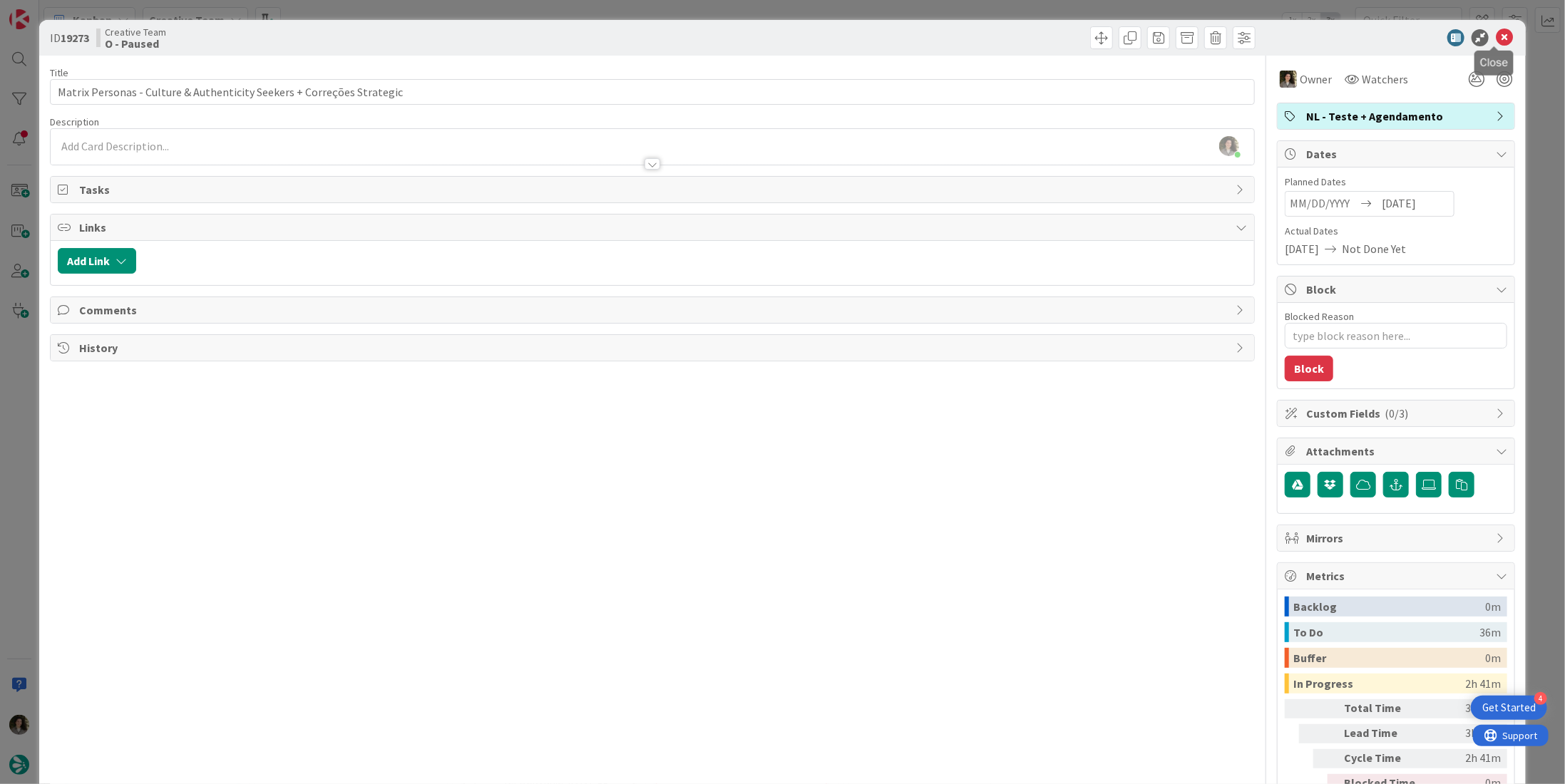 click at bounding box center [1504, 38] 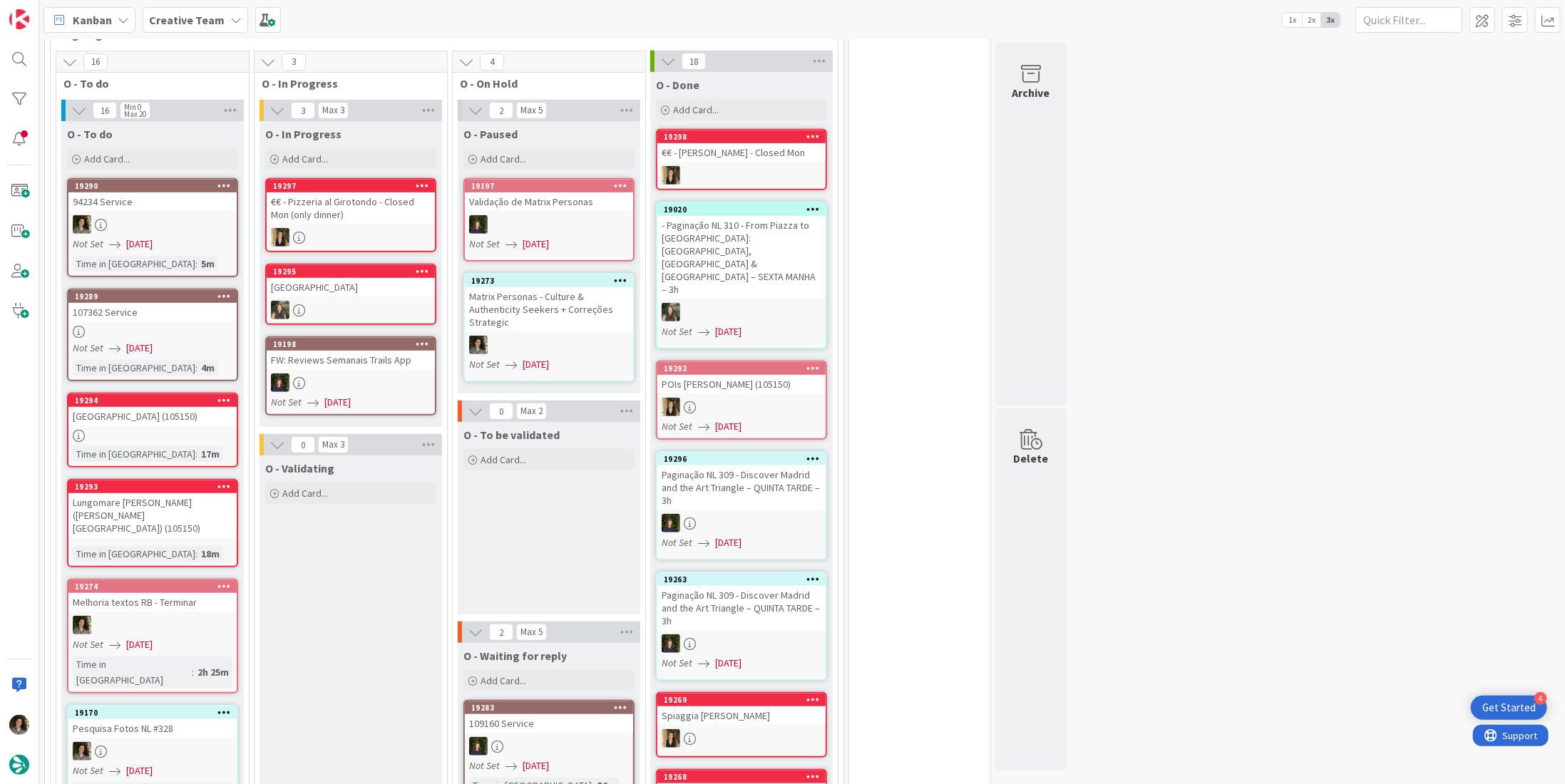 scroll, scrollTop: 0, scrollLeft: 0, axis: both 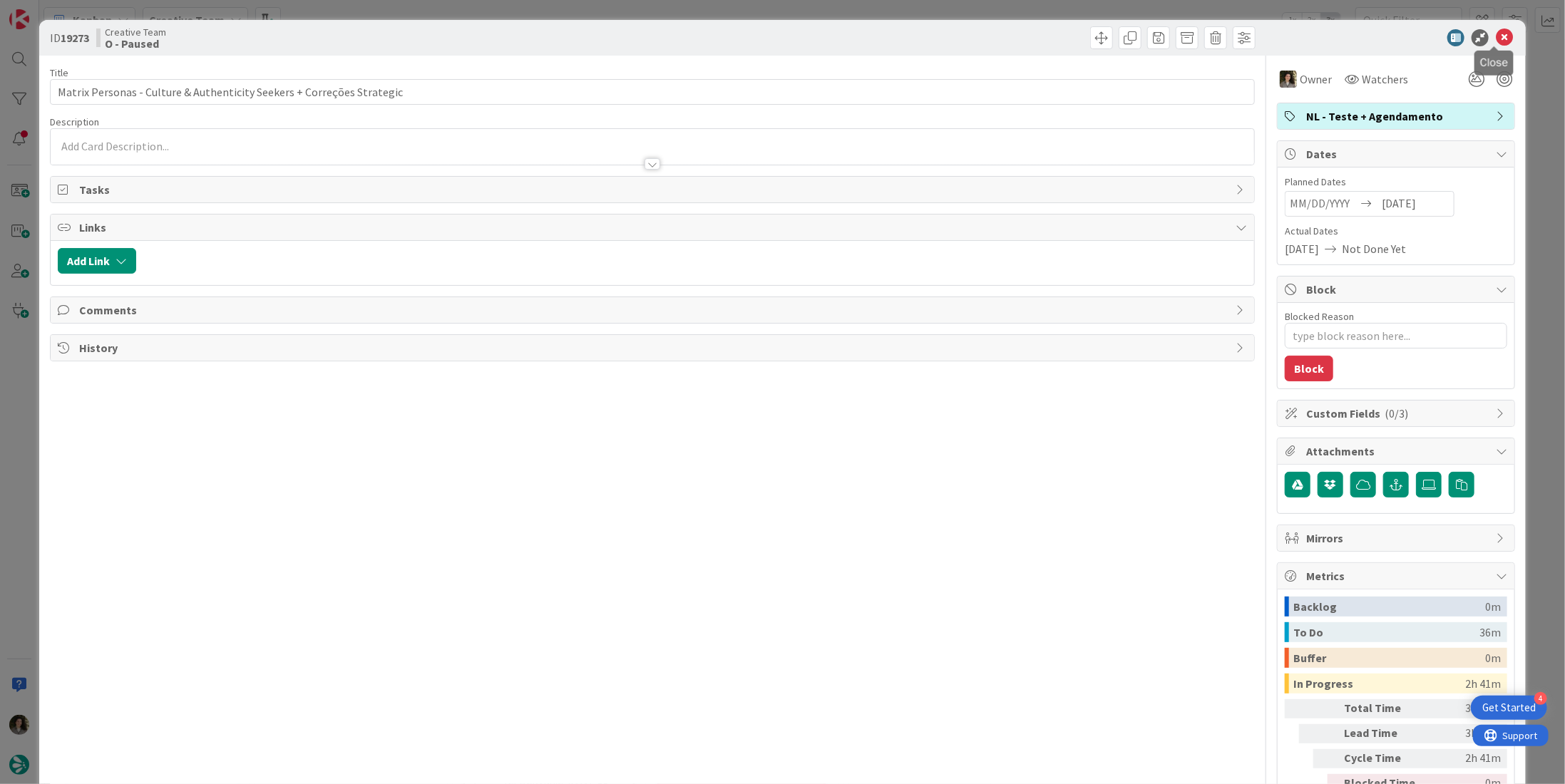 click at bounding box center (1504, 38) 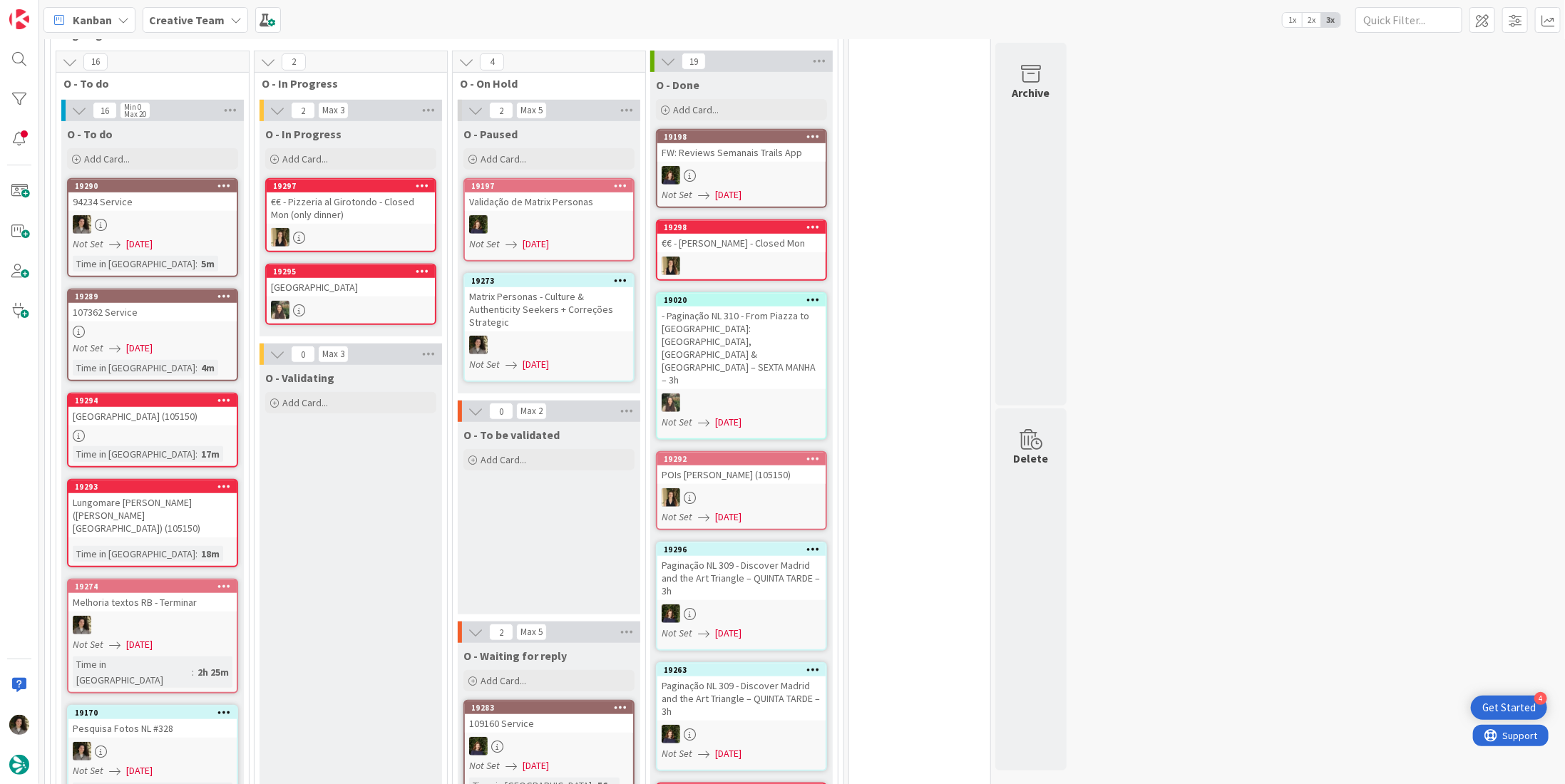 scroll, scrollTop: 0, scrollLeft: 0, axis: both 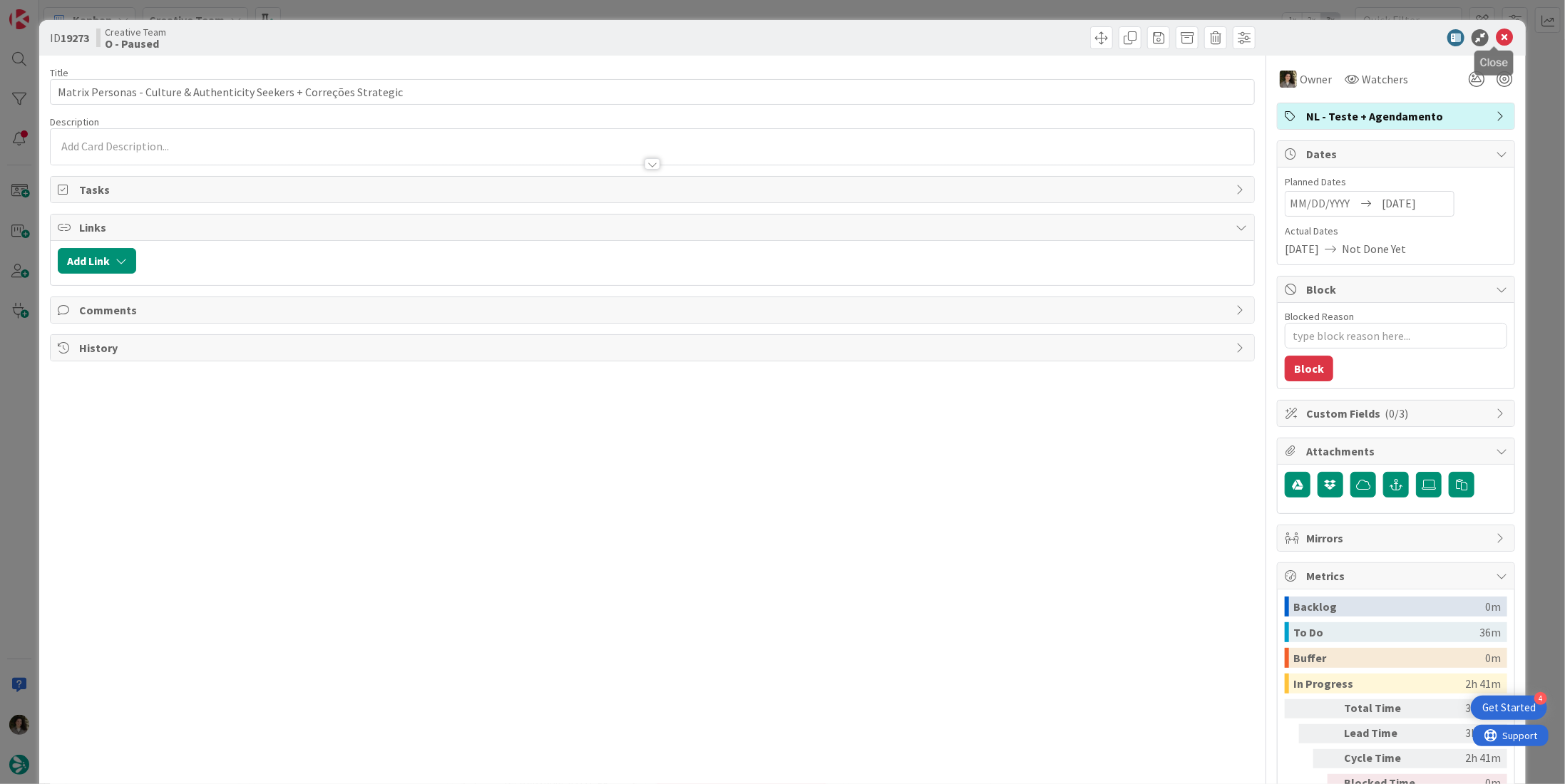 click at bounding box center [1504, 38] 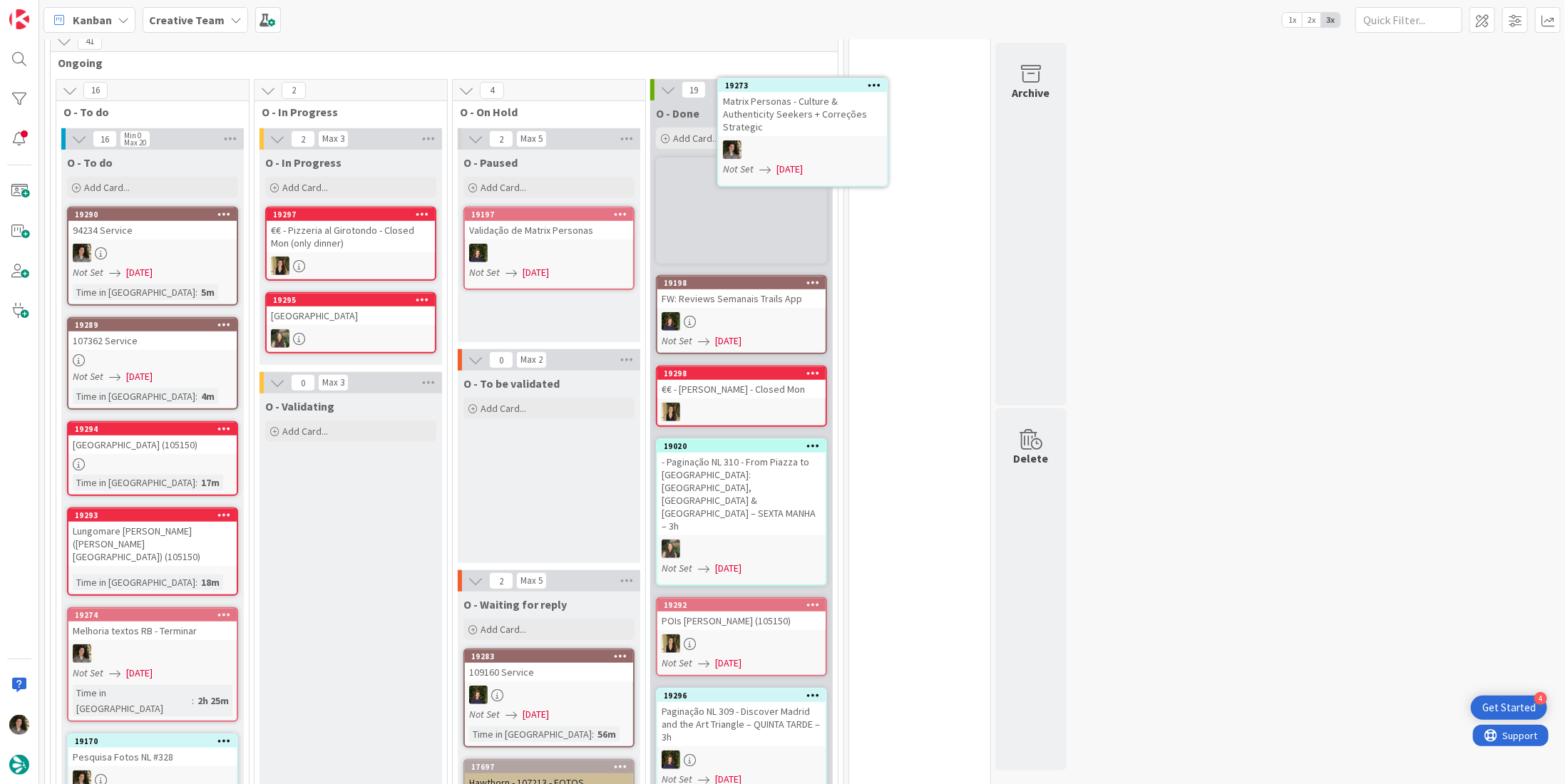 scroll, scrollTop: 421, scrollLeft: 0, axis: vertical 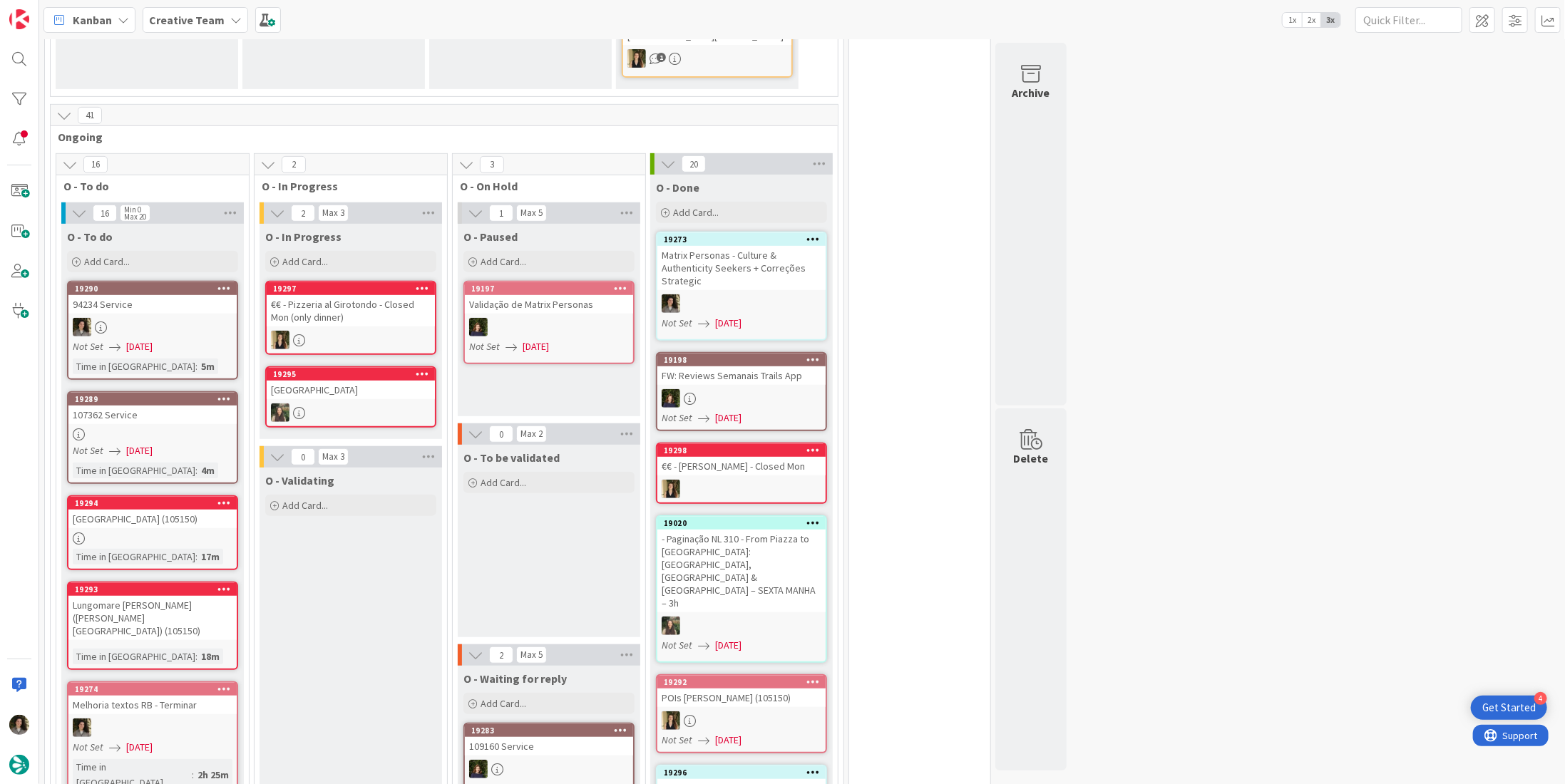 click on "Matrix Personas - Culture & Authenticity Seekers + Correções Strategic" at bounding box center (742, 268) 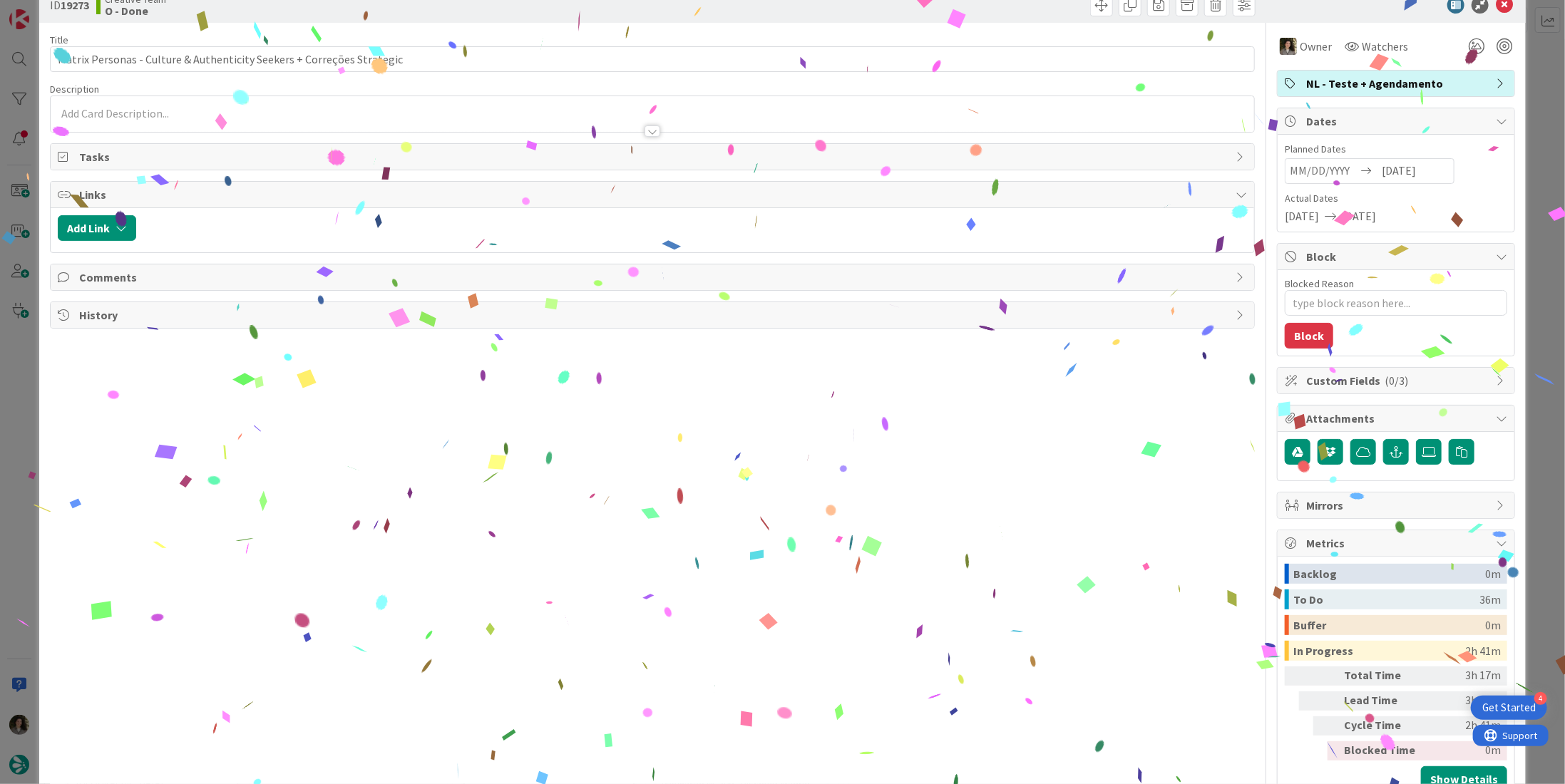 scroll, scrollTop: 72, scrollLeft: 0, axis: vertical 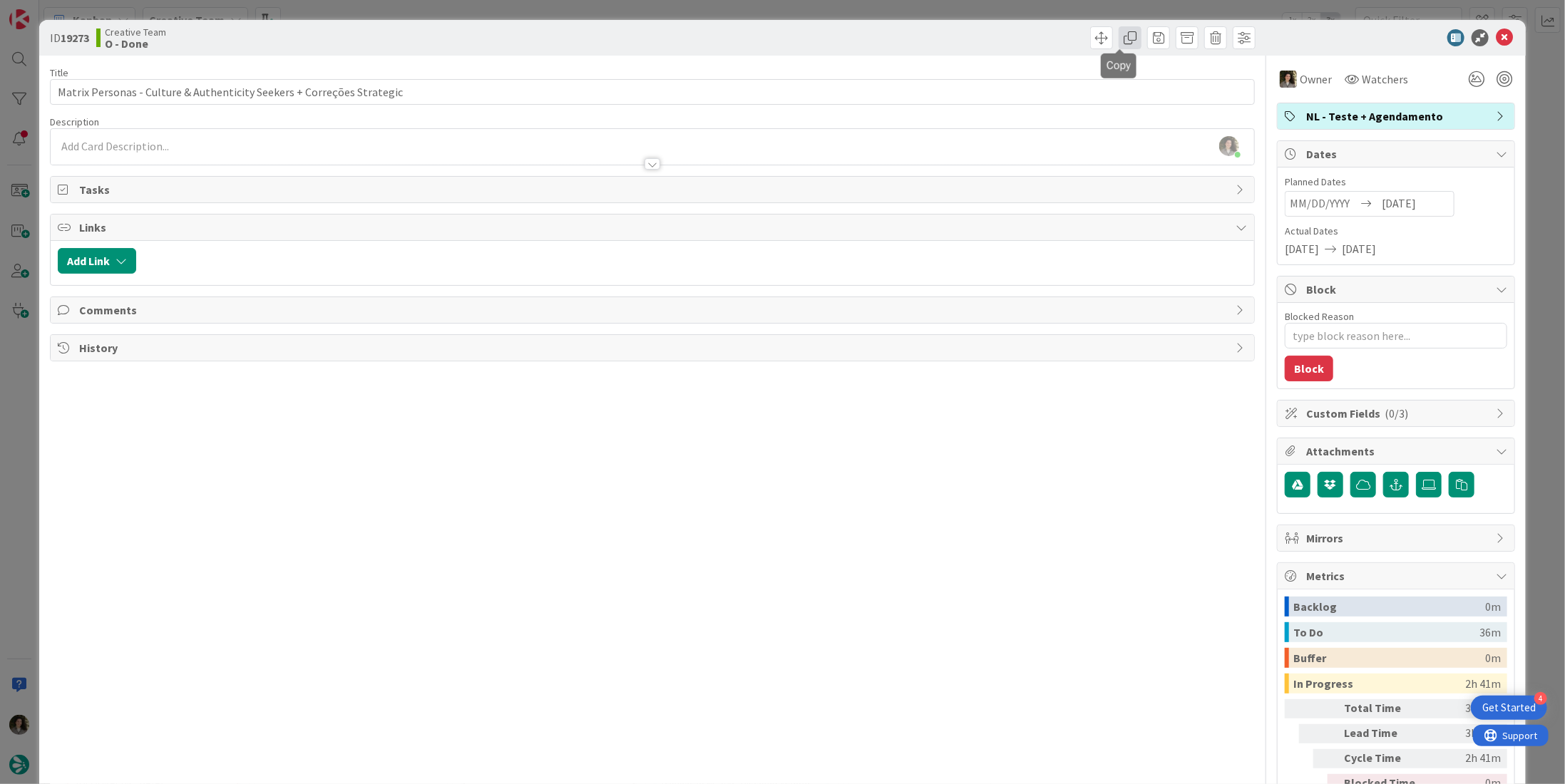click at bounding box center [1130, 38] 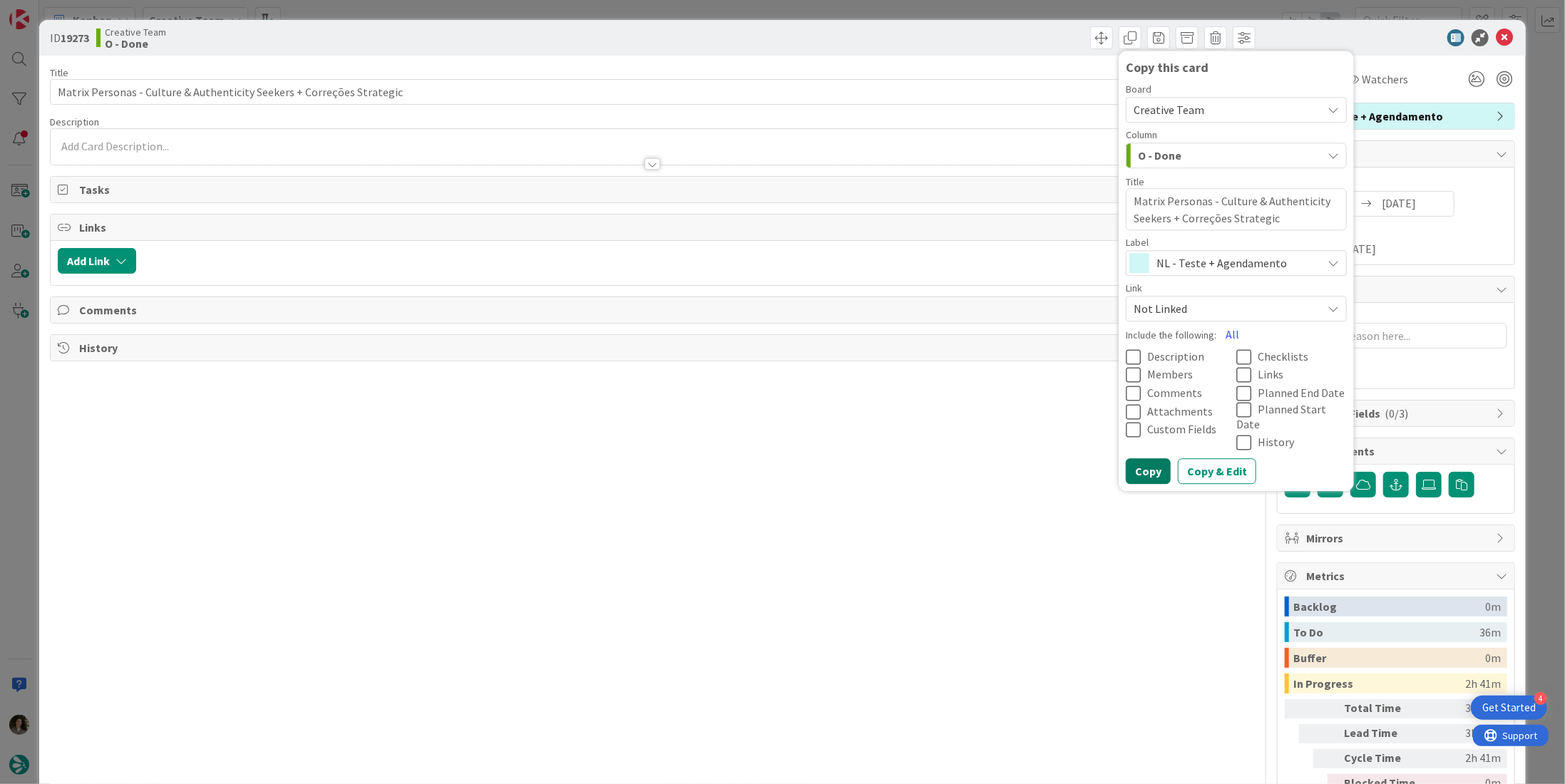 click on "Copy" at bounding box center [1148, 471] 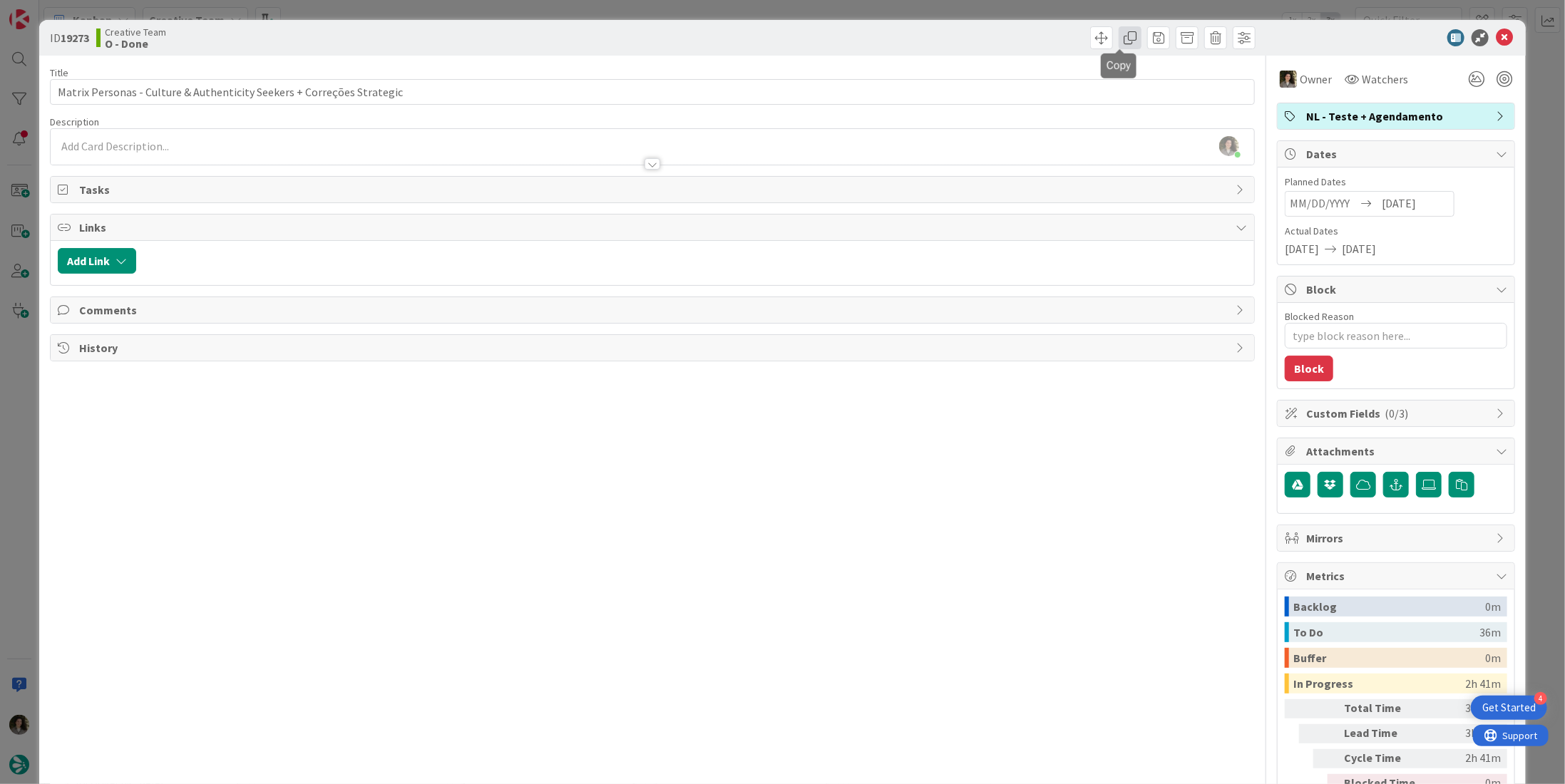 click at bounding box center (1130, 38) 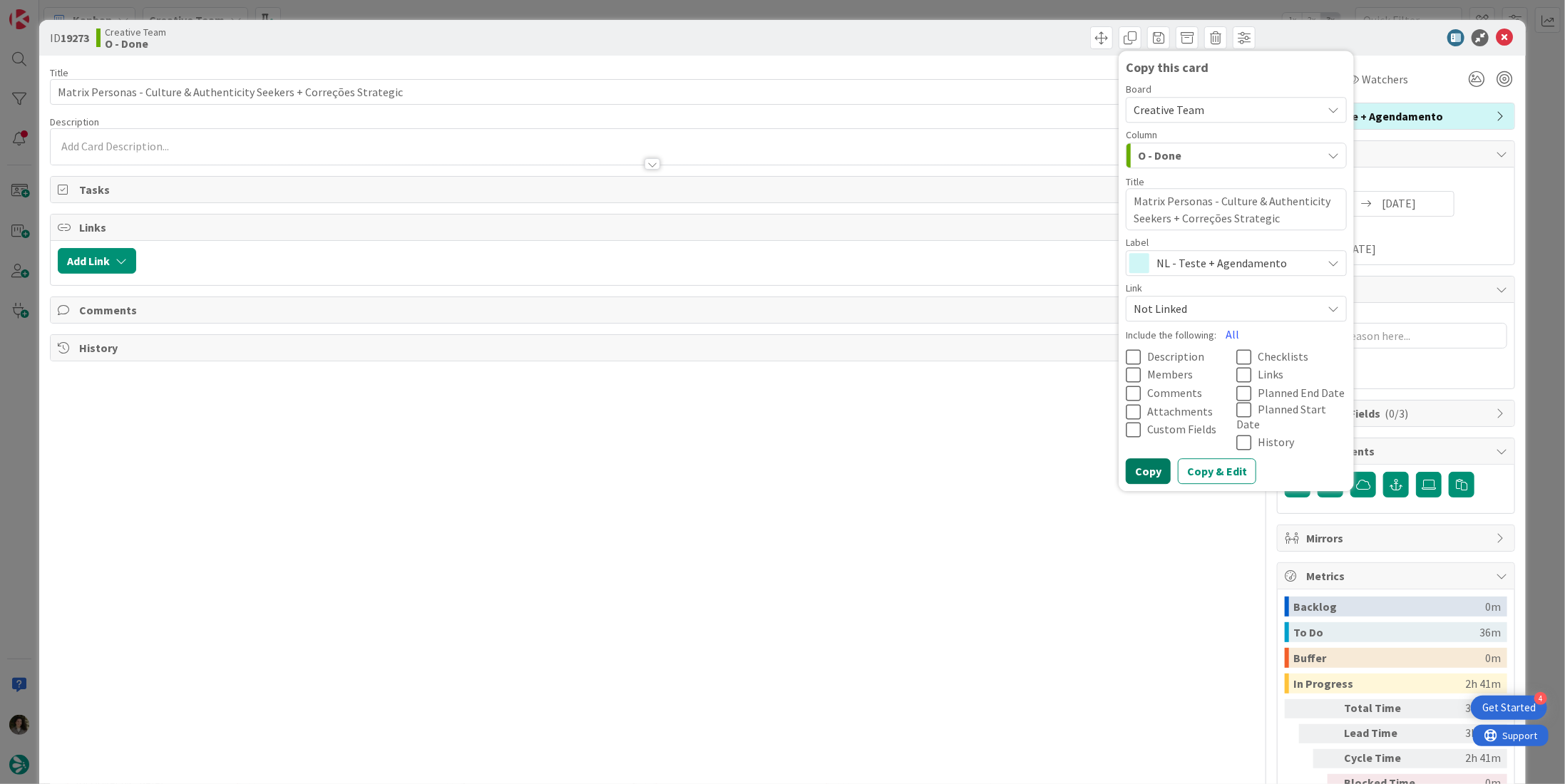 click on "Copy" at bounding box center (1148, 471) 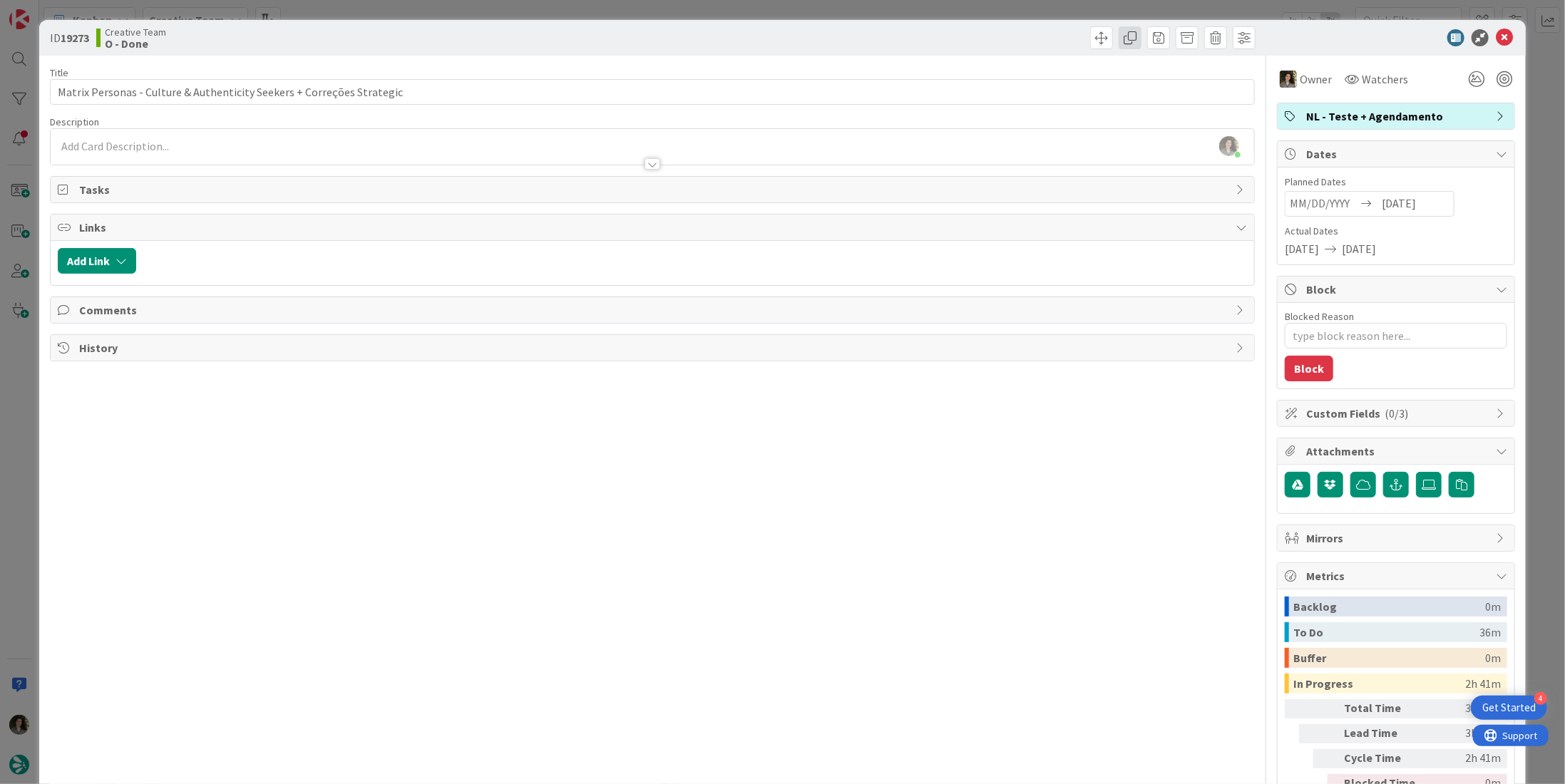 click at bounding box center [1130, 38] 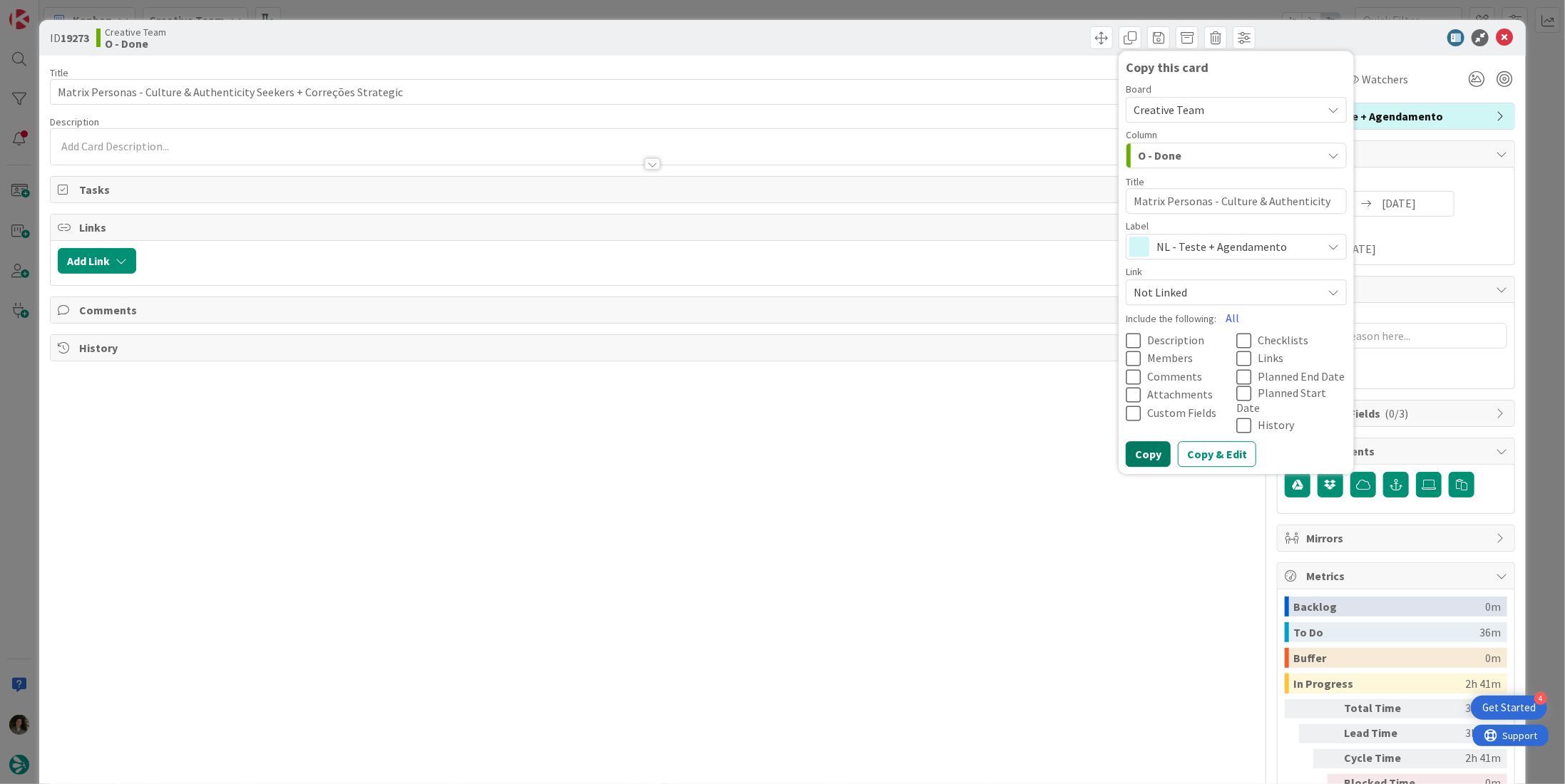 click on "Copy" at bounding box center [1148, 455] 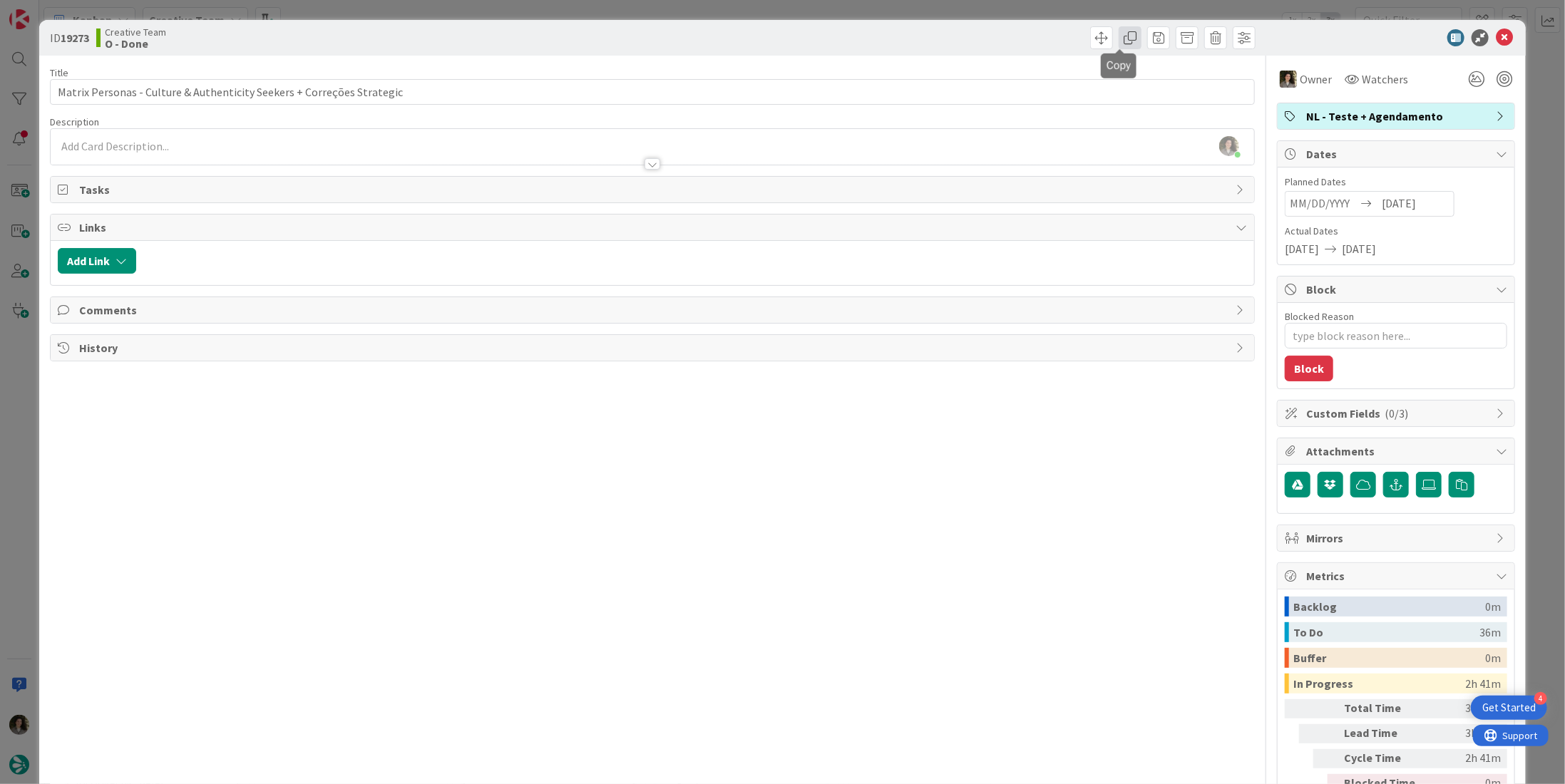 click at bounding box center [1130, 38] 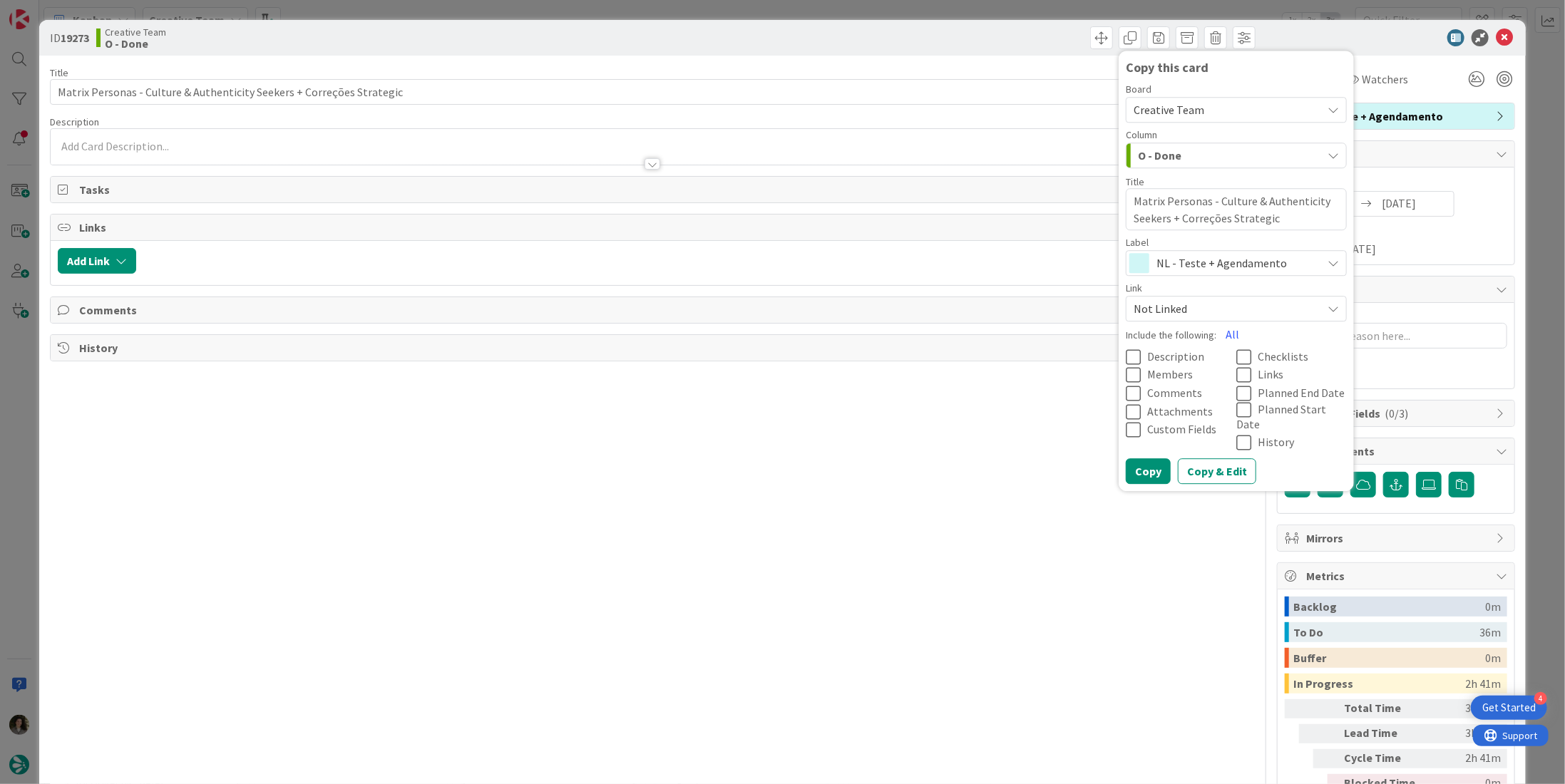 click on "NL - Teste + Agendamento" at bounding box center (1236, 263) 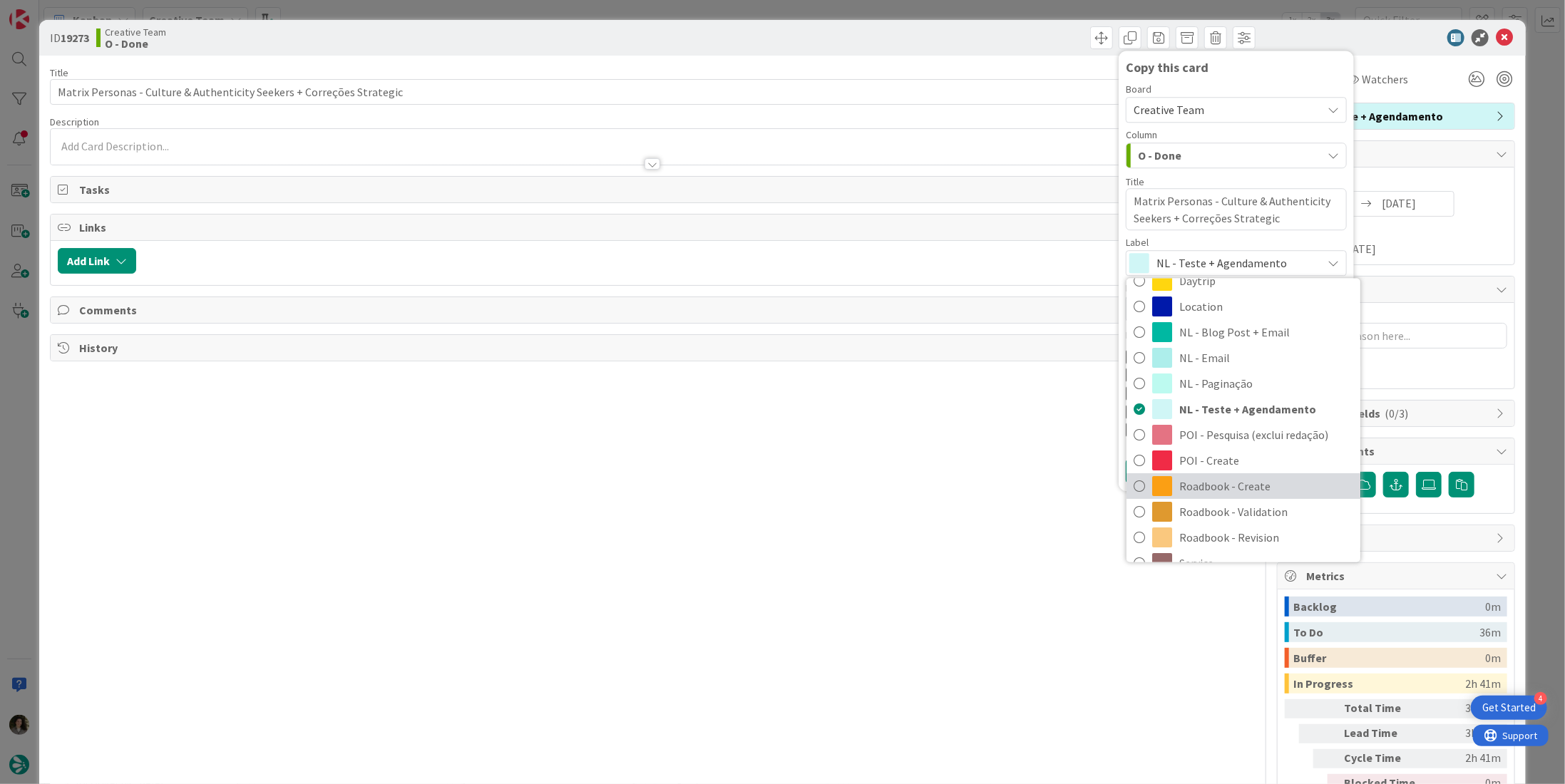 scroll, scrollTop: 143, scrollLeft: 0, axis: vertical 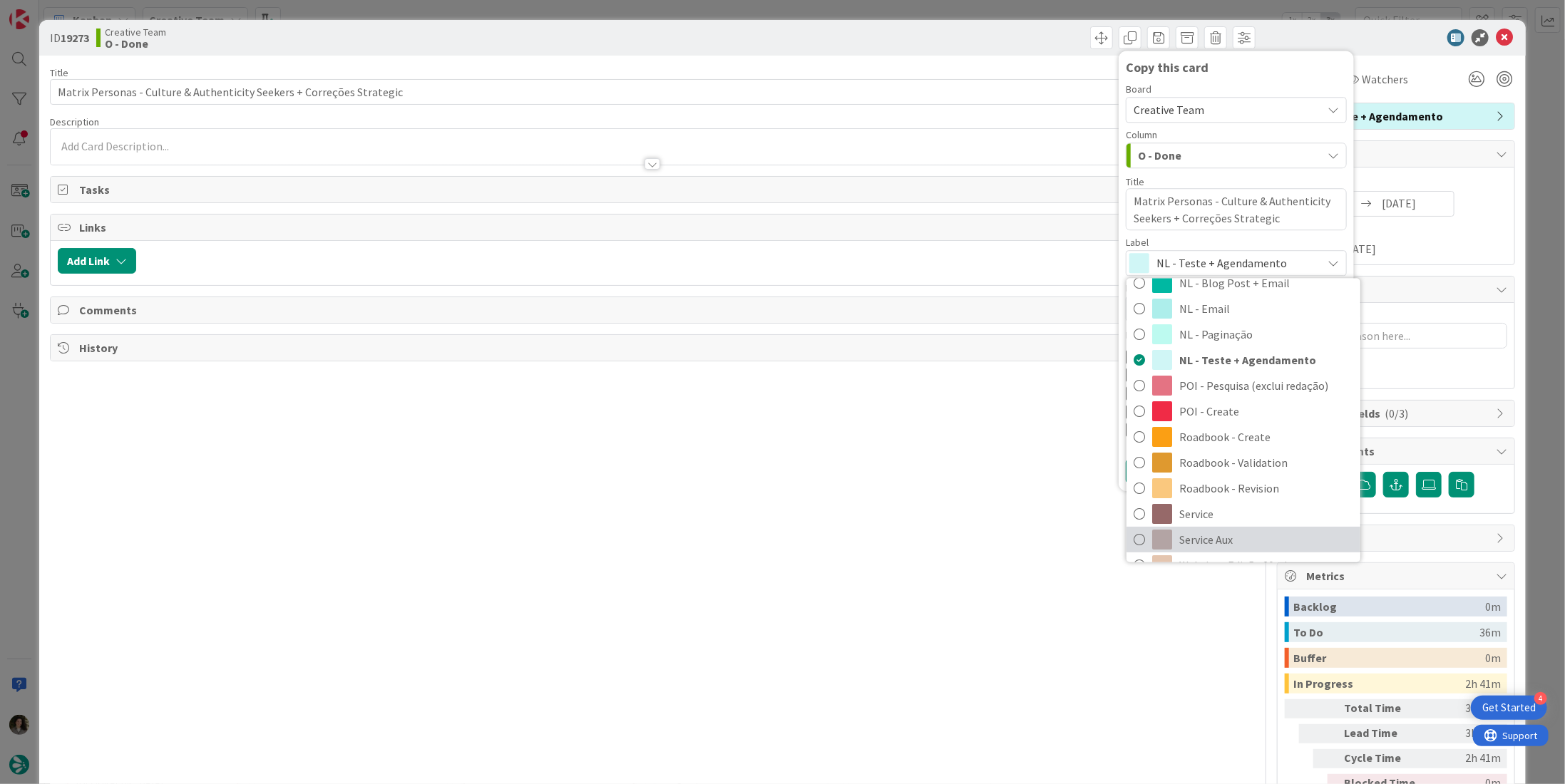 click on "Service Aux" at bounding box center [1243, 540] 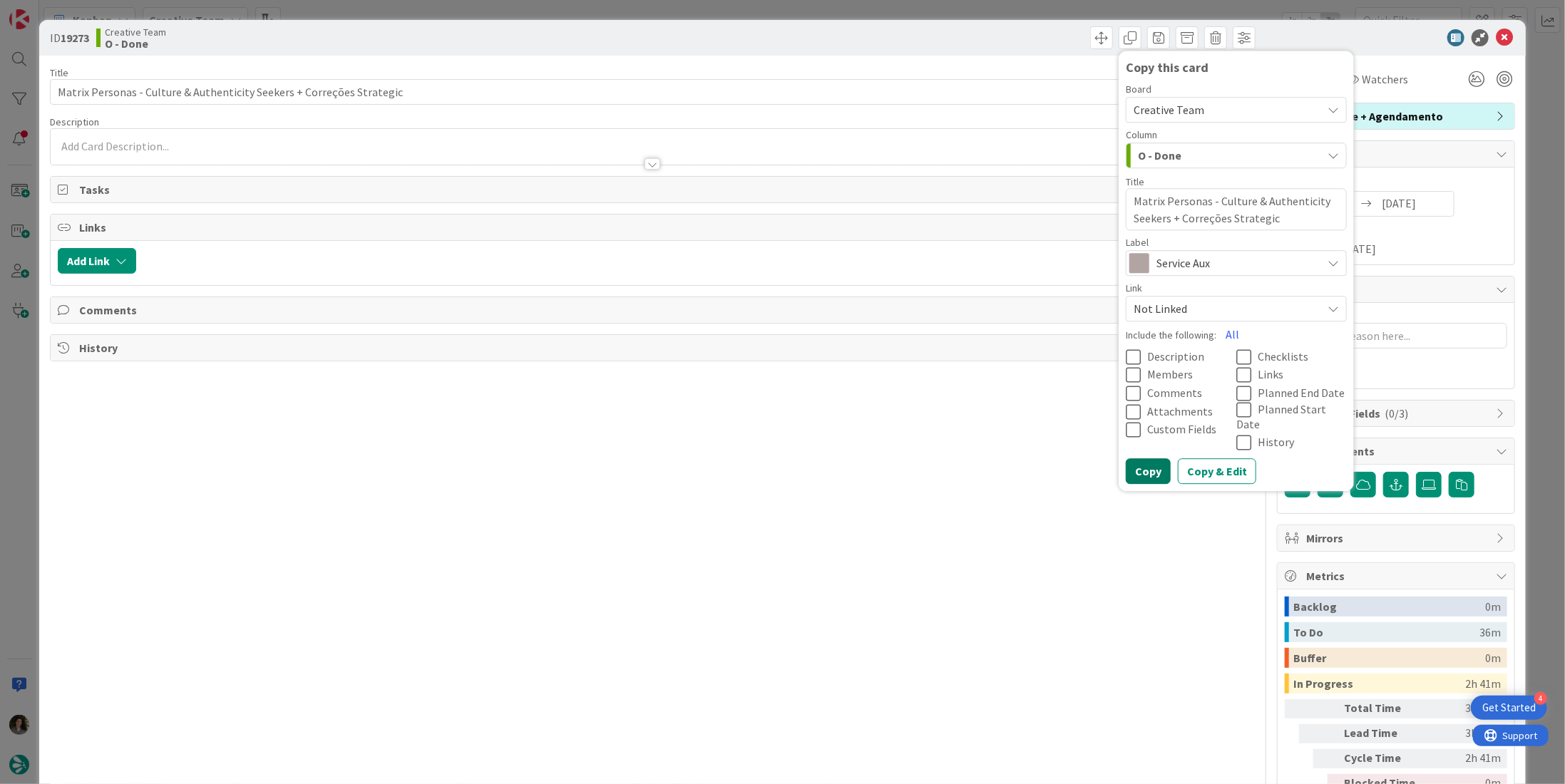 click on "Copy" at bounding box center (1148, 471) 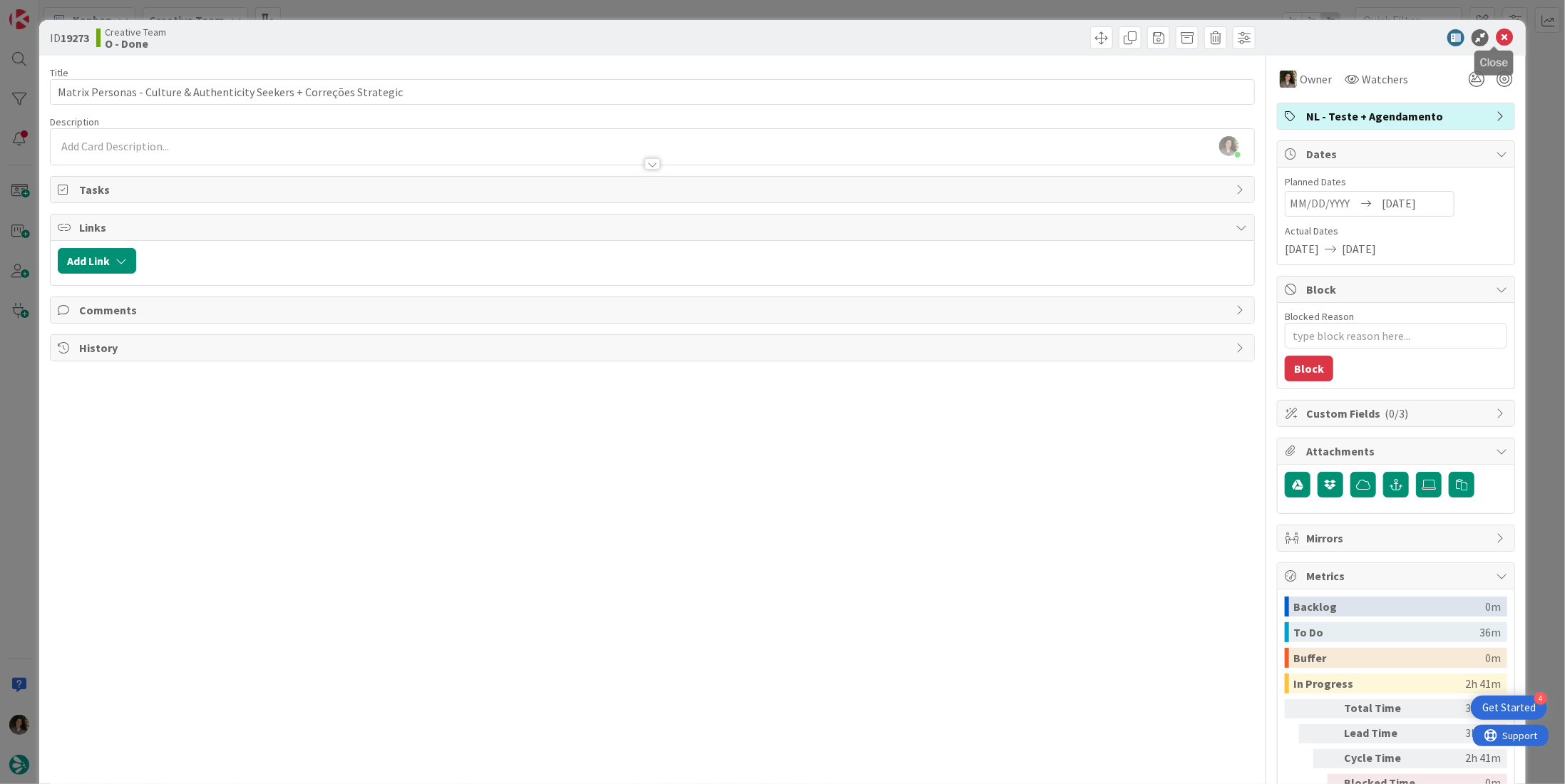 click at bounding box center [1504, 38] 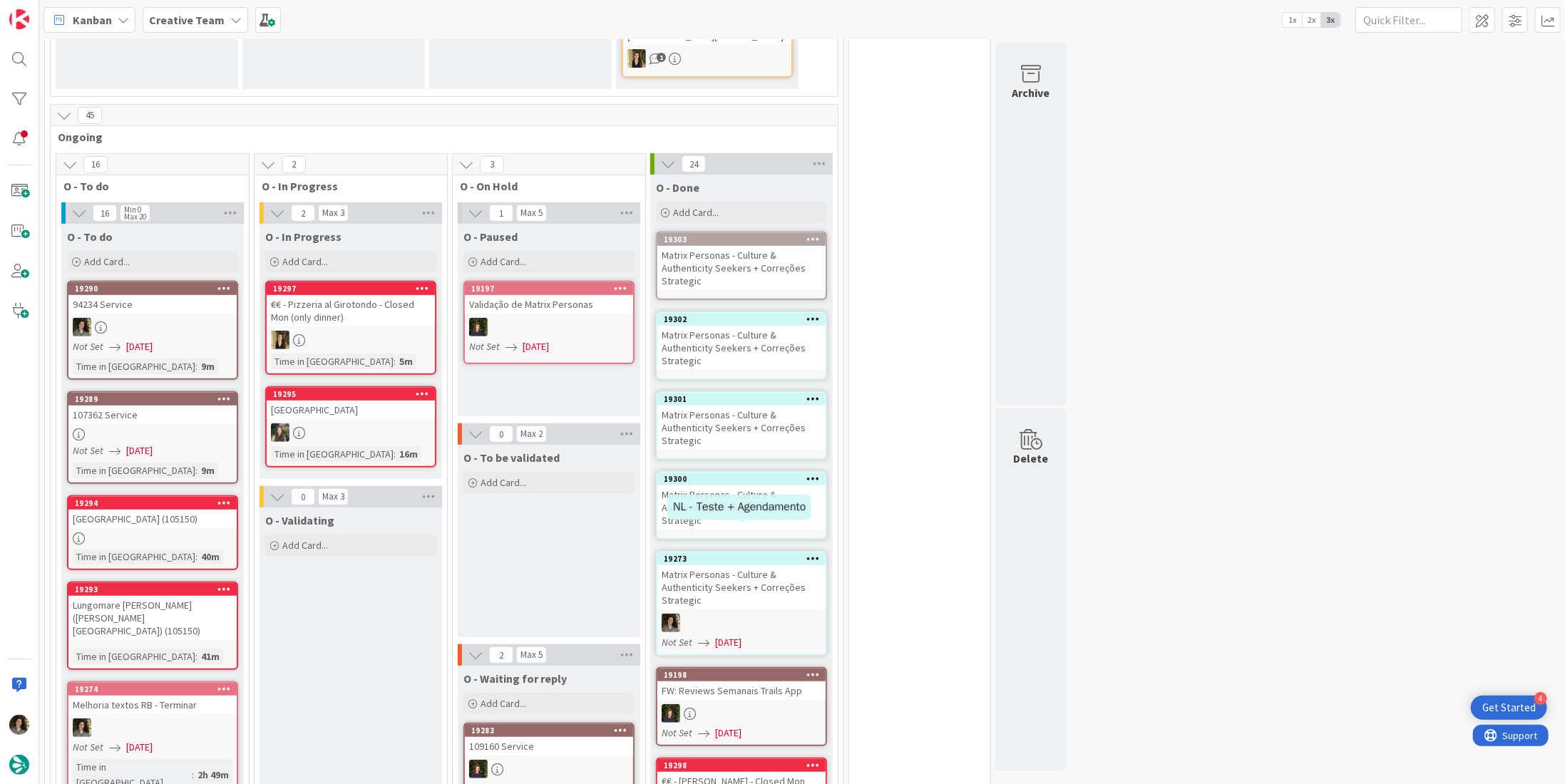 click on "Matrix Personas - Culture & Authenticity Seekers + Correções Strategic" at bounding box center [742, 507] 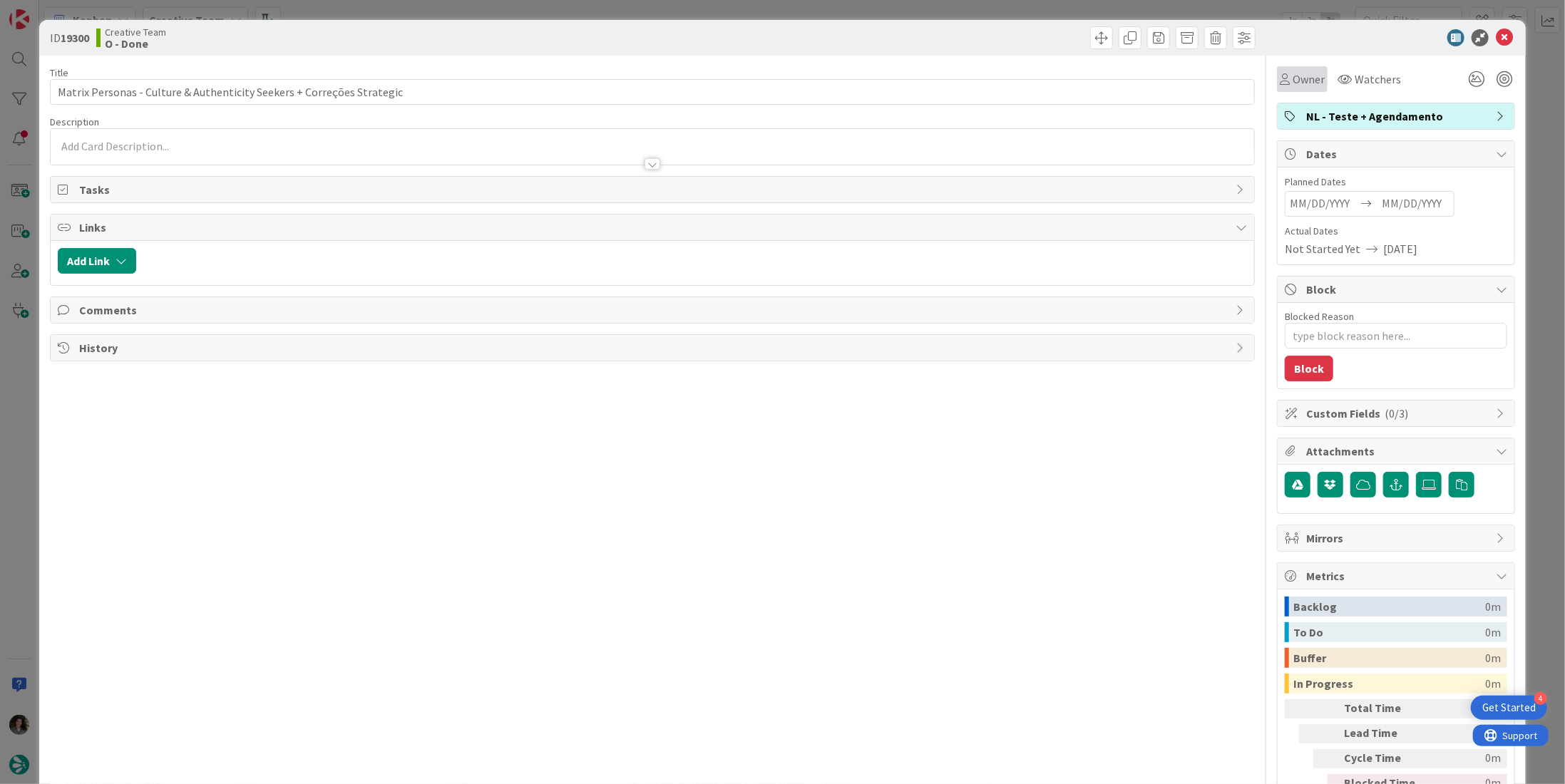 scroll, scrollTop: 0, scrollLeft: 0, axis: both 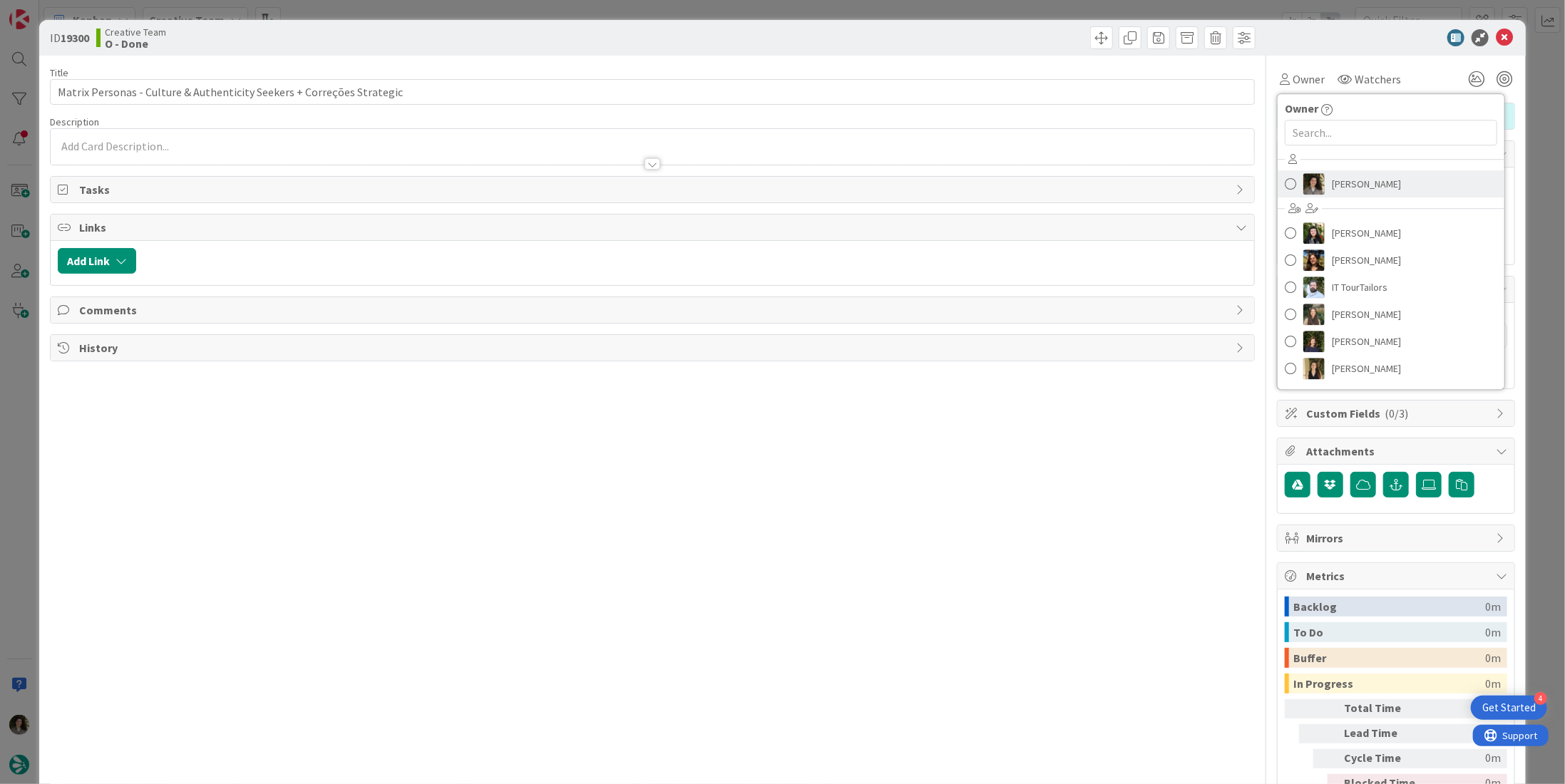 click on "[PERSON_NAME]" at bounding box center (1366, 184) 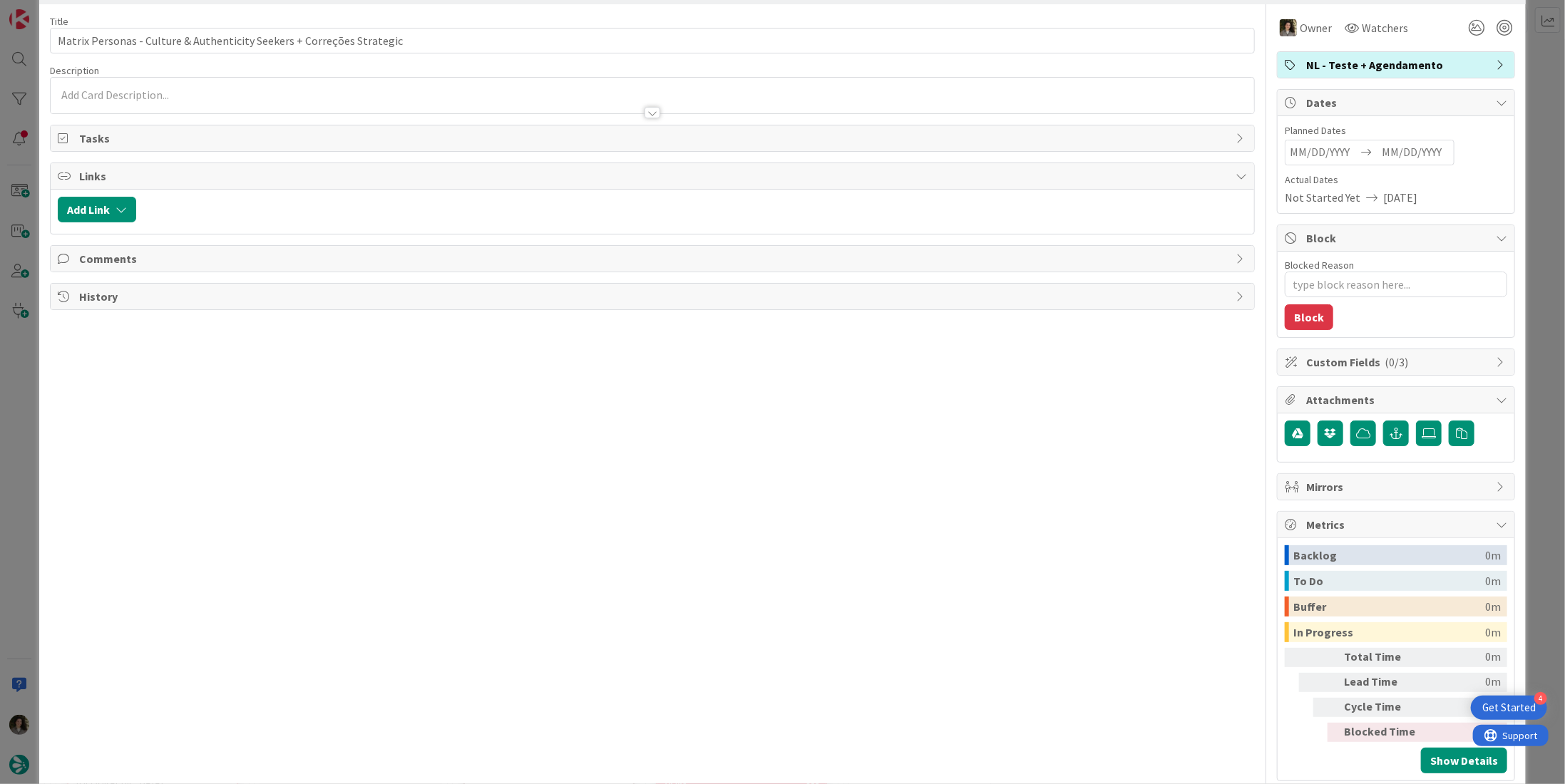 type on "x" 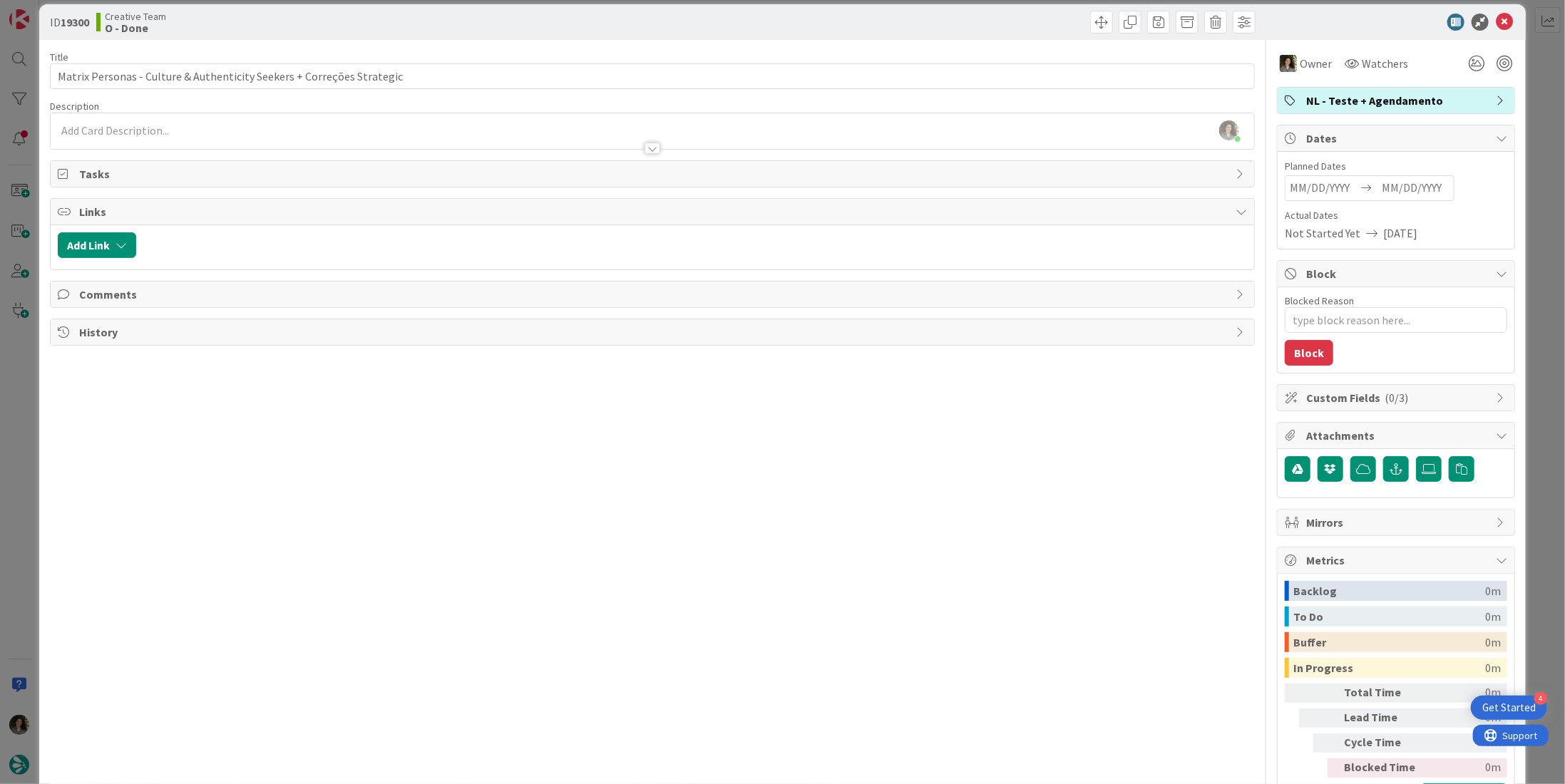 scroll, scrollTop: 0, scrollLeft: 0, axis: both 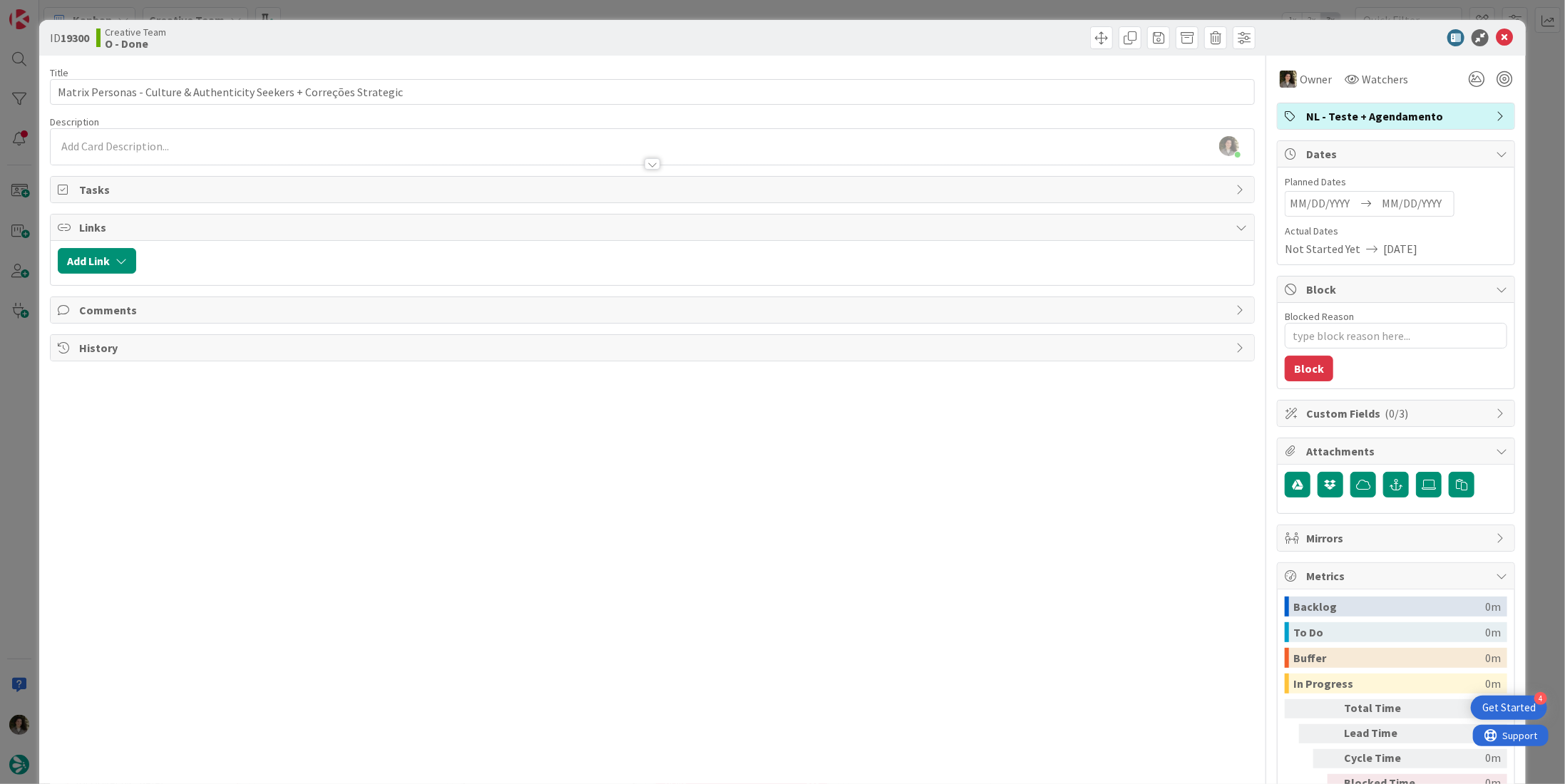 click at bounding box center [1415, 204] 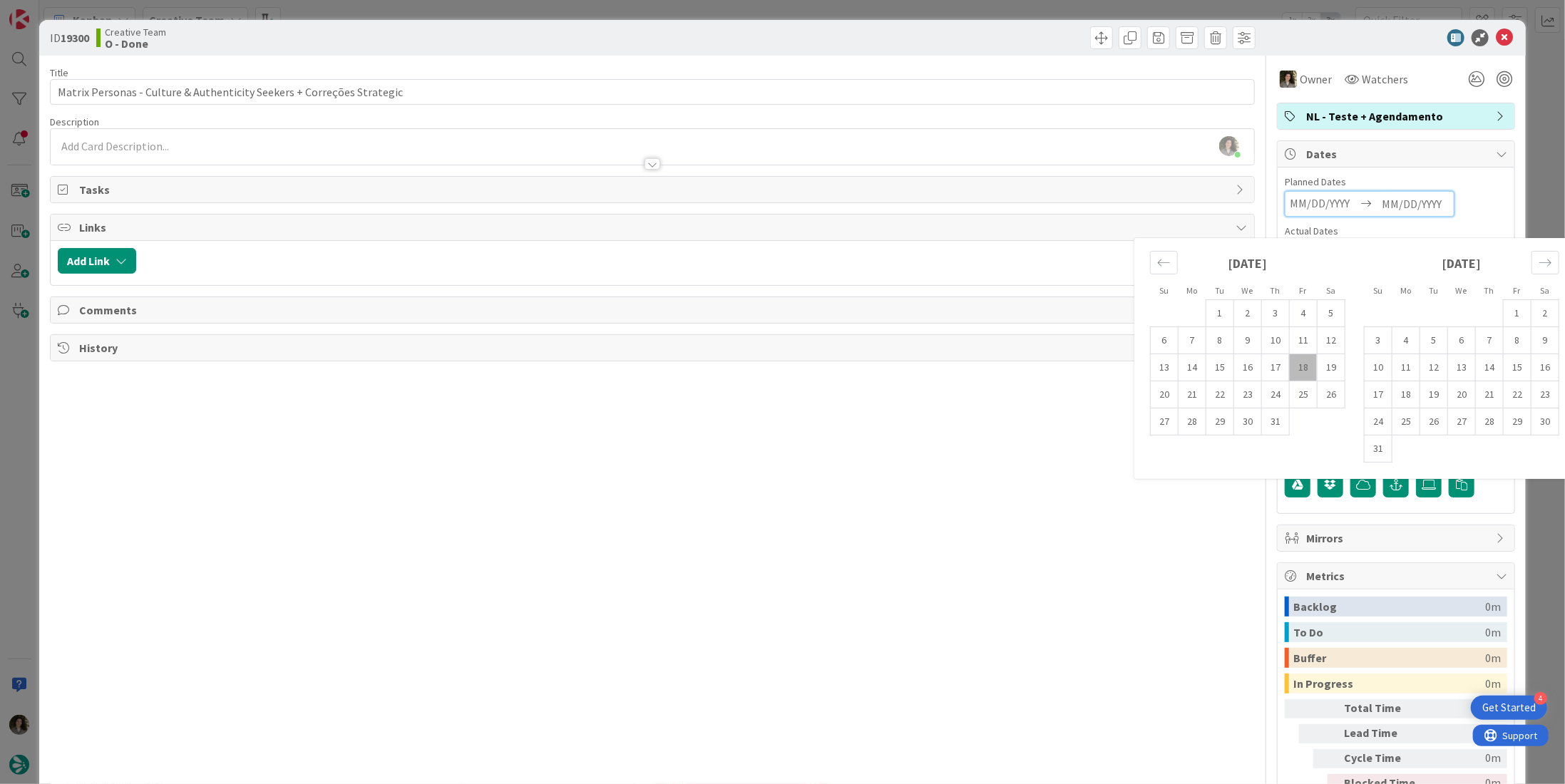 drag, startPoint x: 1284, startPoint y: 363, endPoint x: 1318, endPoint y: 303, distance: 68.963759 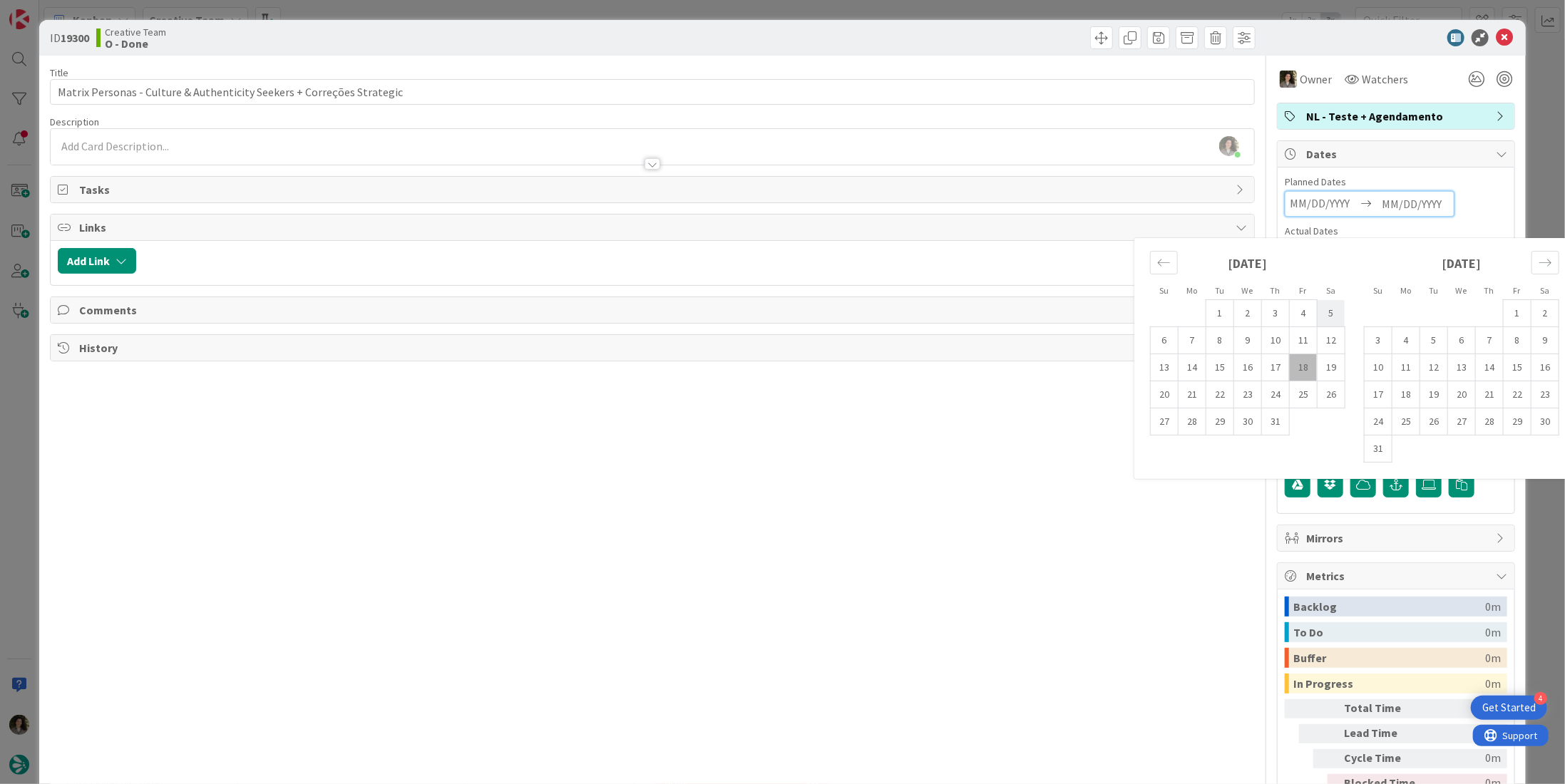 click on "18" at bounding box center [1303, 368] 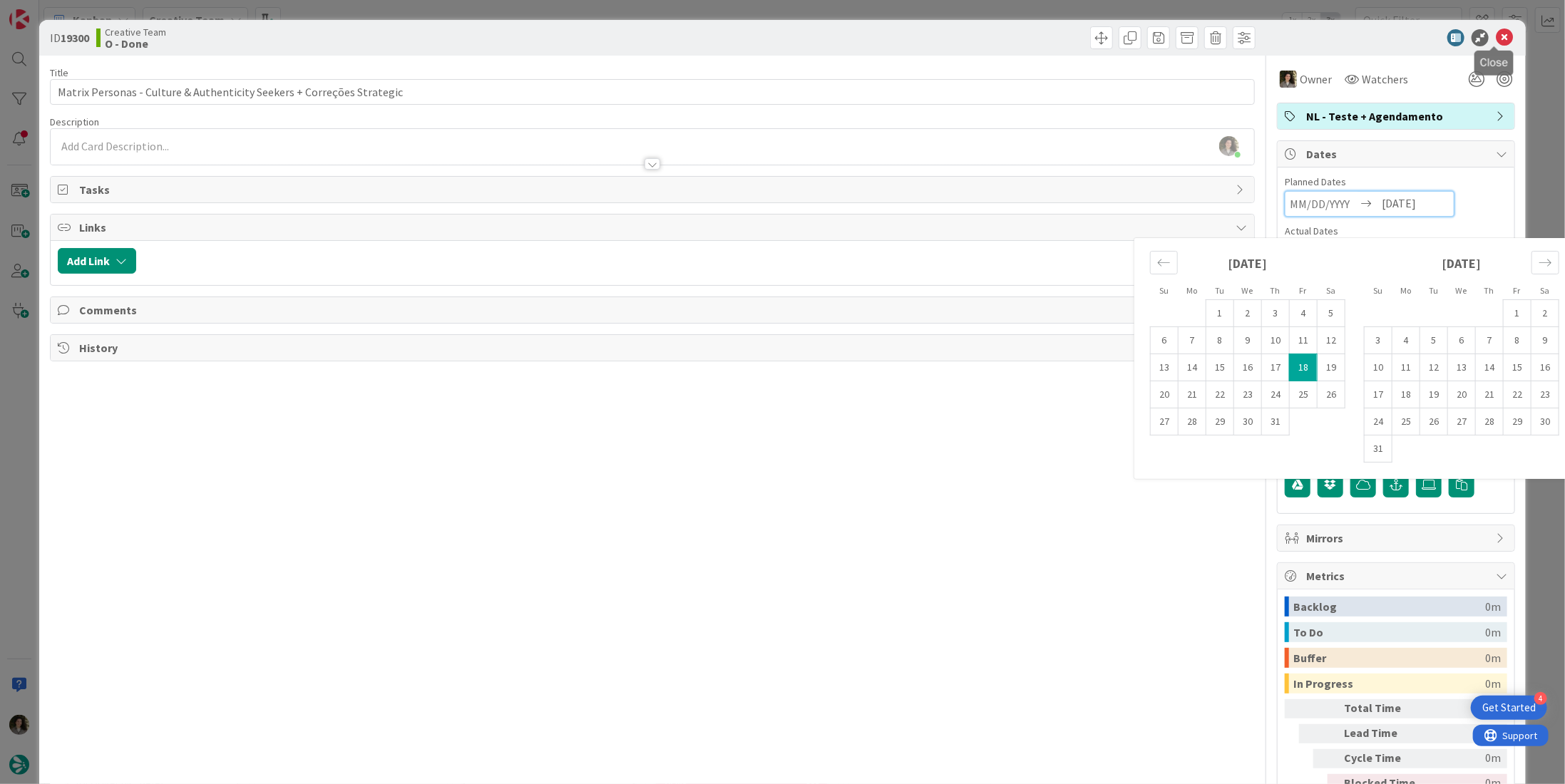 click at bounding box center (1504, 38) 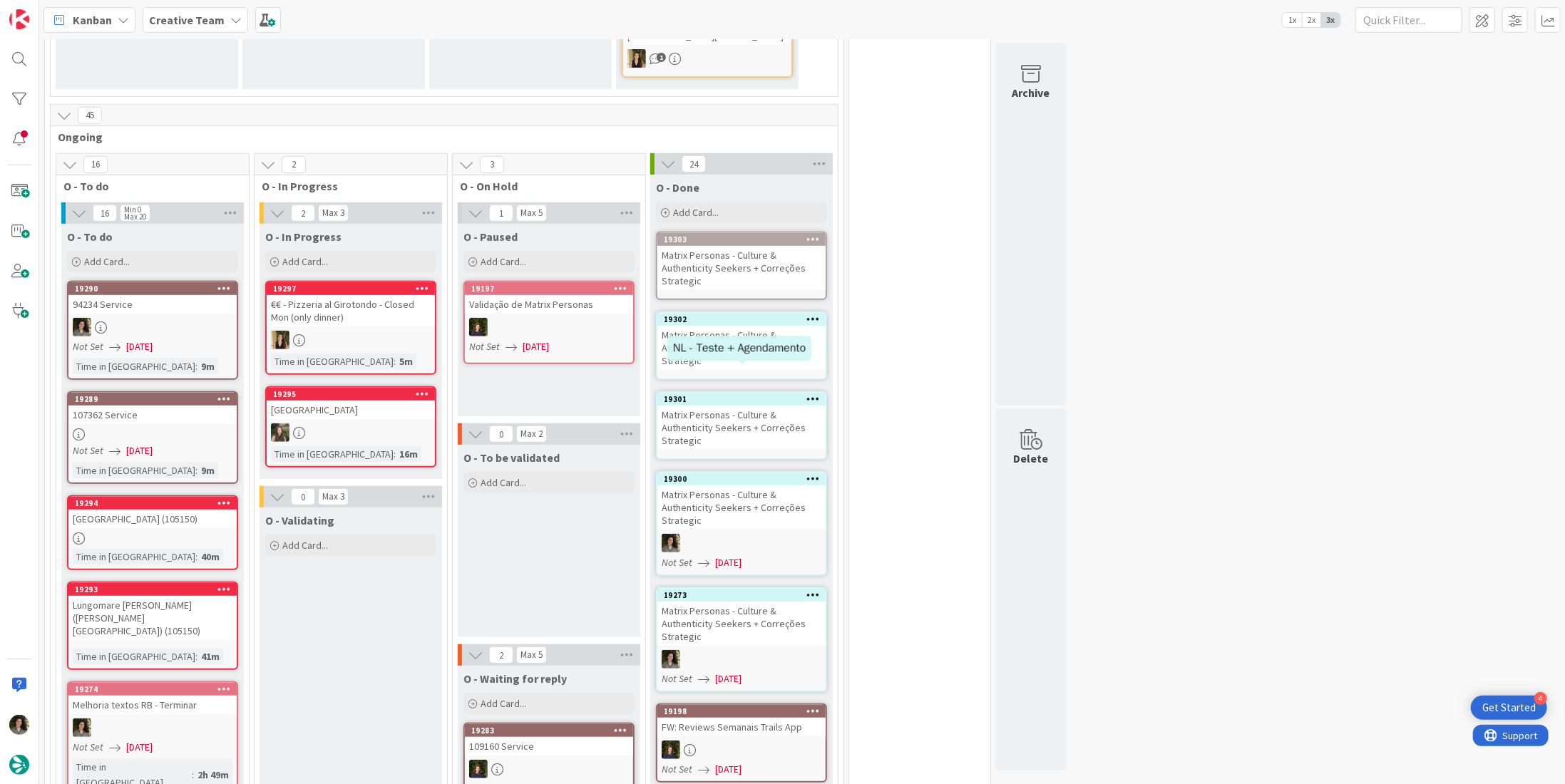 click on "Matrix Personas - Culture & Authenticity Seekers + Correções Strategic" at bounding box center (742, 428) 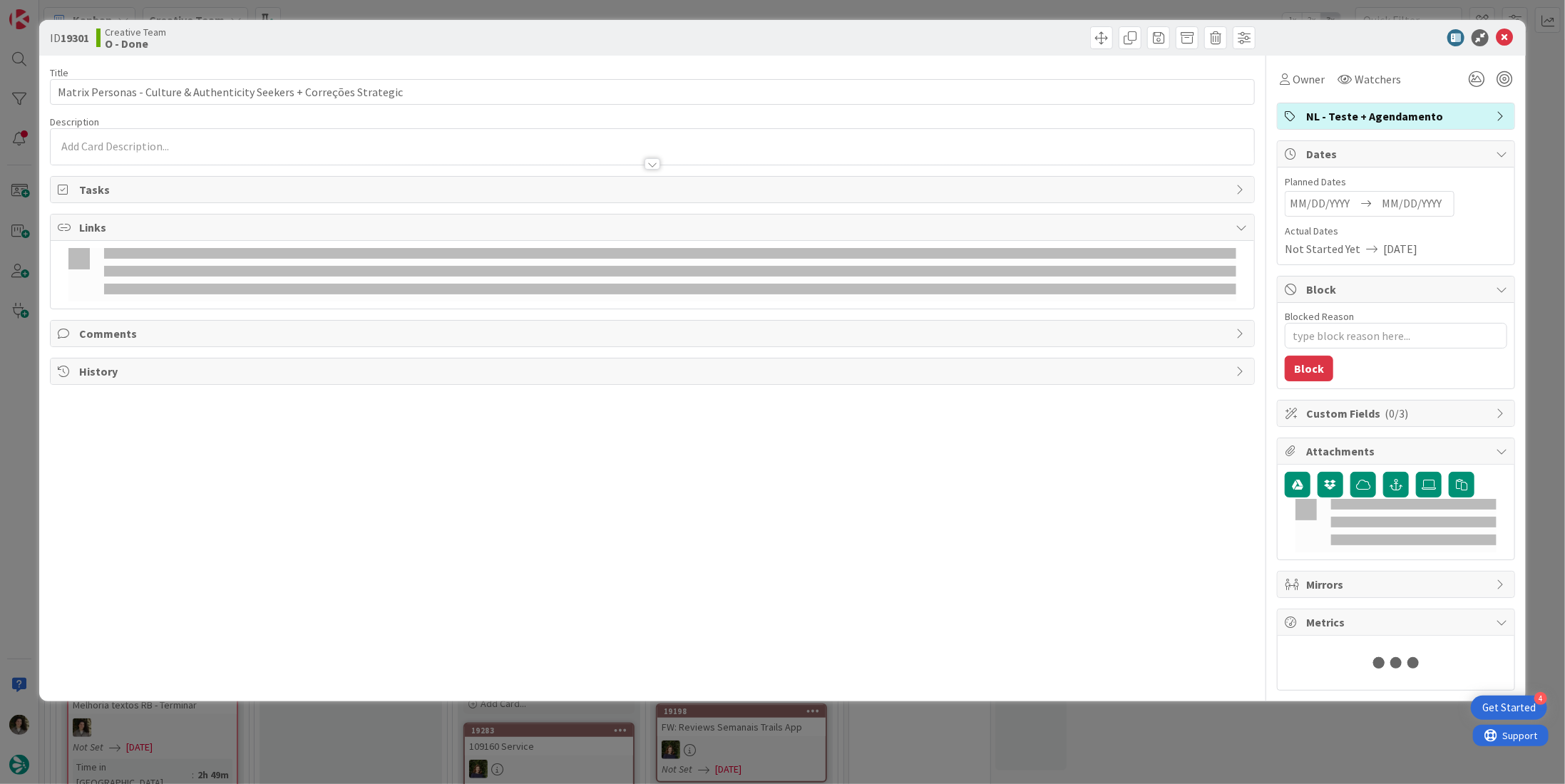 scroll, scrollTop: 0, scrollLeft: 0, axis: both 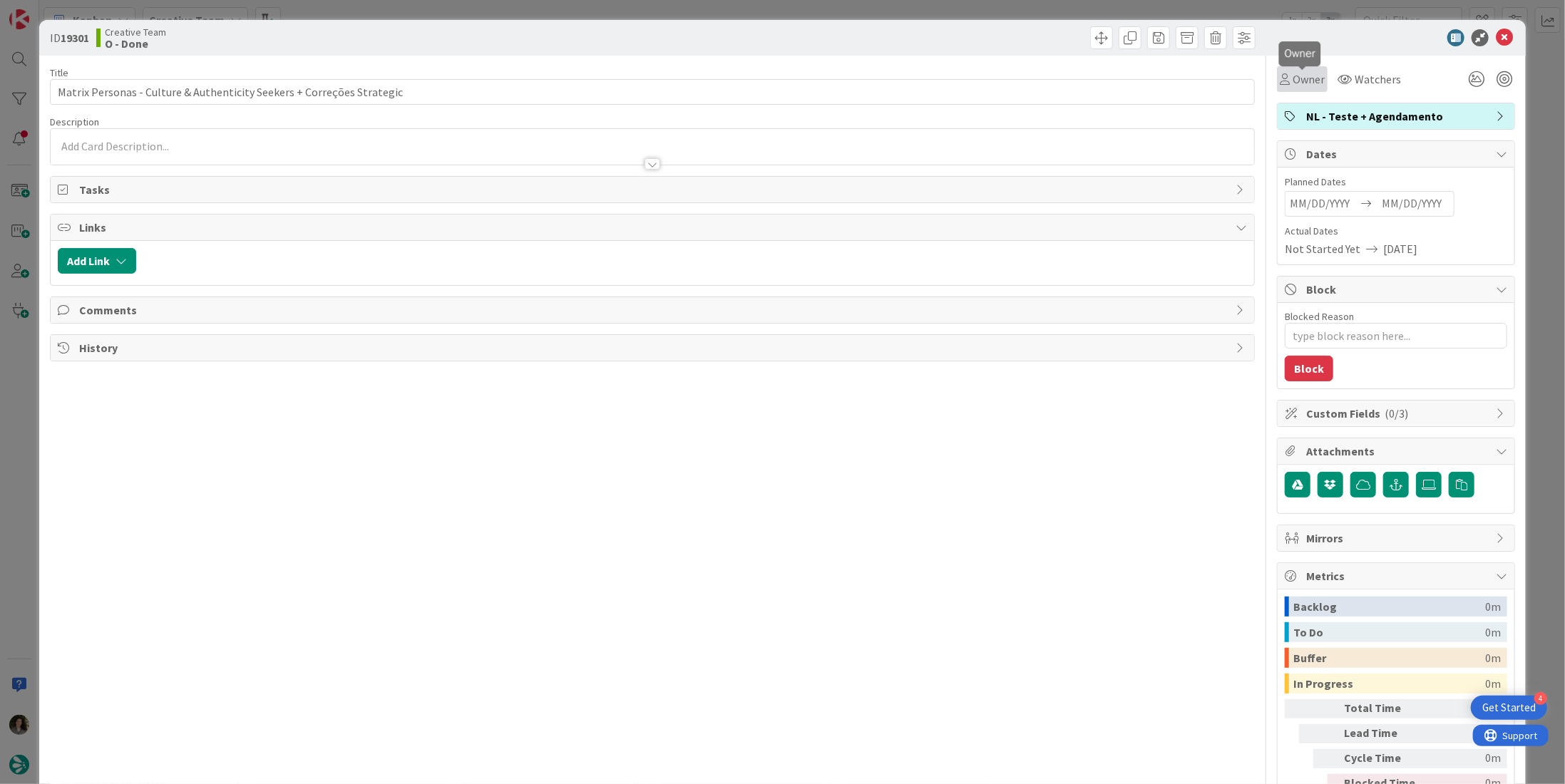 click on "Owner" at bounding box center [1308, 79] 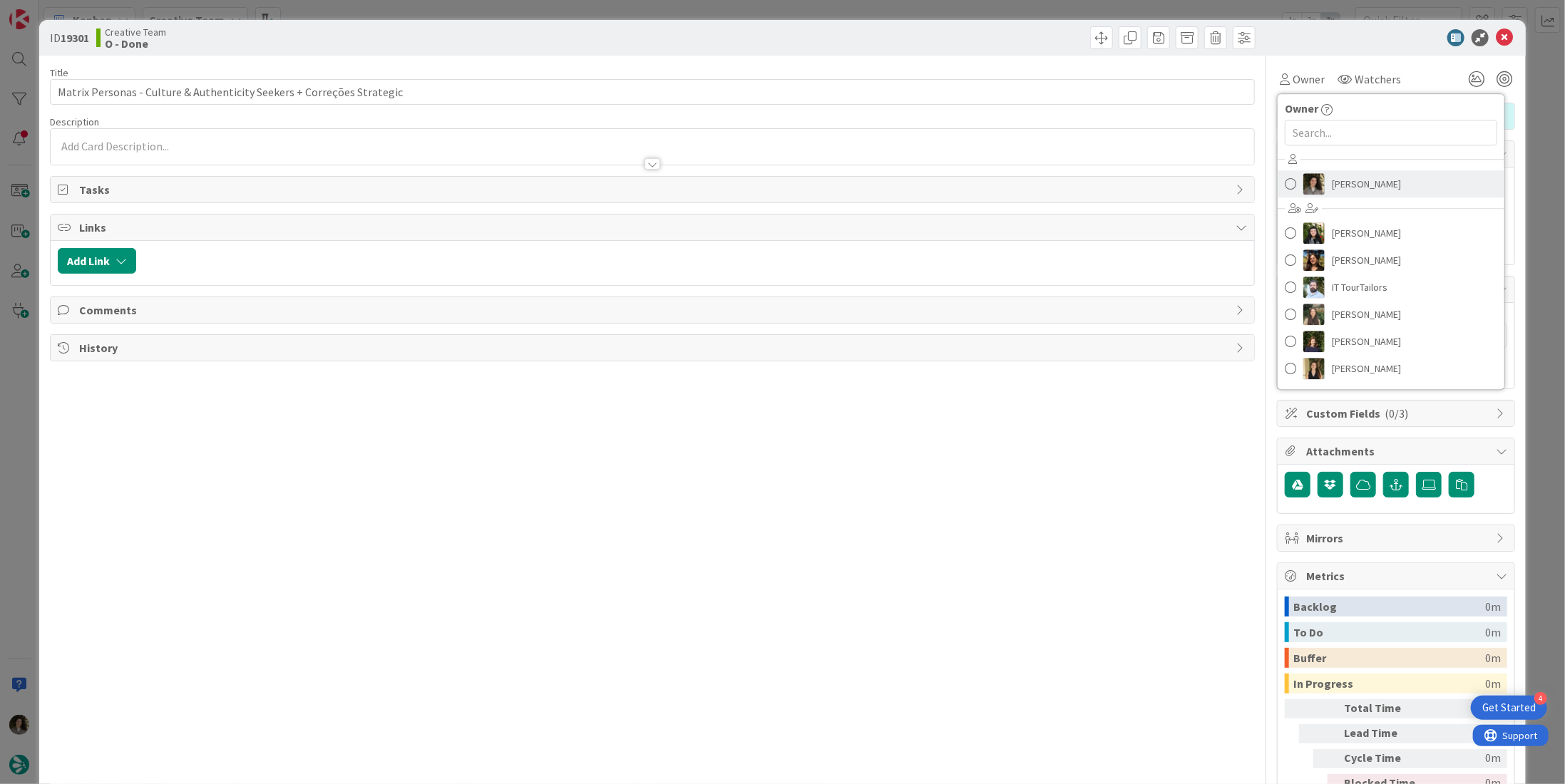 drag, startPoint x: 1336, startPoint y: 182, endPoint x: 1411, endPoint y: 224, distance: 85.95929 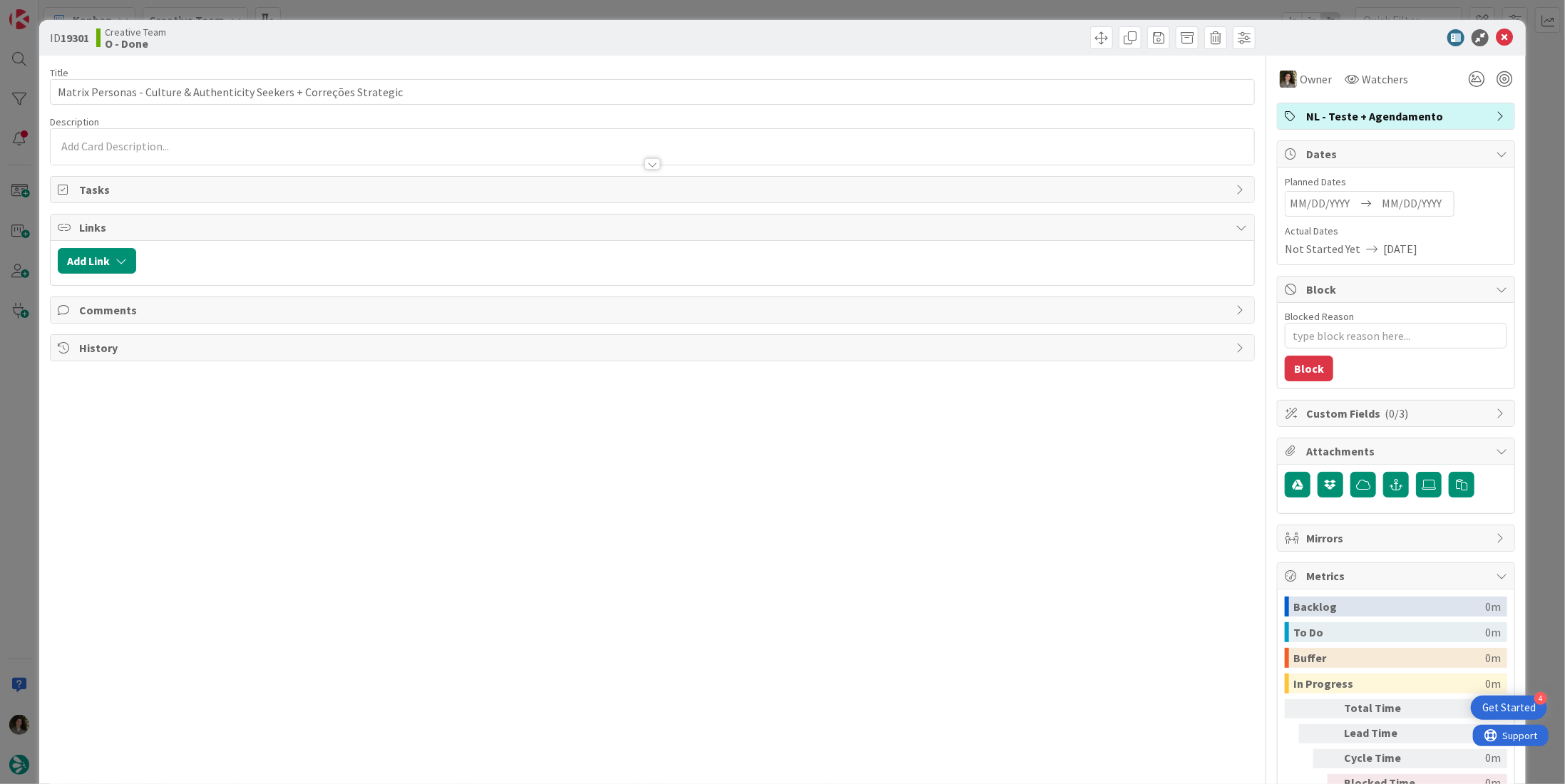 scroll, scrollTop: 0, scrollLeft: 0, axis: both 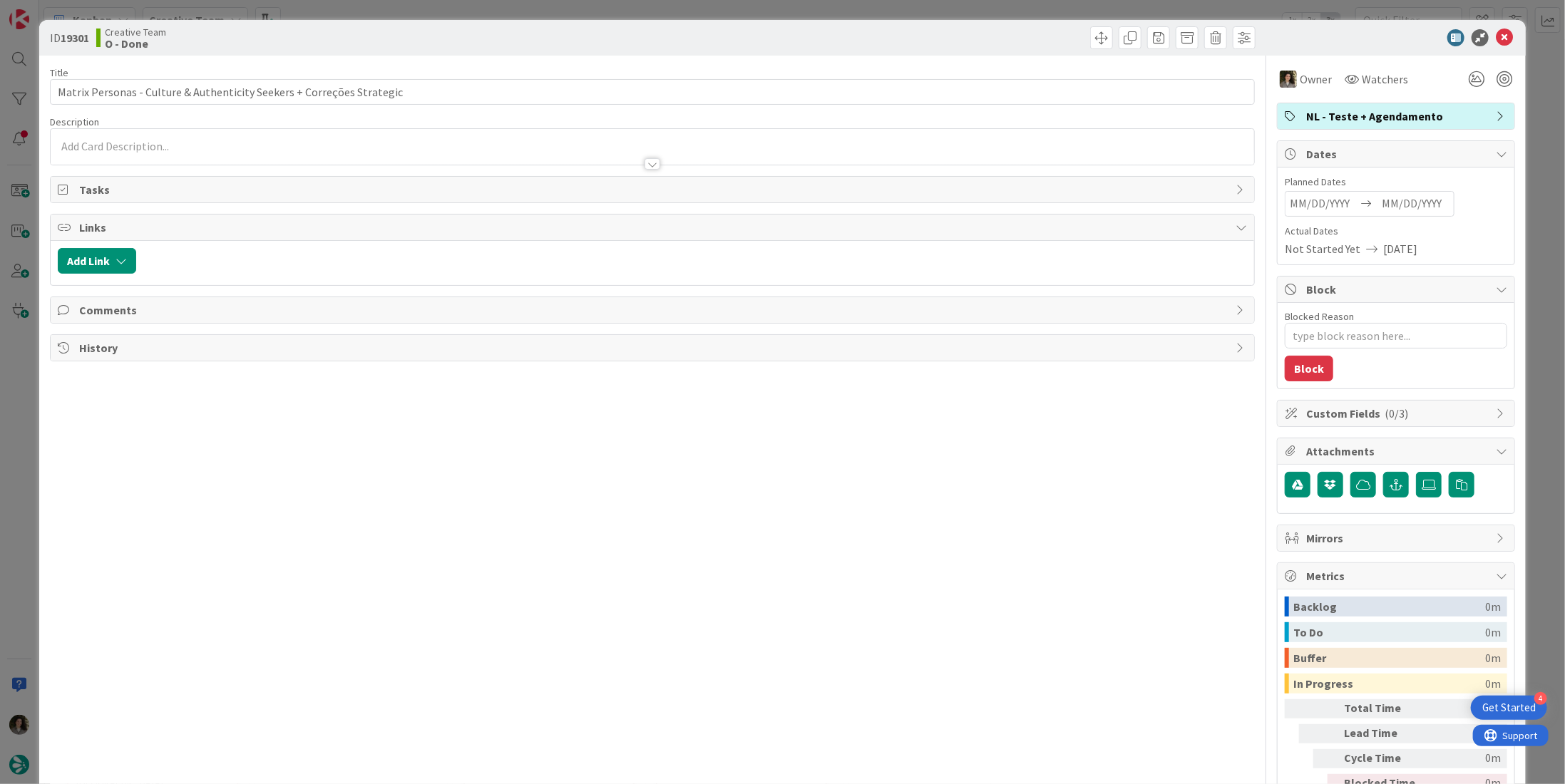 click at bounding box center (1415, 204) 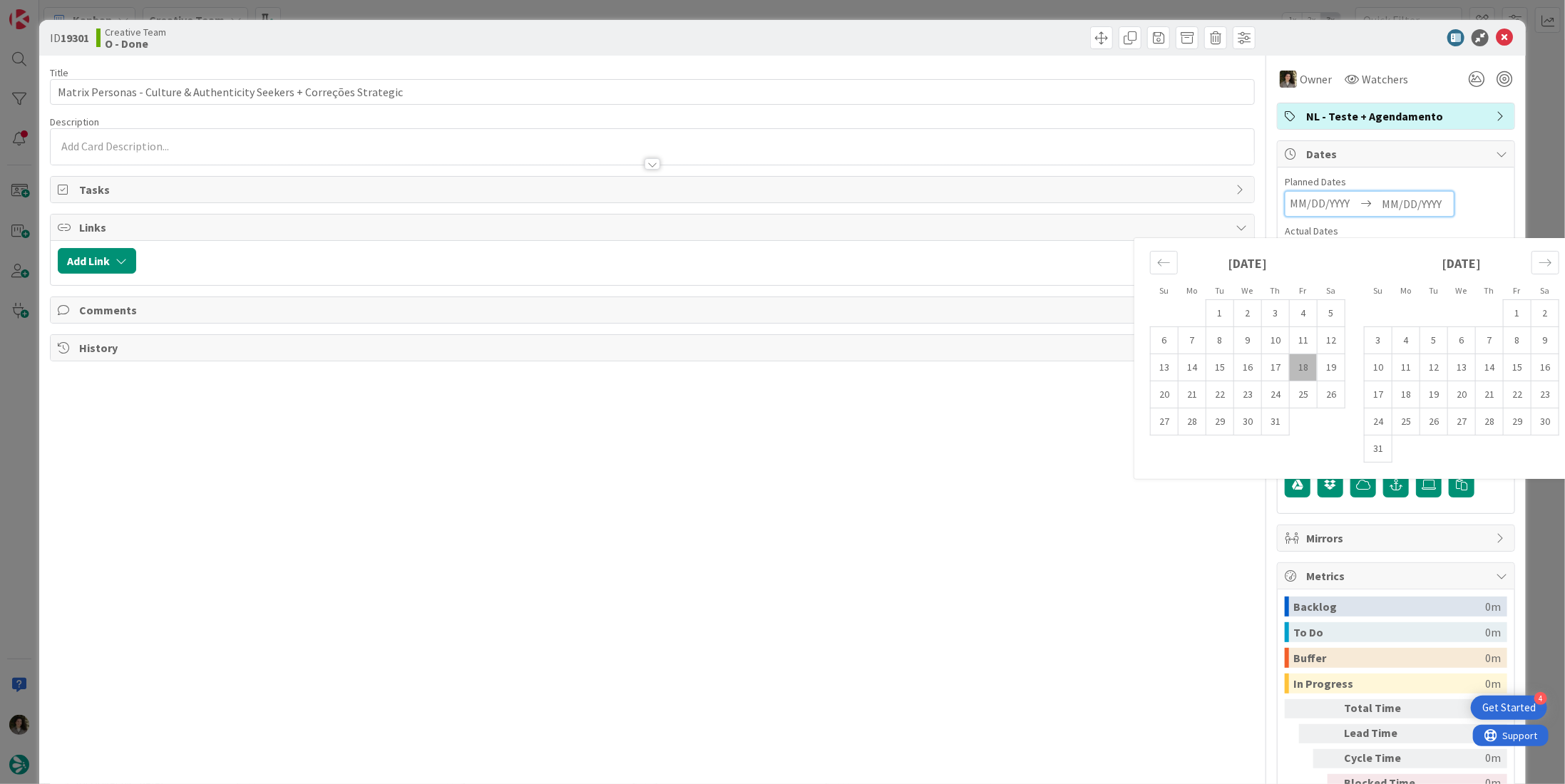 click on "18" at bounding box center [1303, 368] 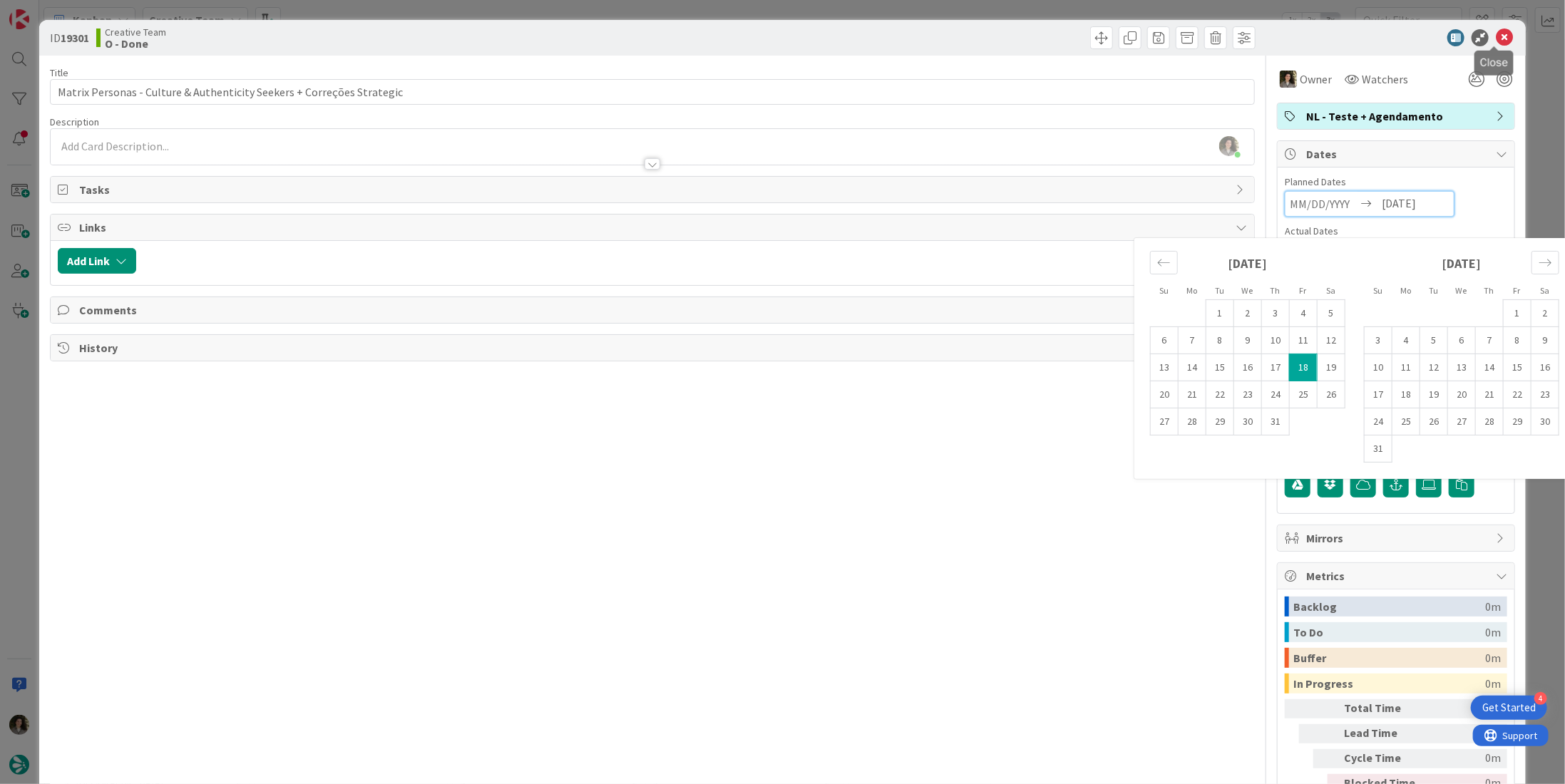 click at bounding box center [1504, 38] 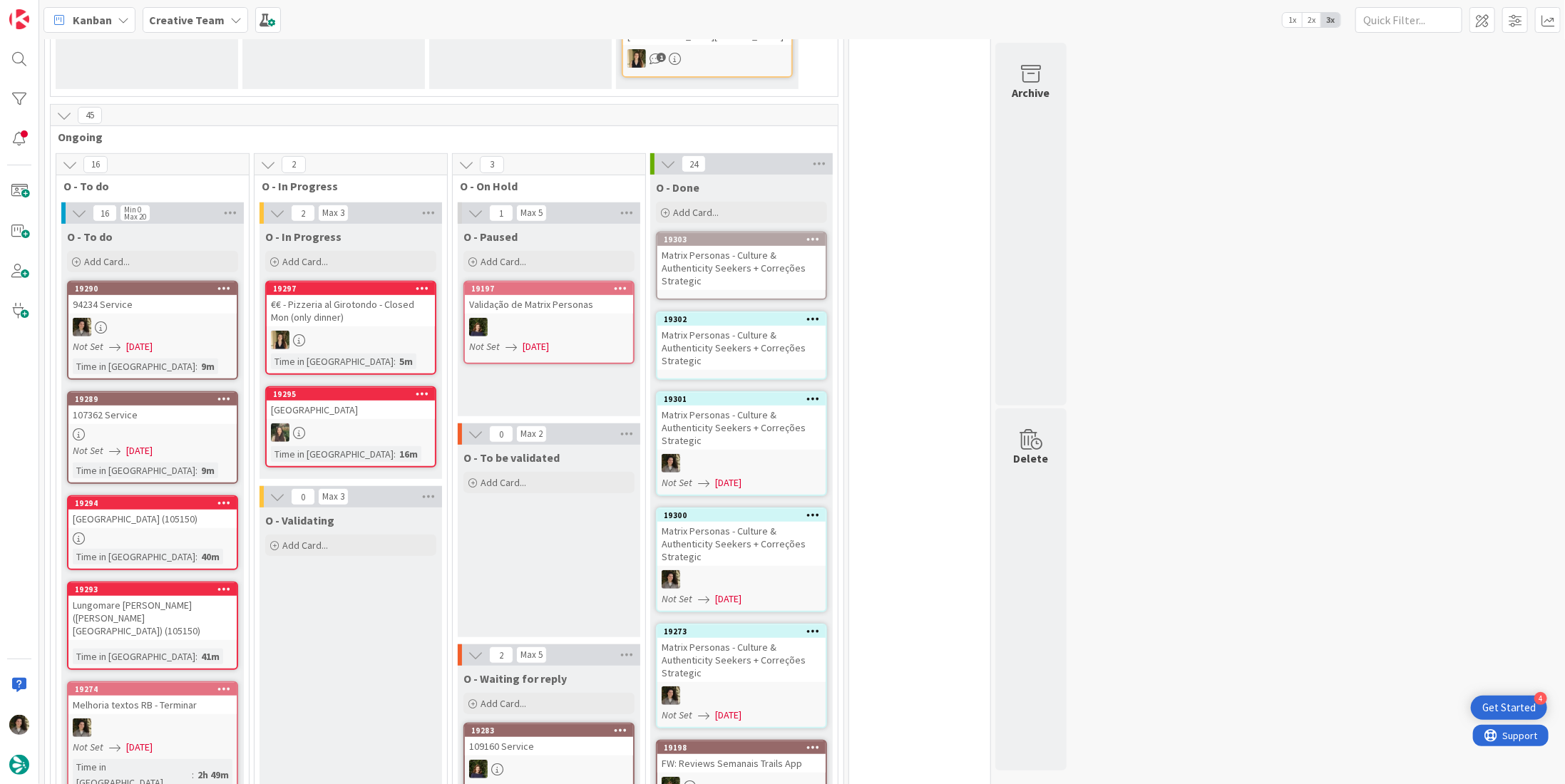 click on "Matrix Personas - Culture & Authenticity Seekers + Correções Strategic" at bounding box center (742, 348) 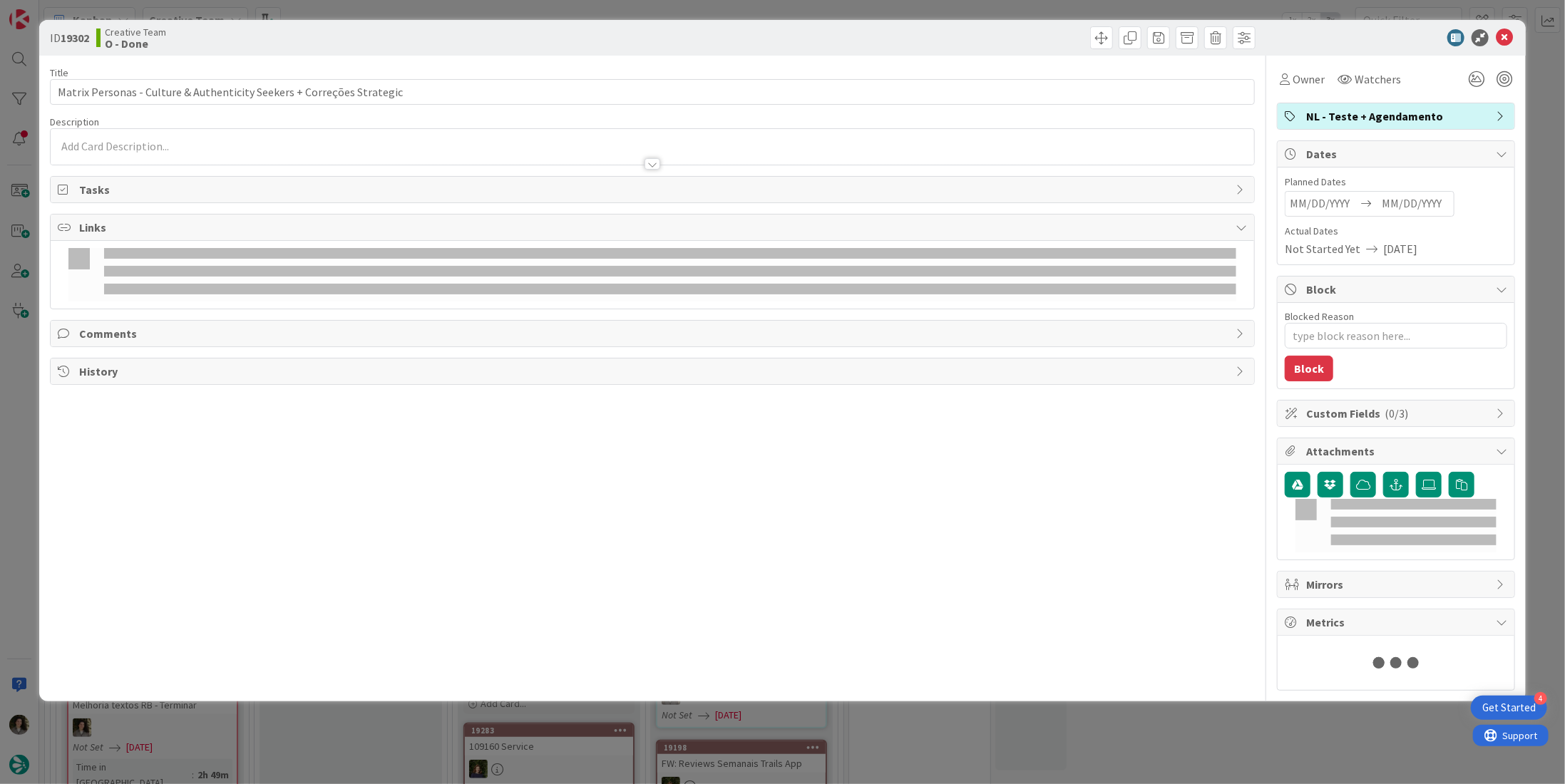 scroll, scrollTop: 0, scrollLeft: 0, axis: both 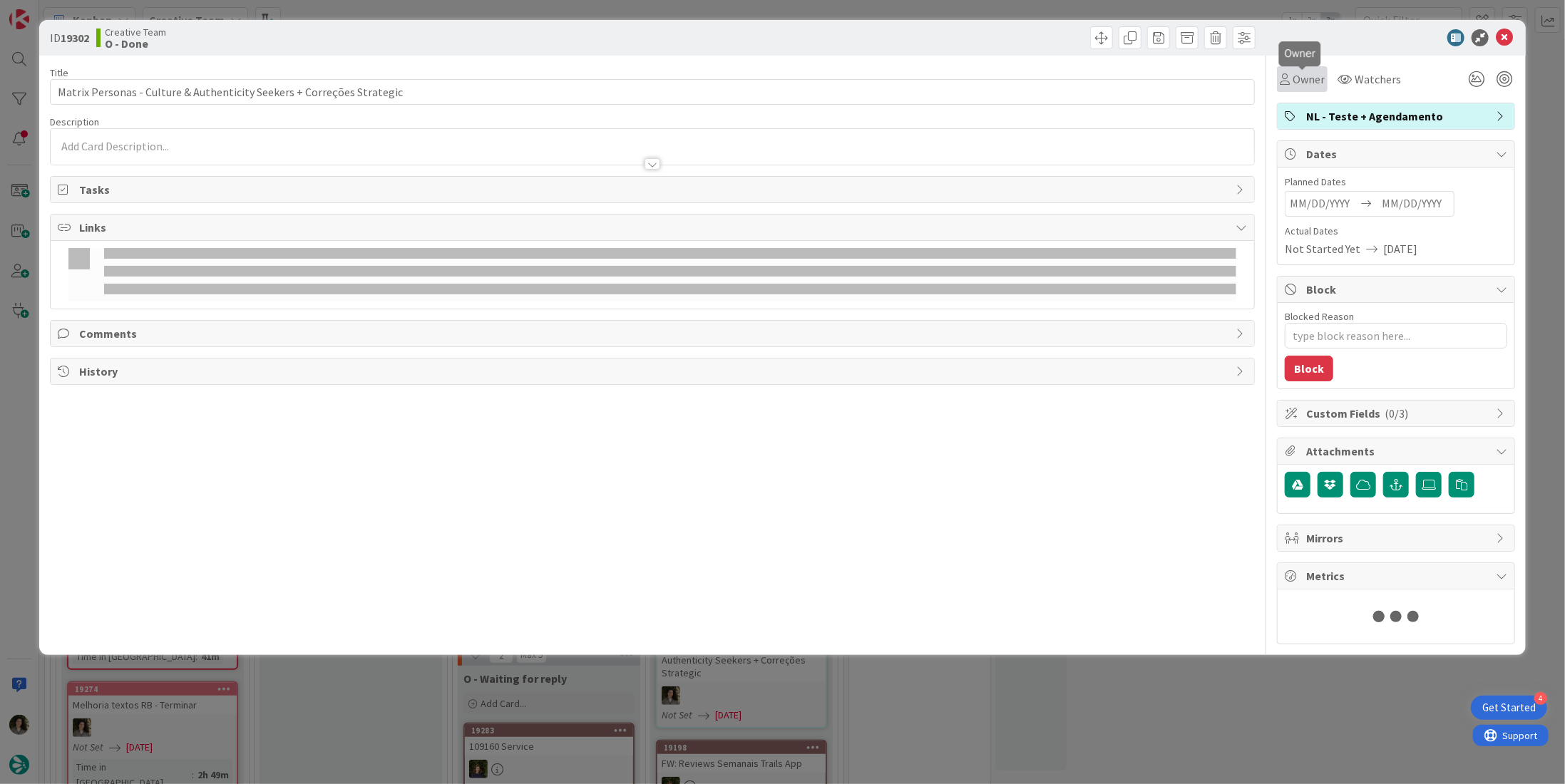 click on "Owner" at bounding box center (1308, 79) 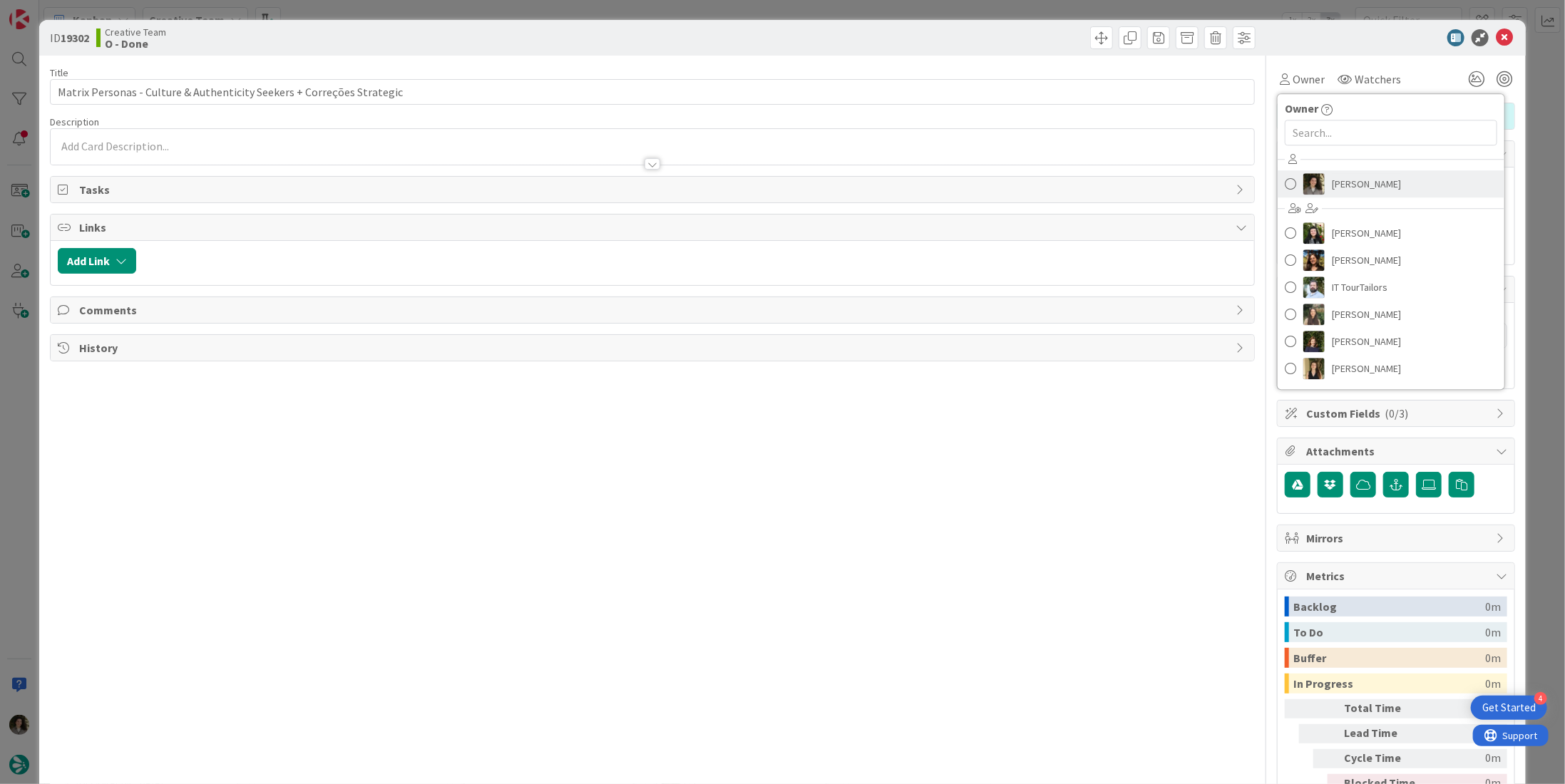 scroll, scrollTop: 0, scrollLeft: 0, axis: both 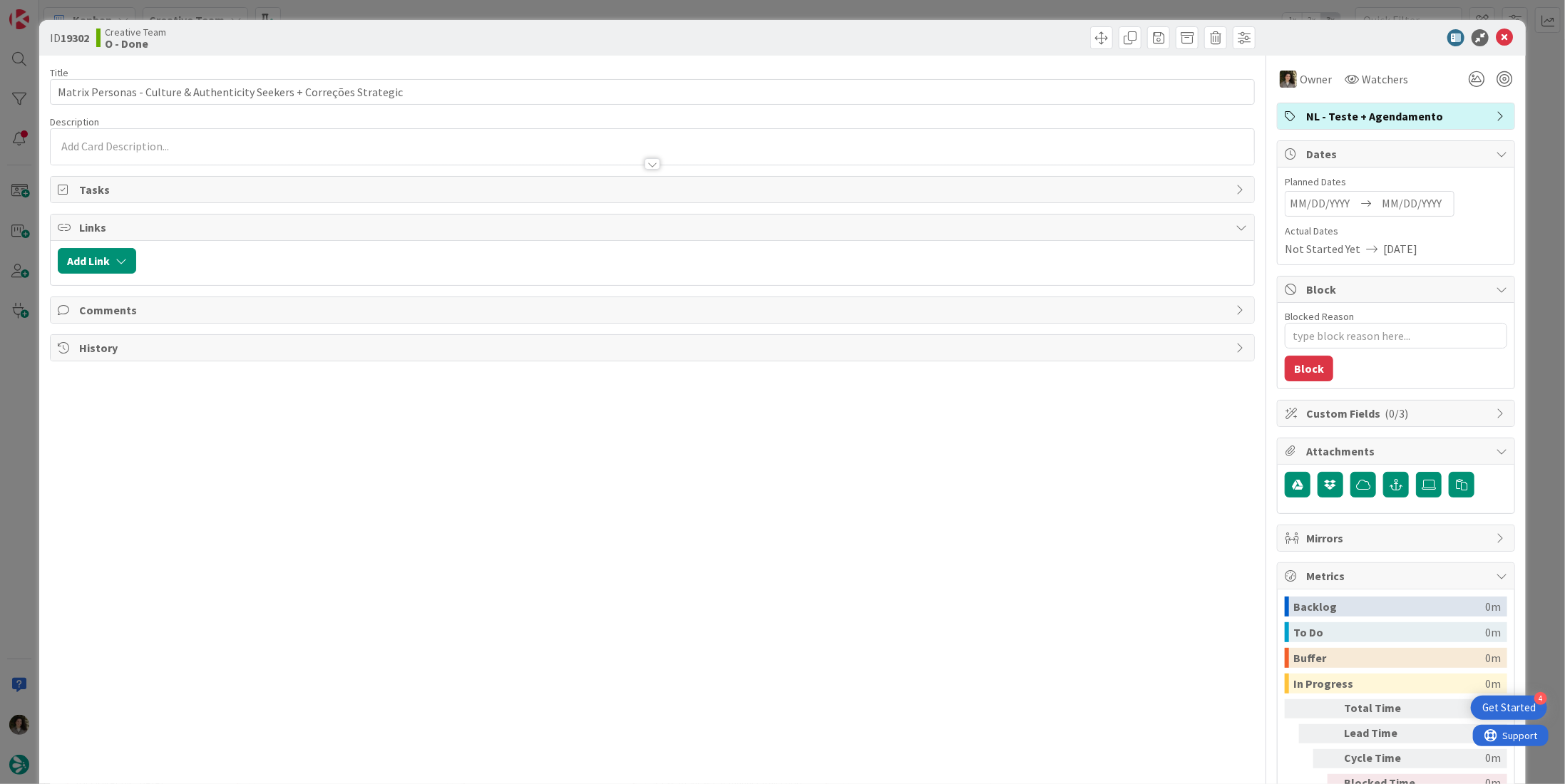 type on "x" 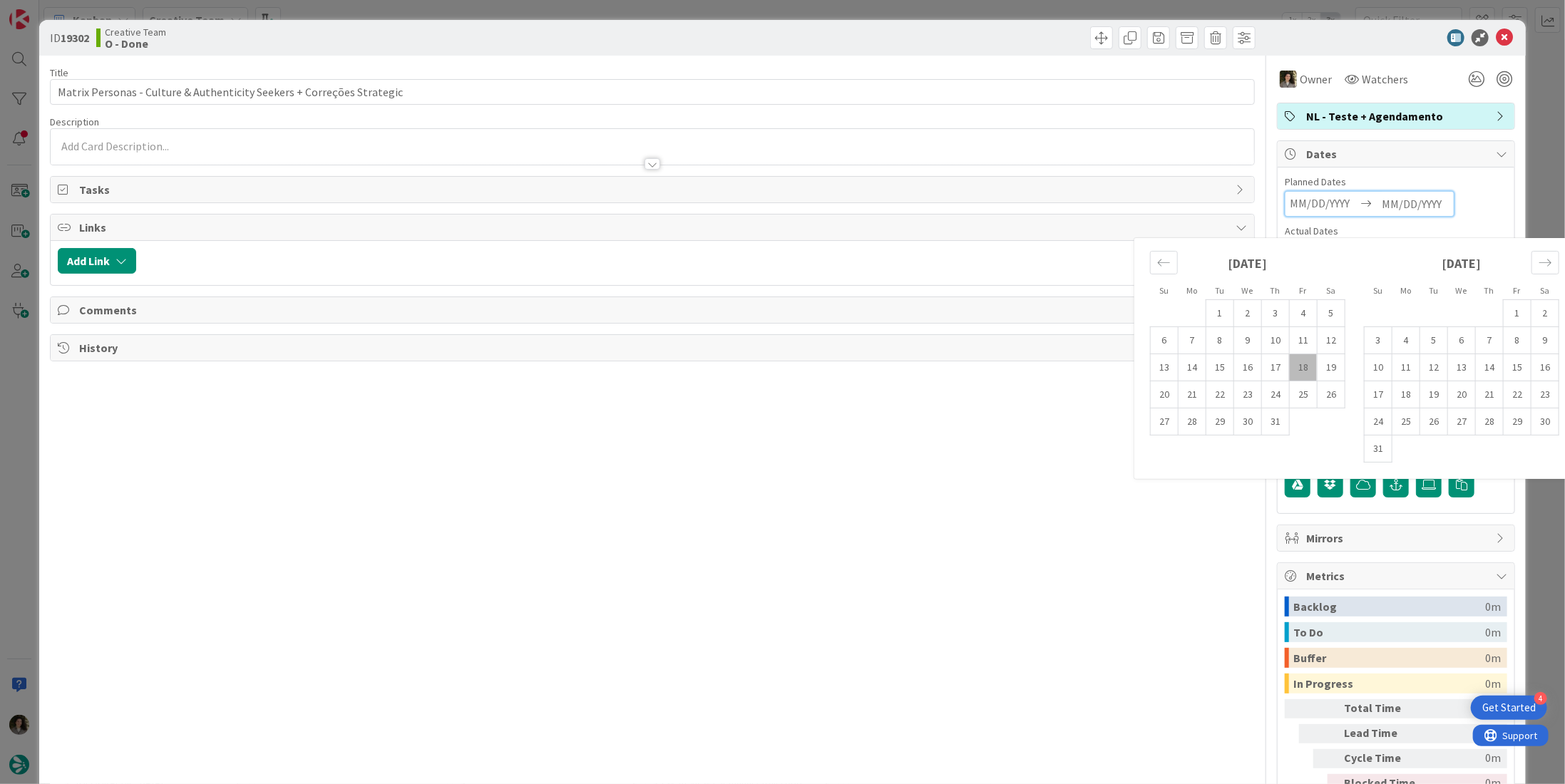 click on "18" at bounding box center [1303, 368] 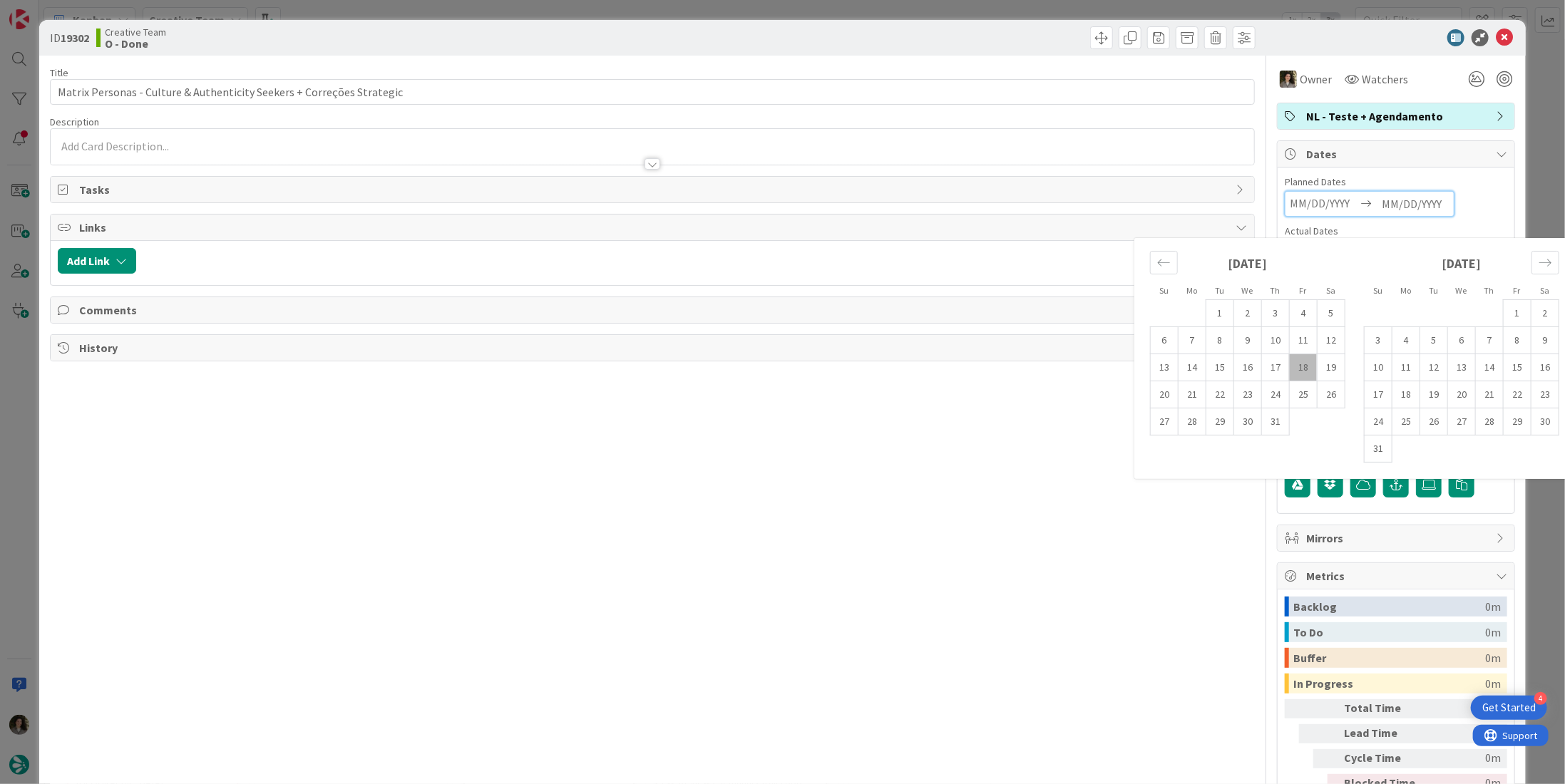 type on "[DATE]" 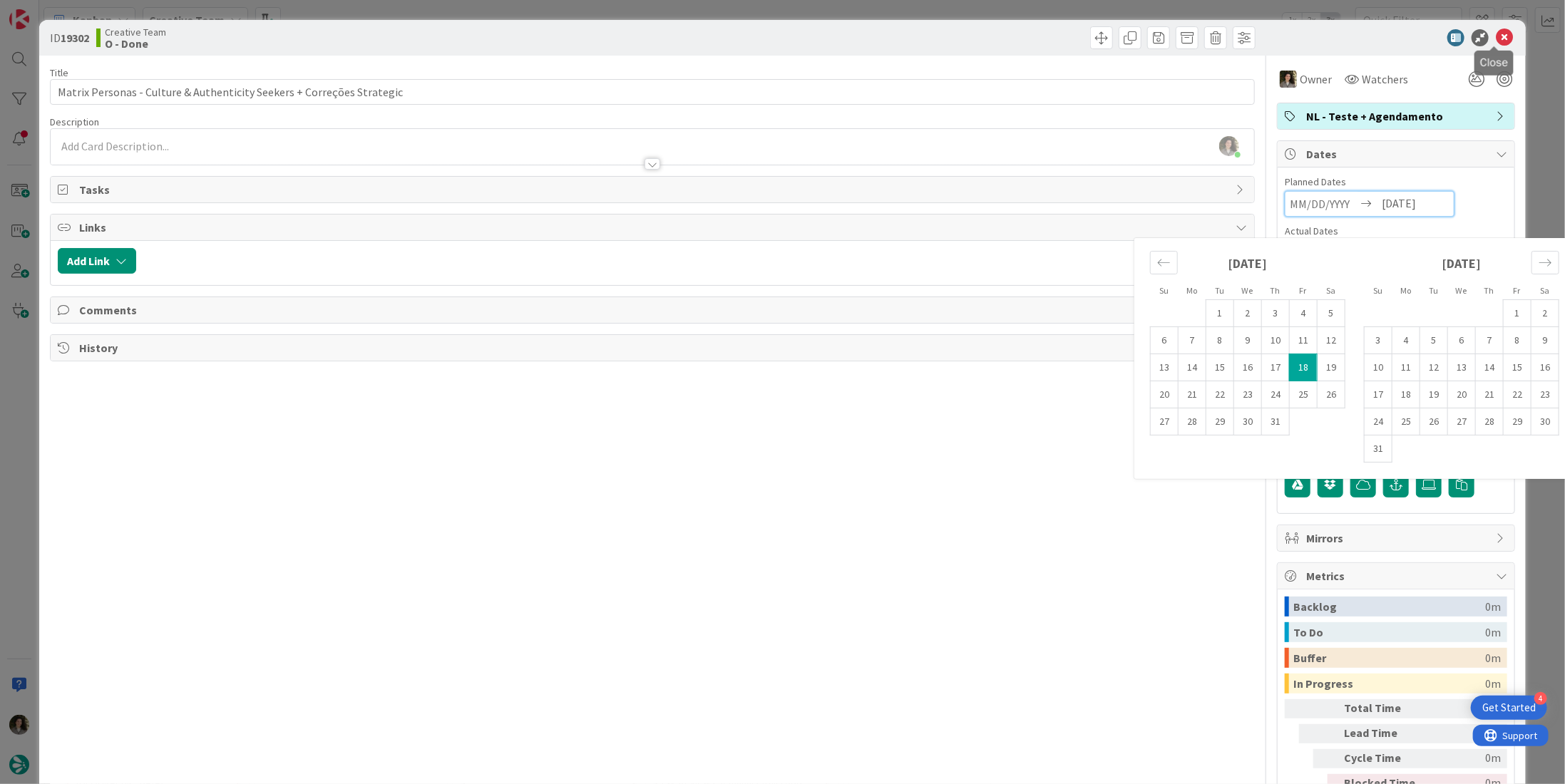 click at bounding box center [1504, 38] 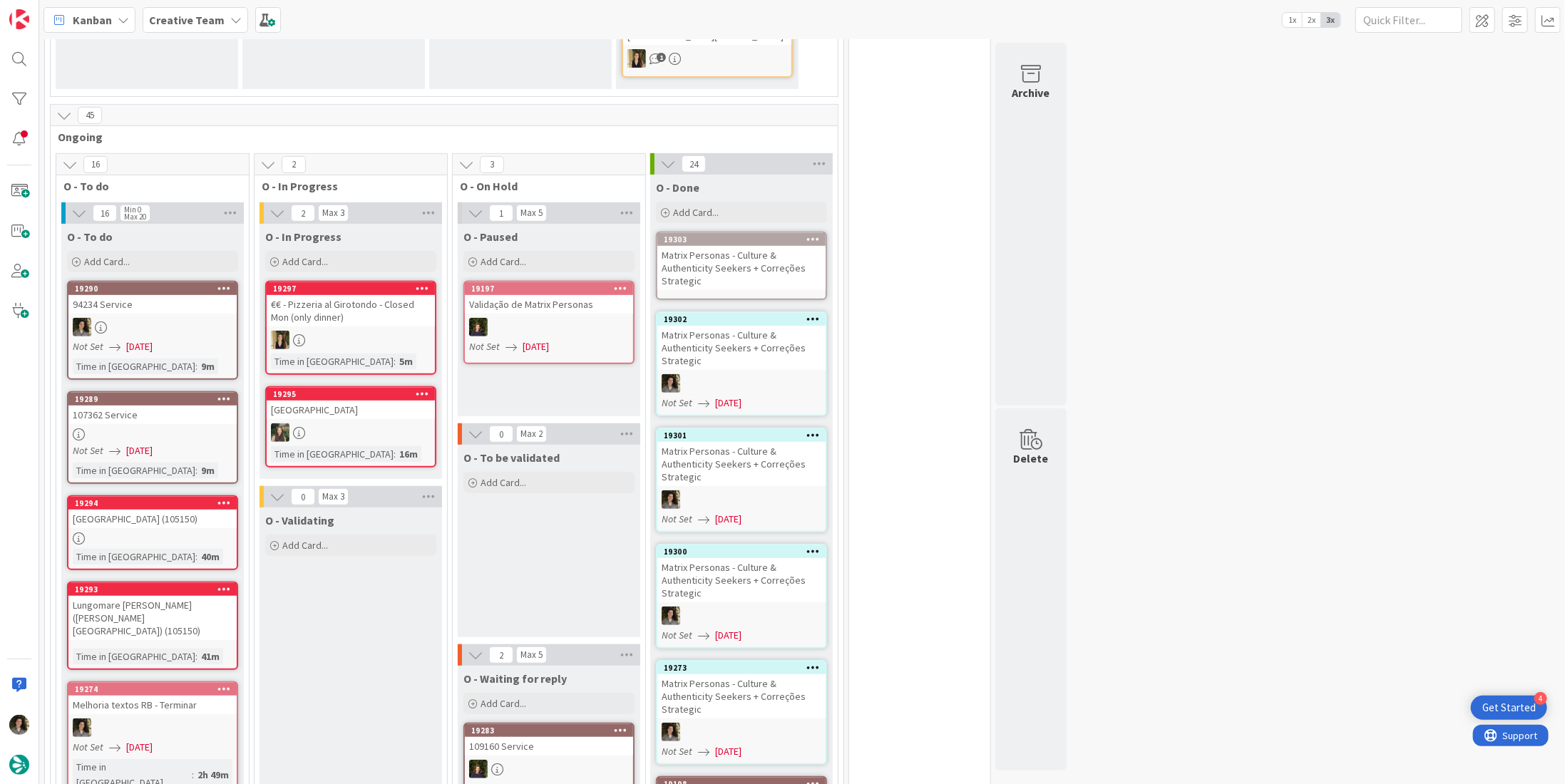 click on "Matrix Personas - Culture & Authenticity Seekers + Correções Strategic" at bounding box center [742, 268] 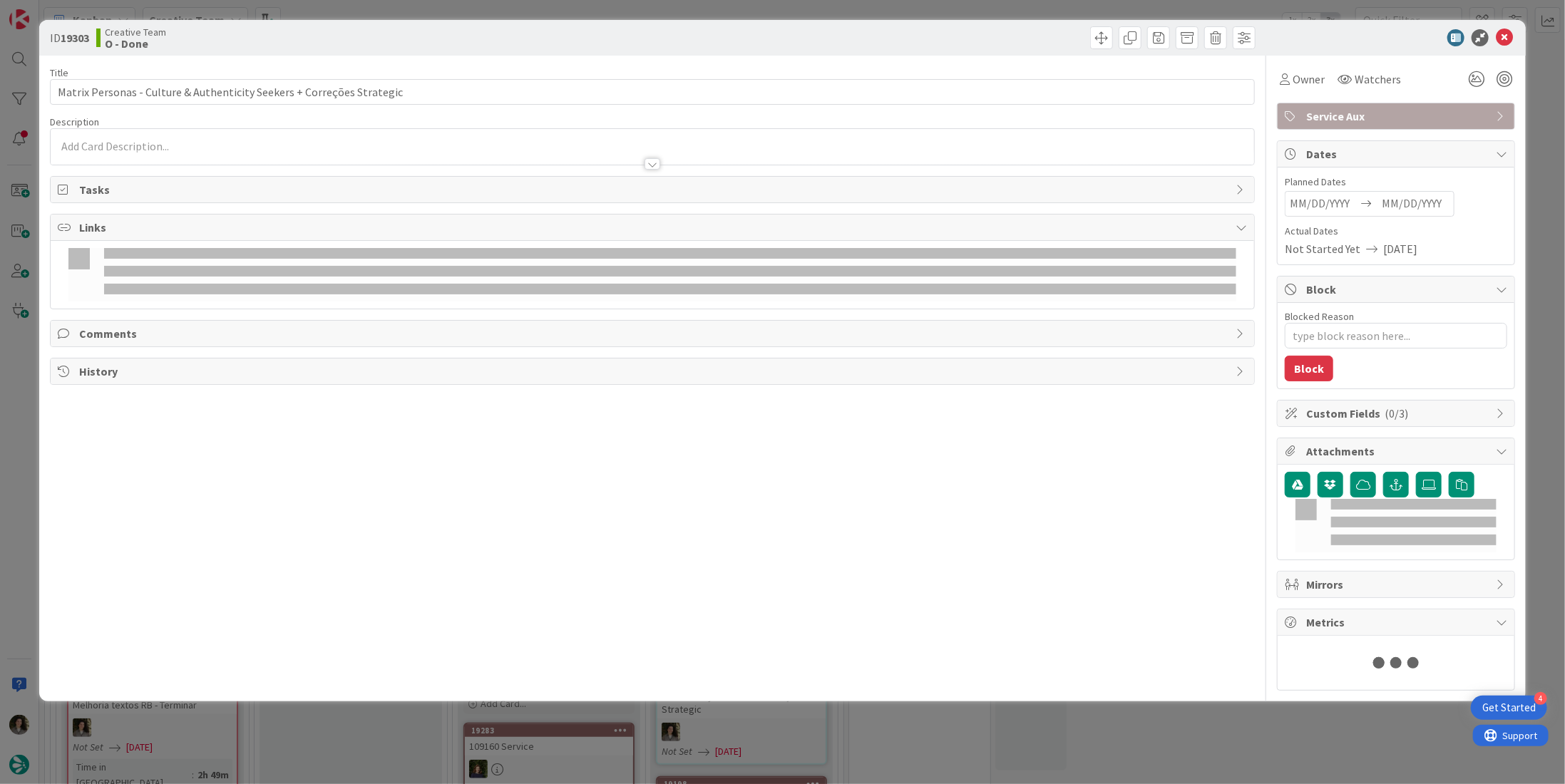 scroll, scrollTop: 0, scrollLeft: 0, axis: both 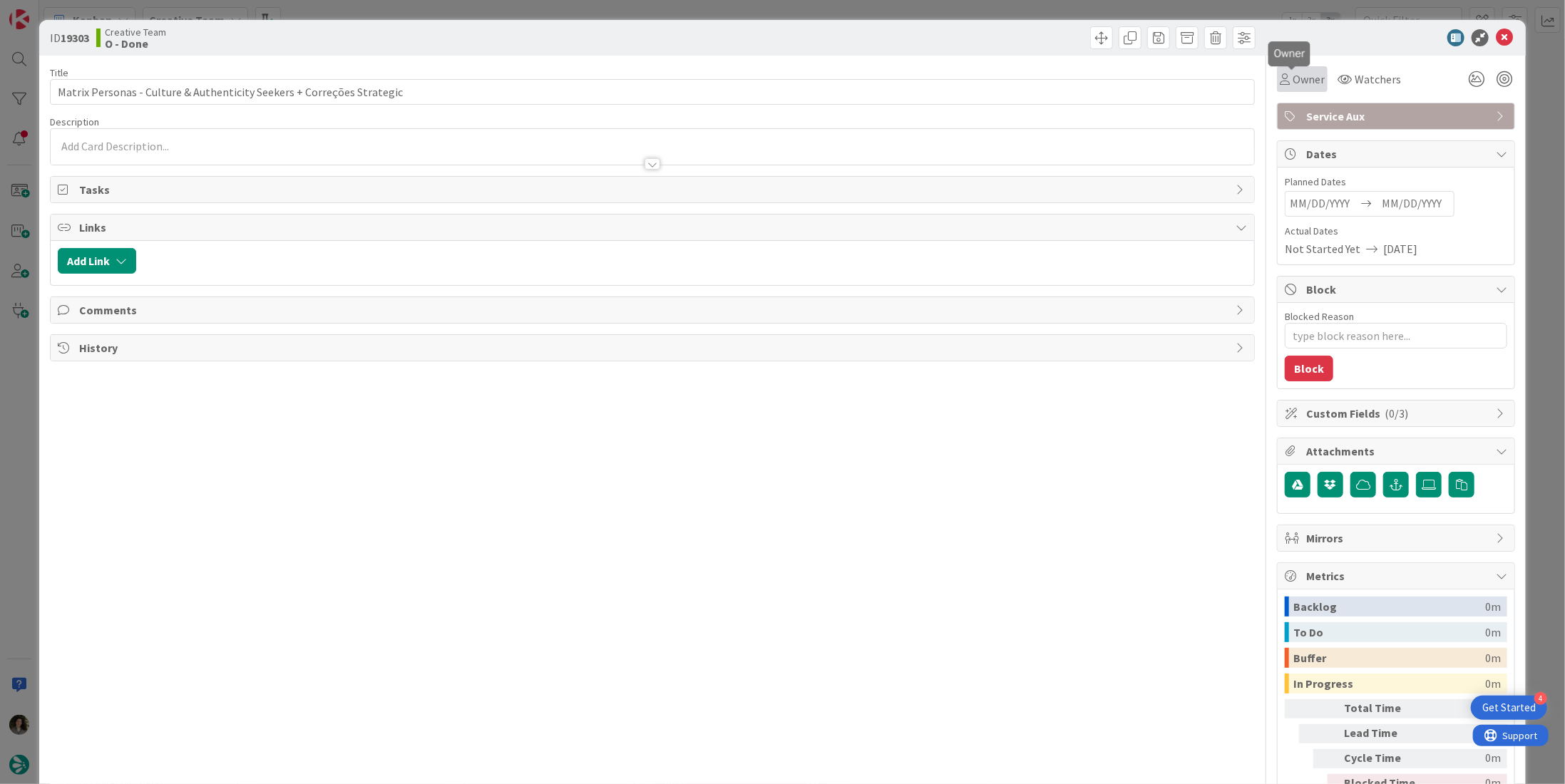 click on "Owner" at bounding box center [1308, 79] 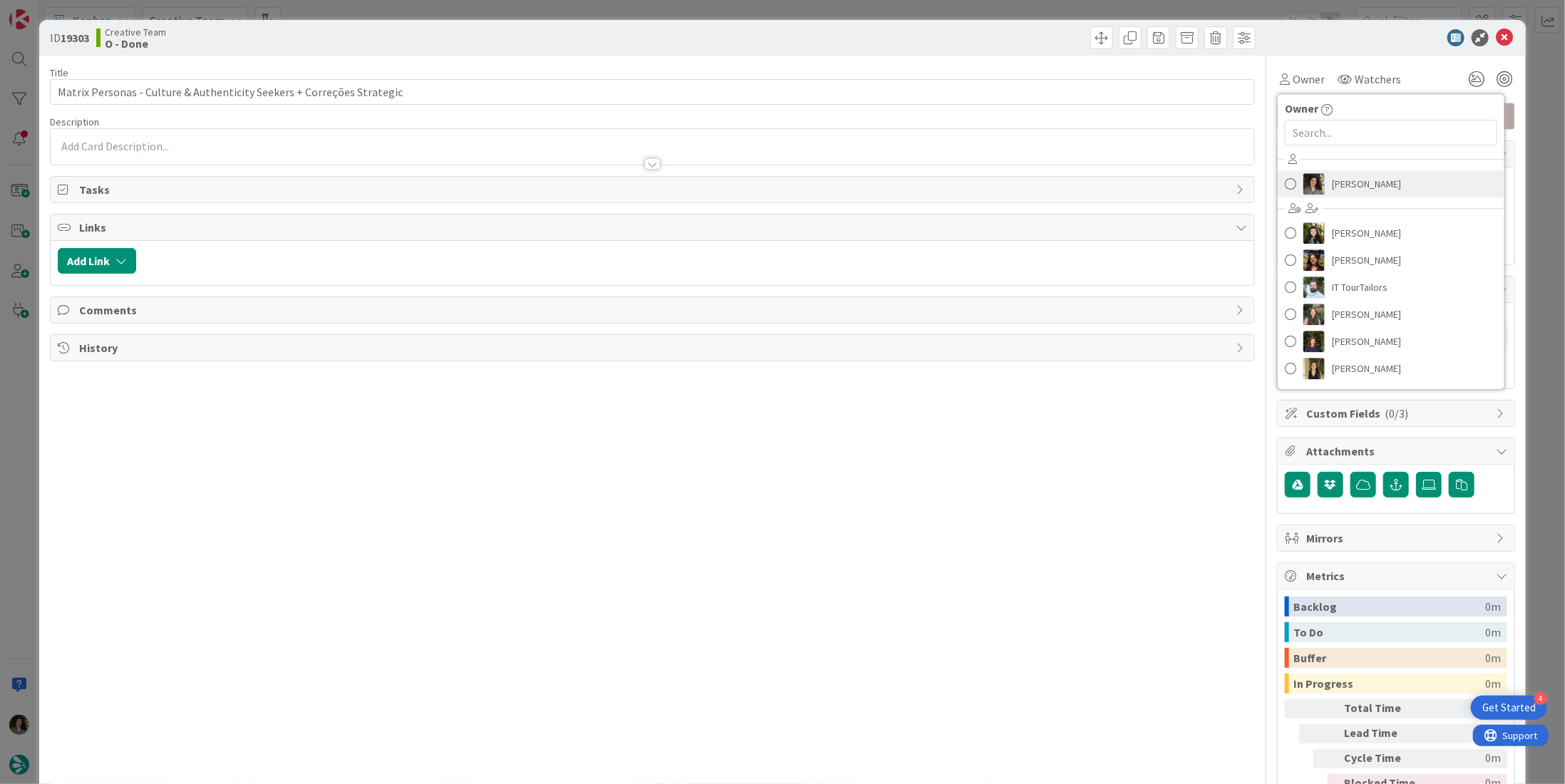 scroll, scrollTop: 0, scrollLeft: 0, axis: both 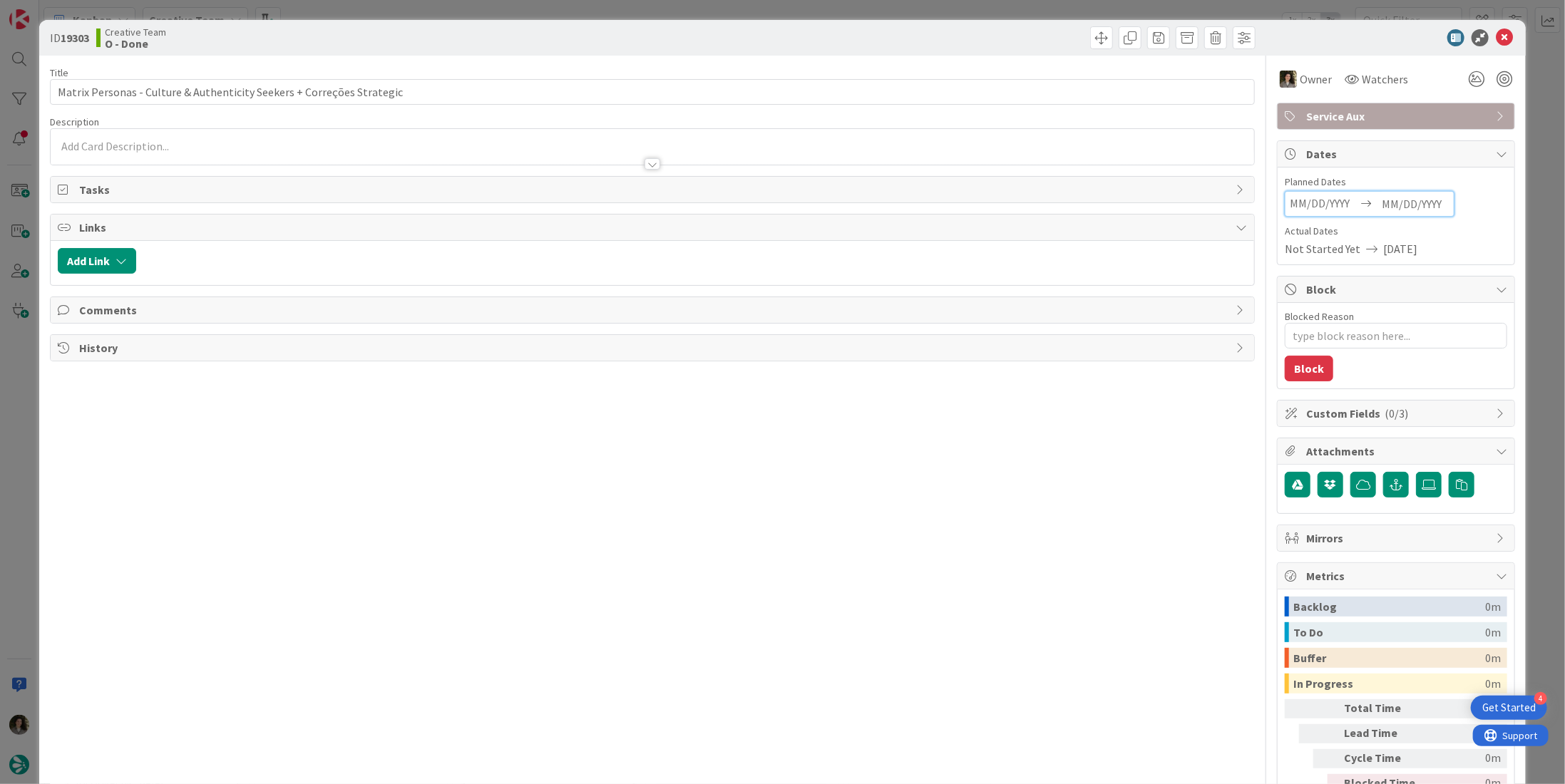 click at bounding box center (1415, 204) 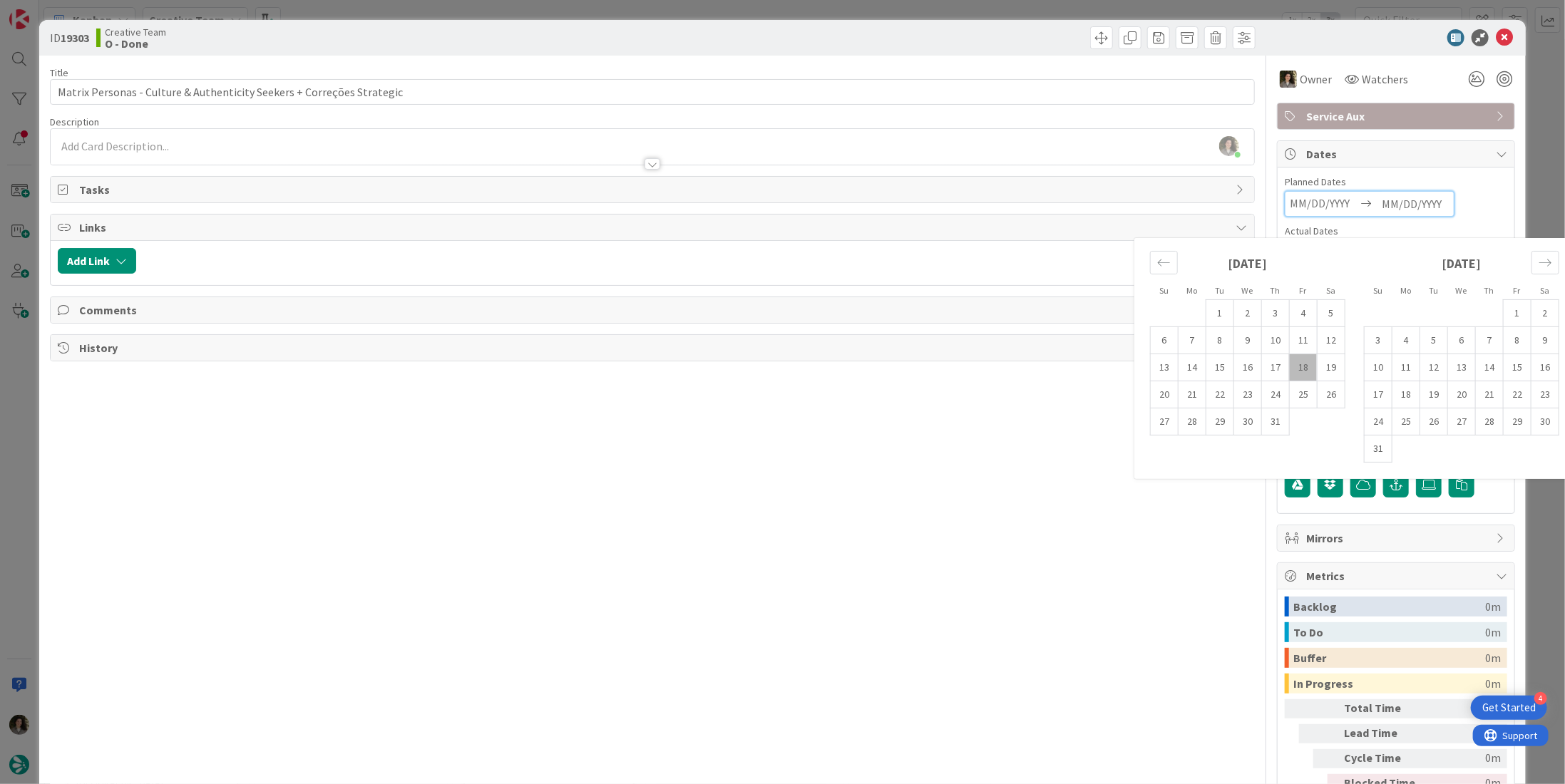 click on "Title 71 / 128 Matrix Personas - Culture & Authenticity Seekers + Correções Strategic Description [PERSON_NAME] just joined Owner Watchers Service Aux Tasks Links Add Link Comments History" at bounding box center [652, 444] 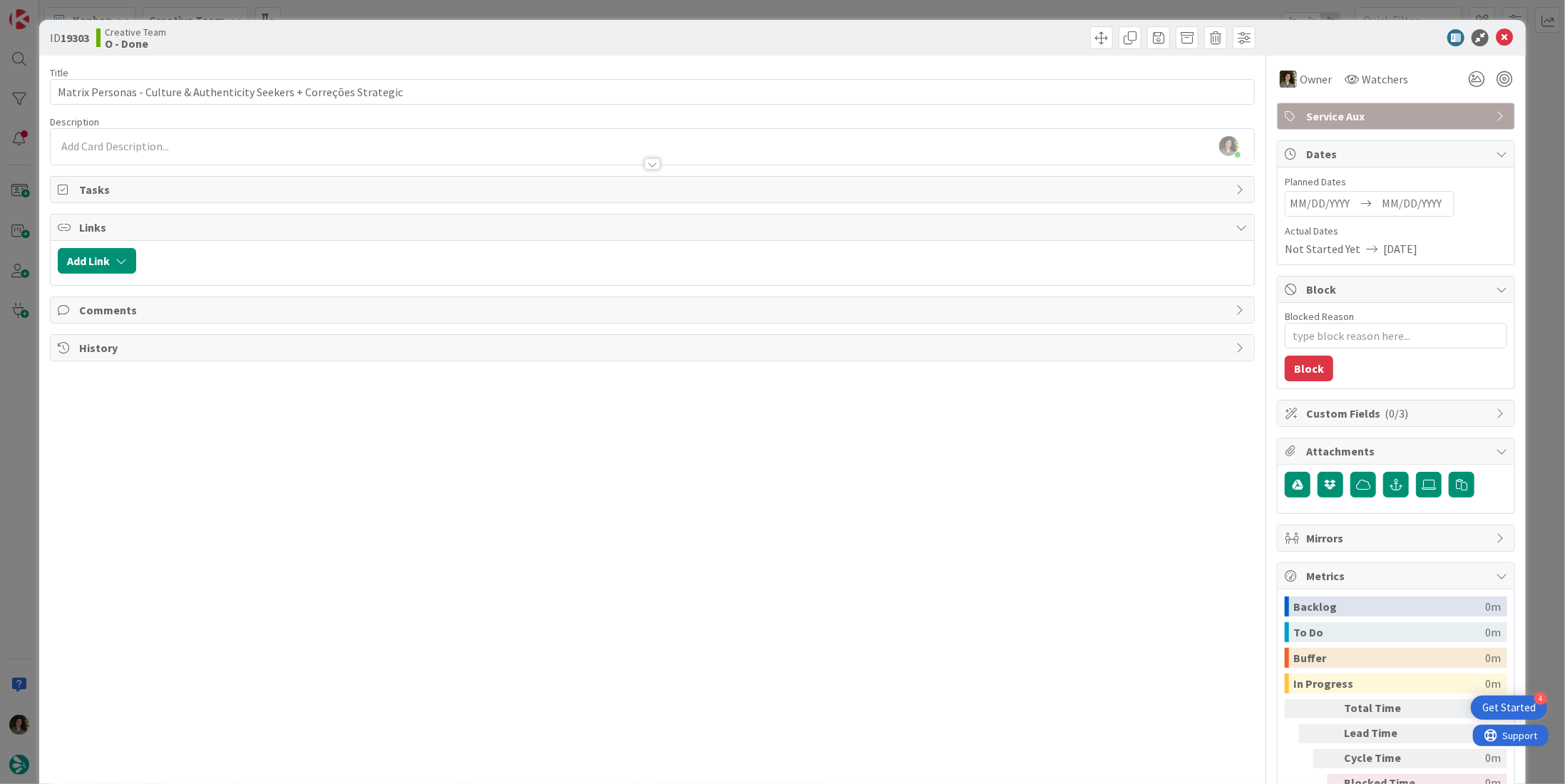 type on "x" 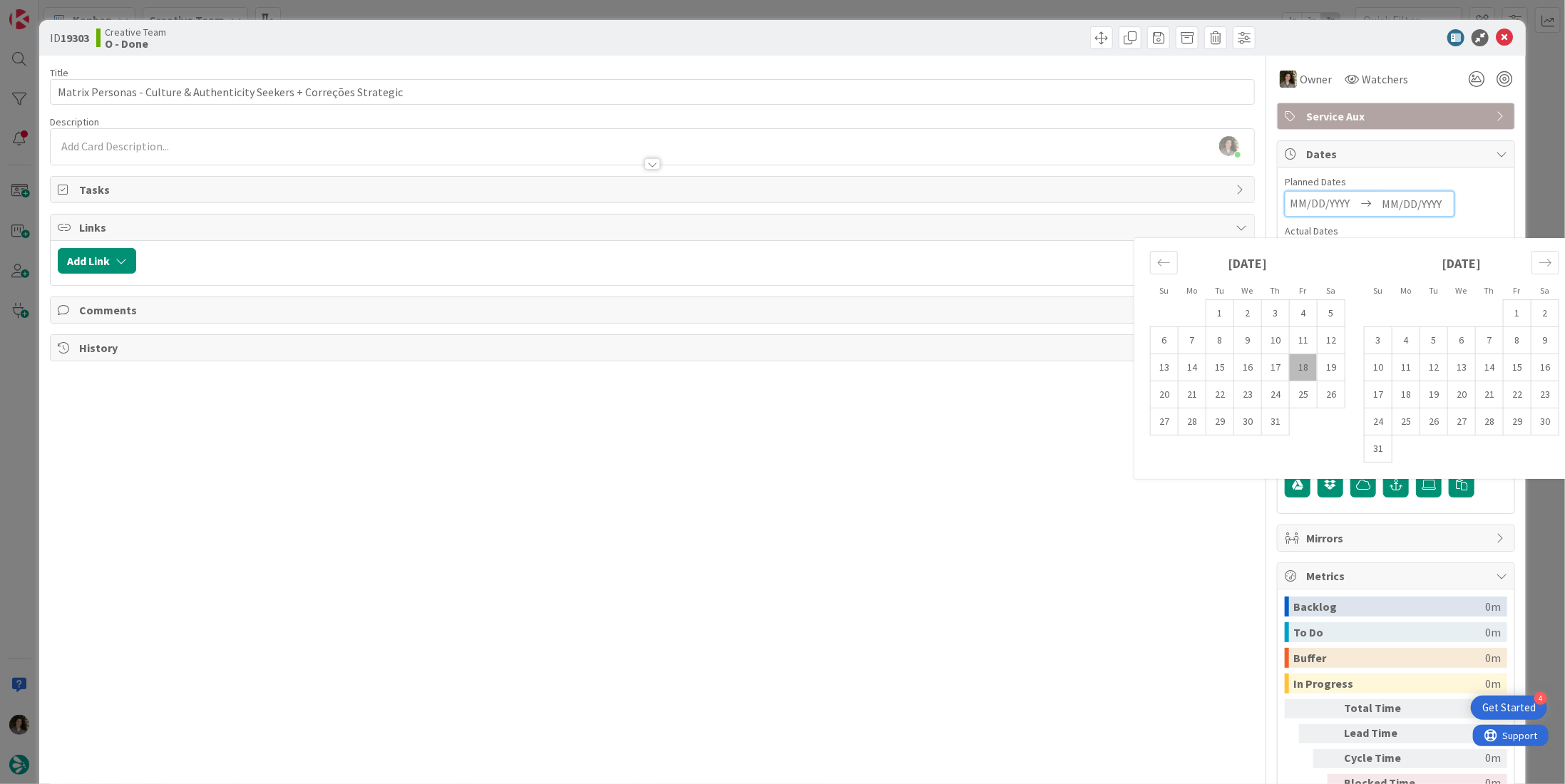 click on "18" at bounding box center [1303, 368] 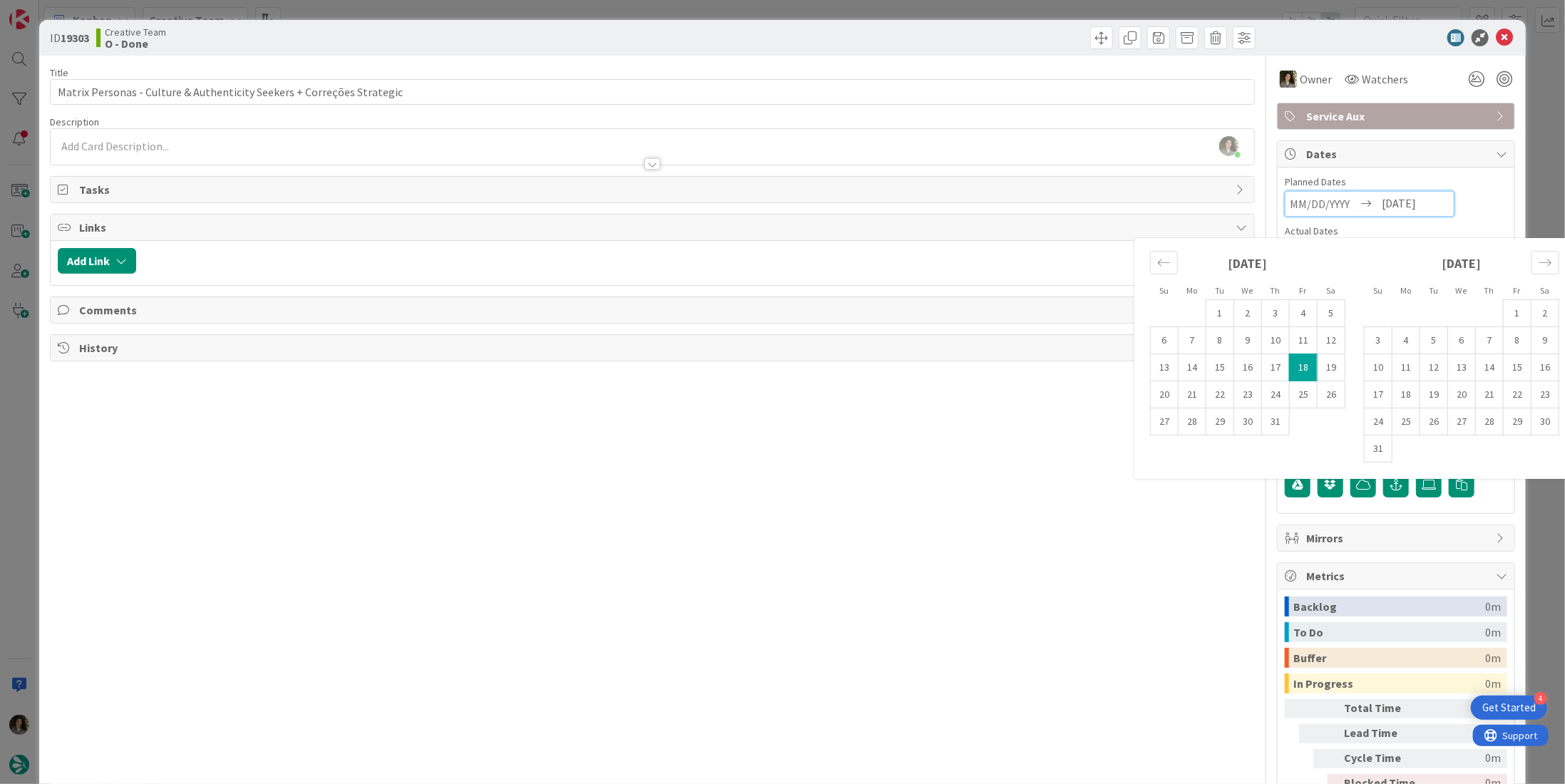 click on "Title 71 / 128 Matrix Personas - Culture & Authenticity Seekers + Correções Strategic Description [PERSON_NAME] just joined Owner Watchers Service Aux Tasks Links Add Link Comments History" at bounding box center (652, 444) 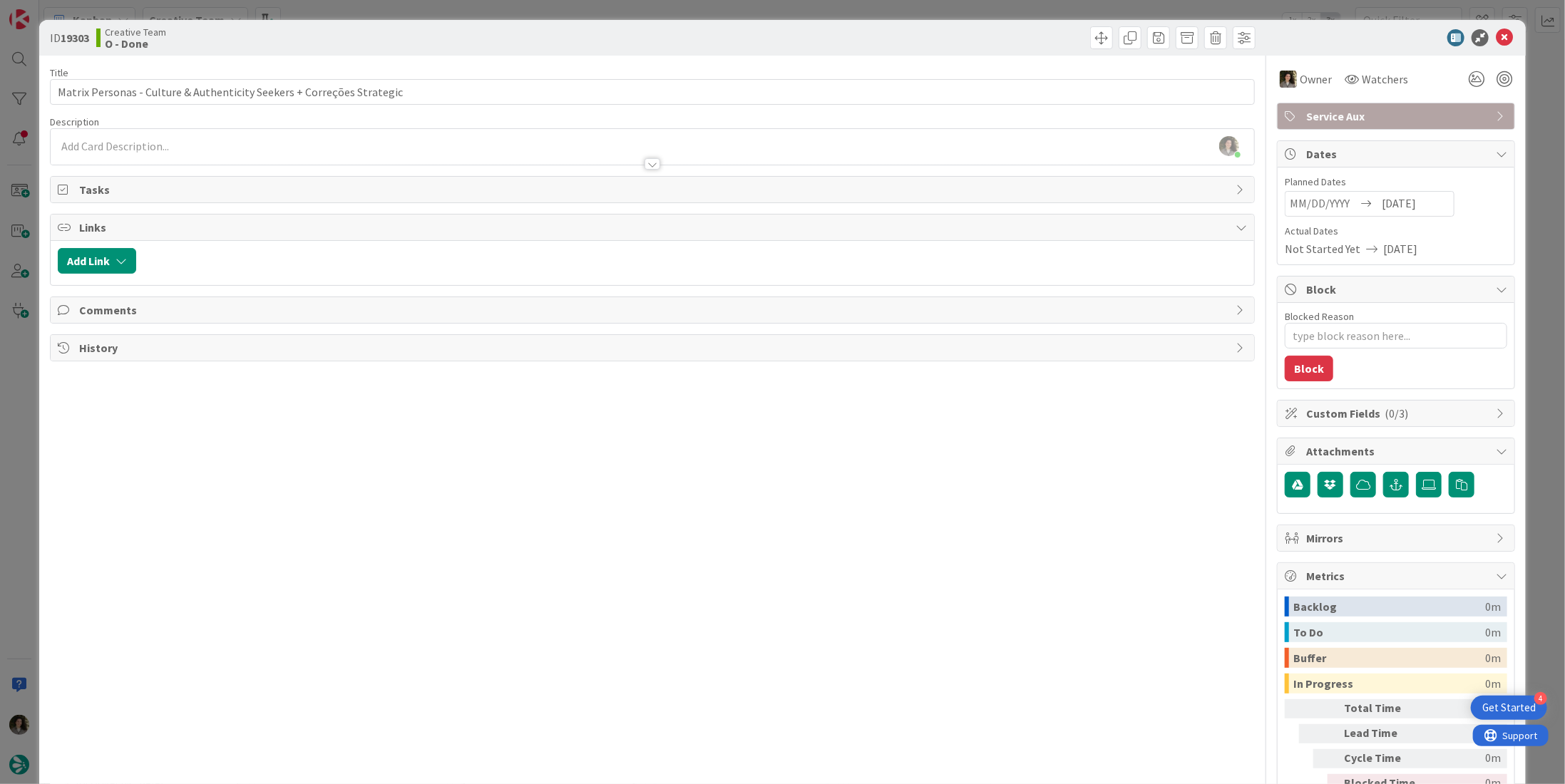 click at bounding box center [1504, 38] 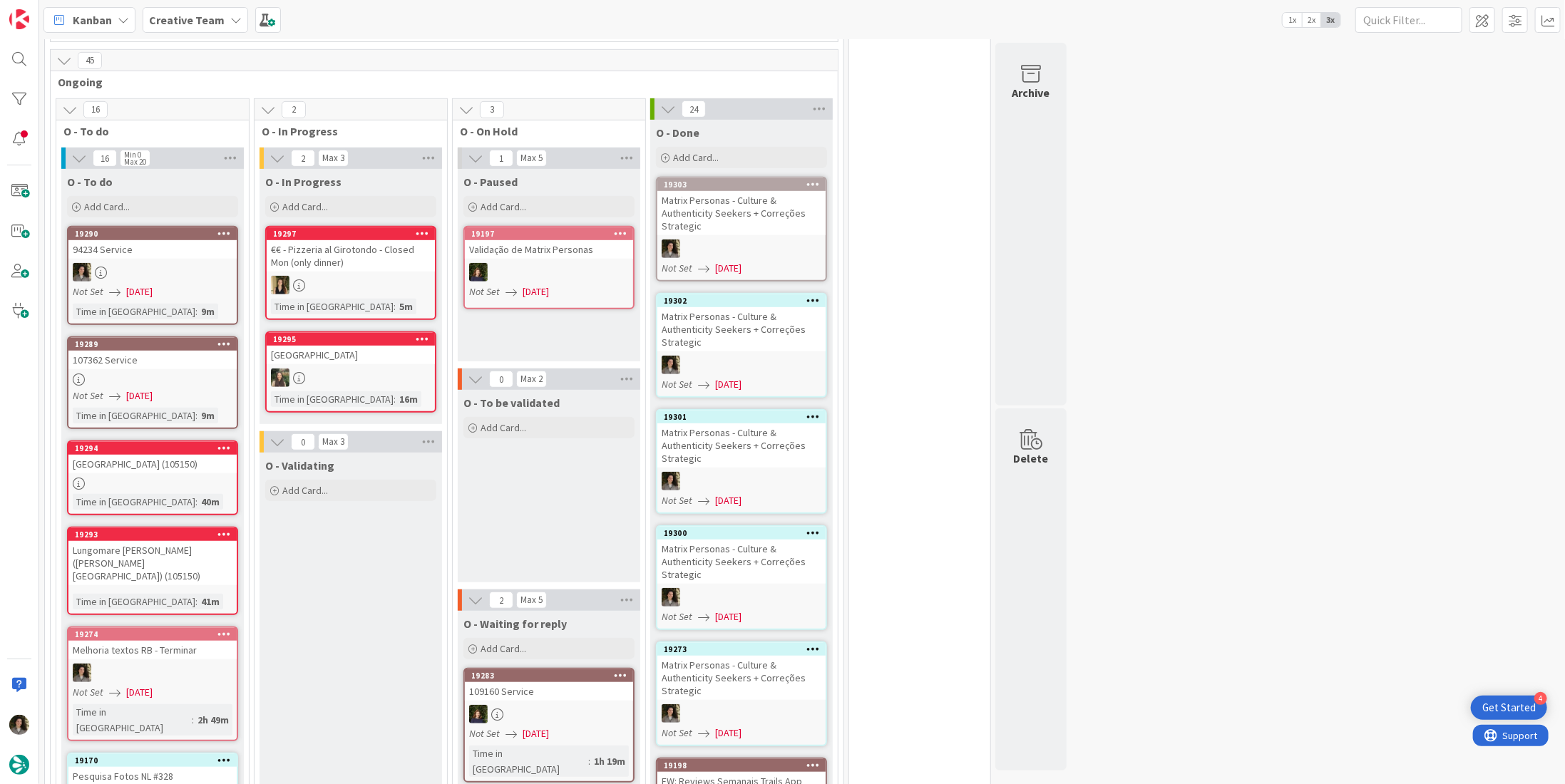 scroll, scrollTop: 468, scrollLeft: 0, axis: vertical 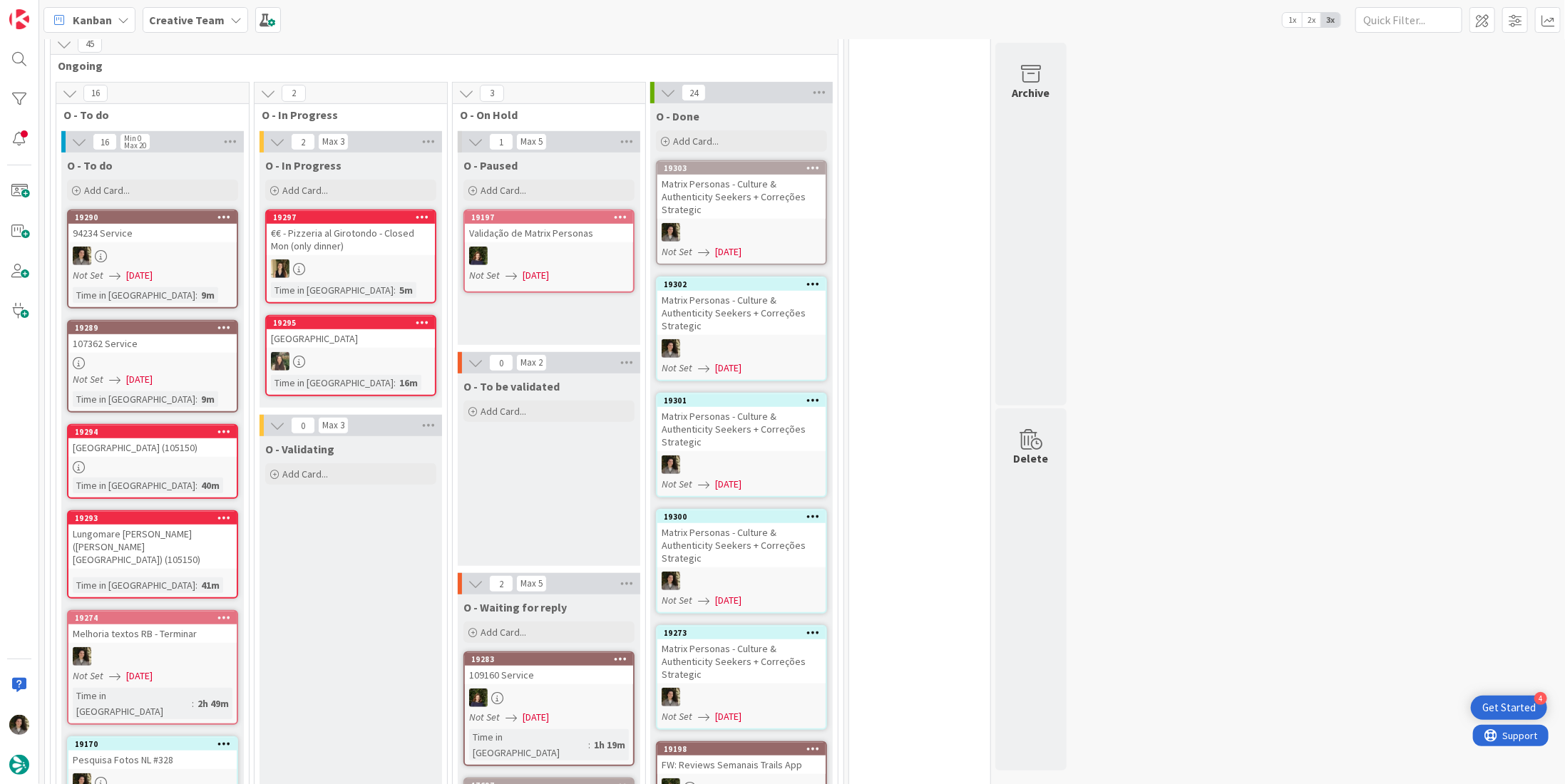 click on "Matrix Personas - Culture & Authenticity Seekers + Correções Strategic" at bounding box center (742, 313) 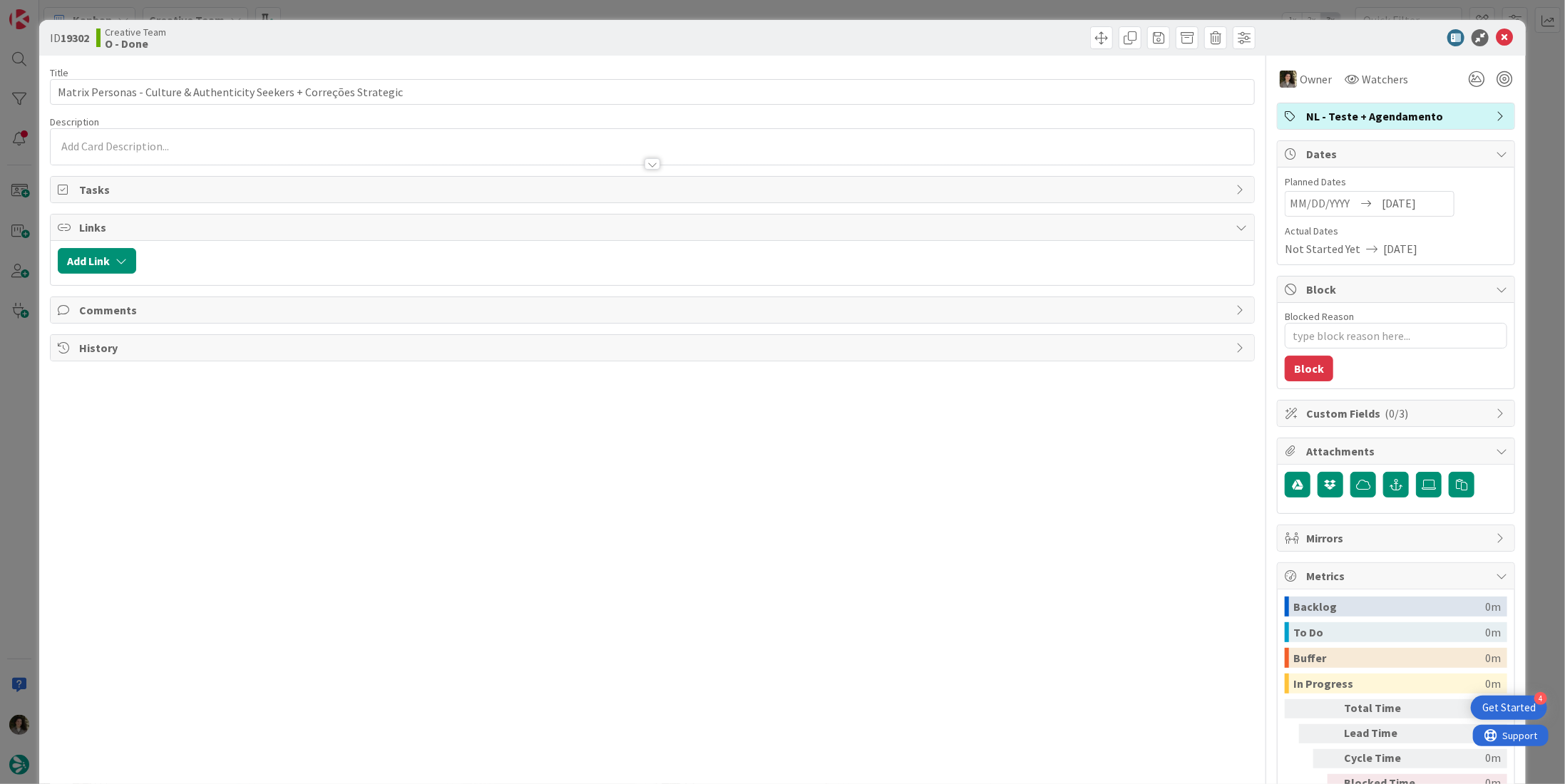 scroll, scrollTop: 0, scrollLeft: 0, axis: both 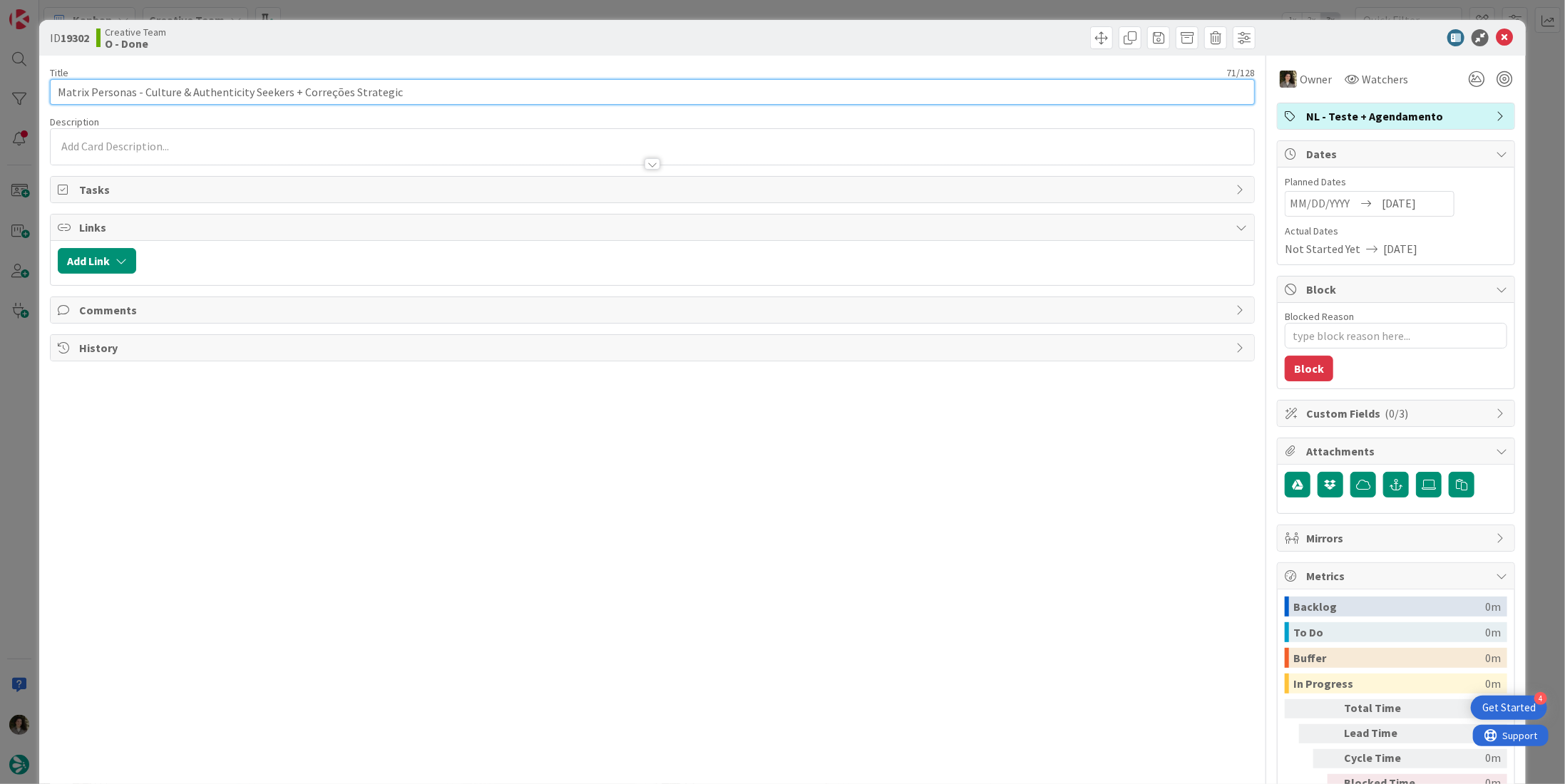 drag, startPoint x: 283, startPoint y: 92, endPoint x: -101, endPoint y: 88, distance: 384.02083 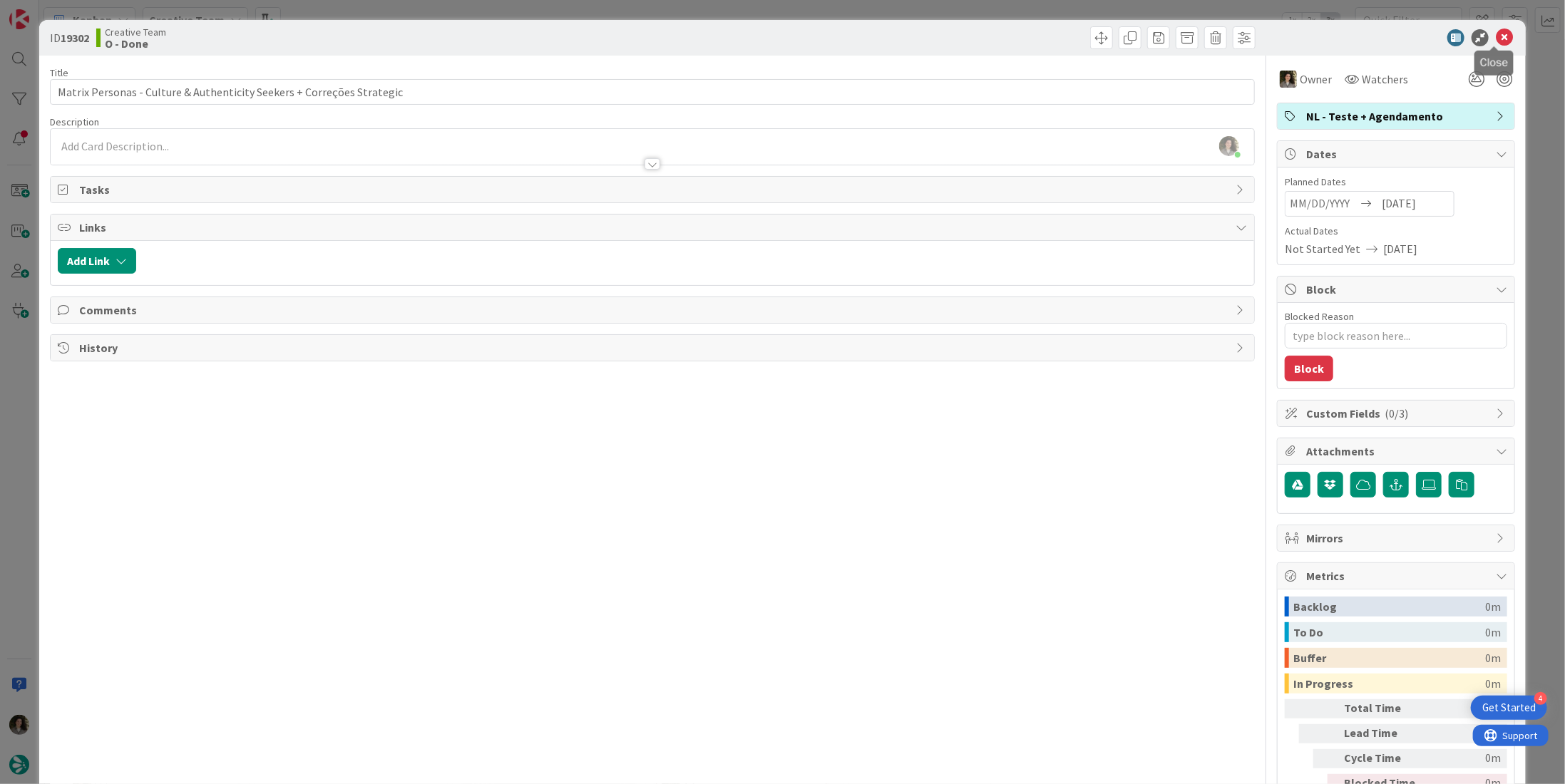 click at bounding box center [1504, 38] 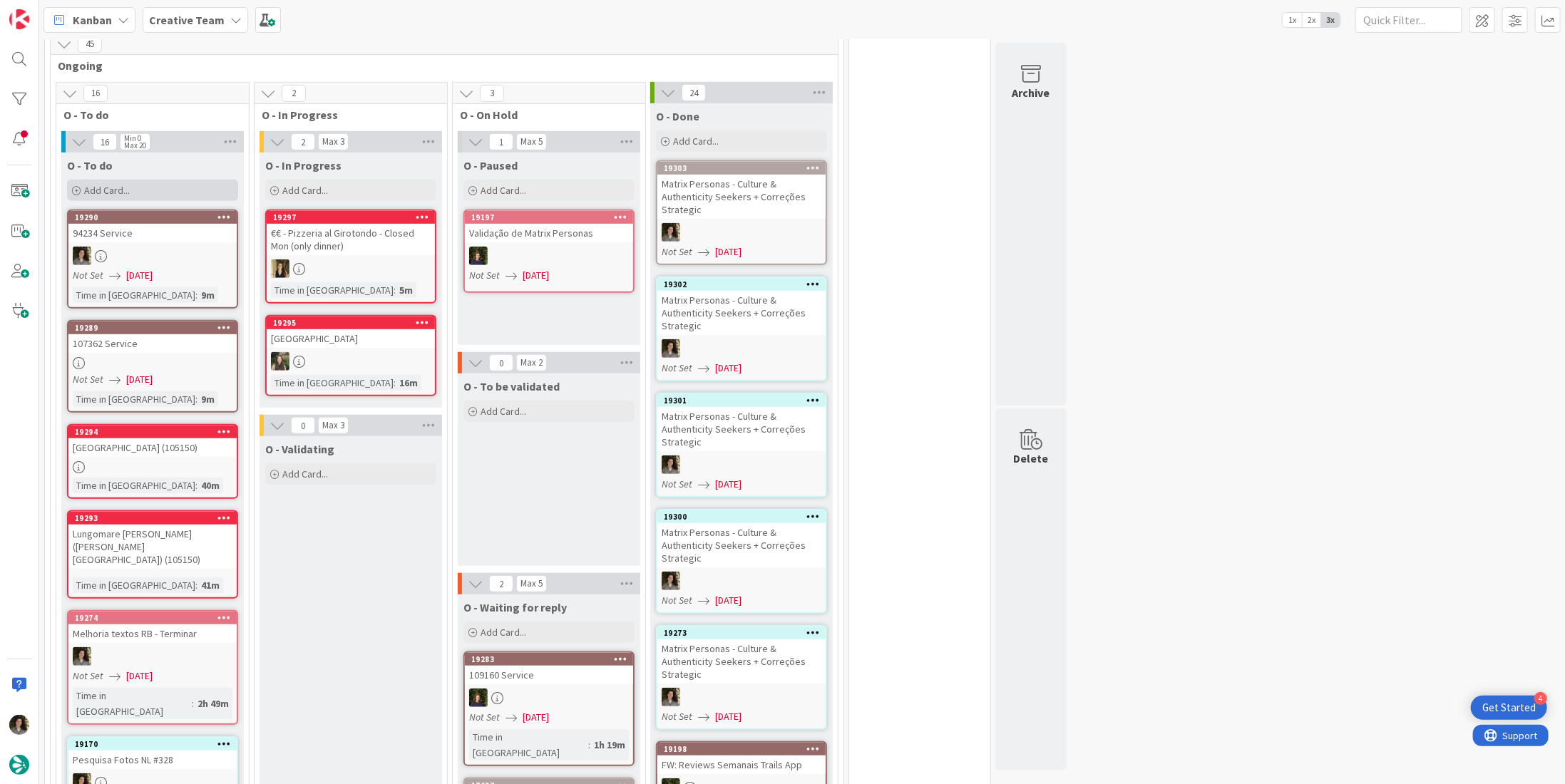 click on "Add Card..." at bounding box center [153, 190] 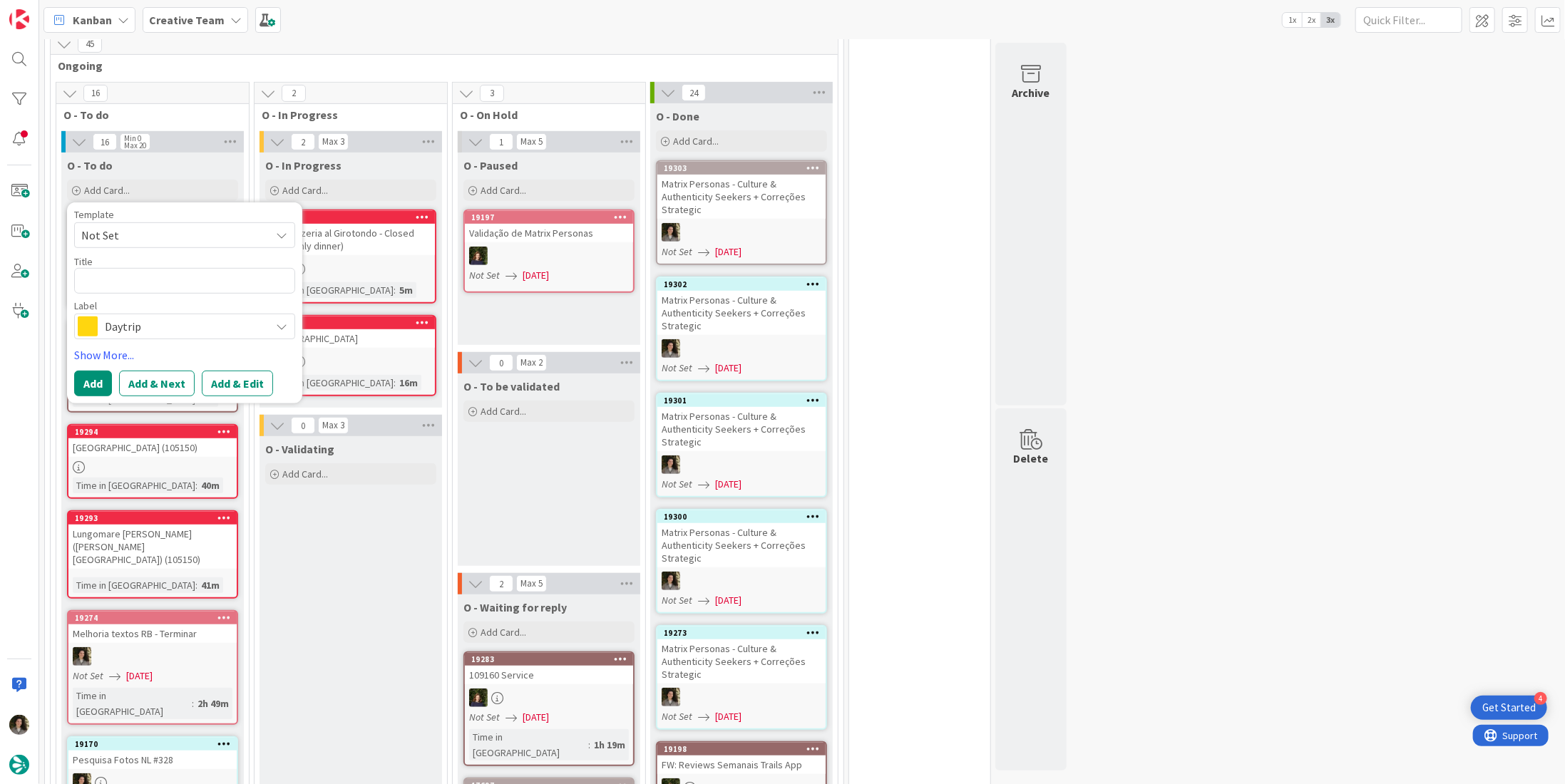 scroll, scrollTop: 0, scrollLeft: 0, axis: both 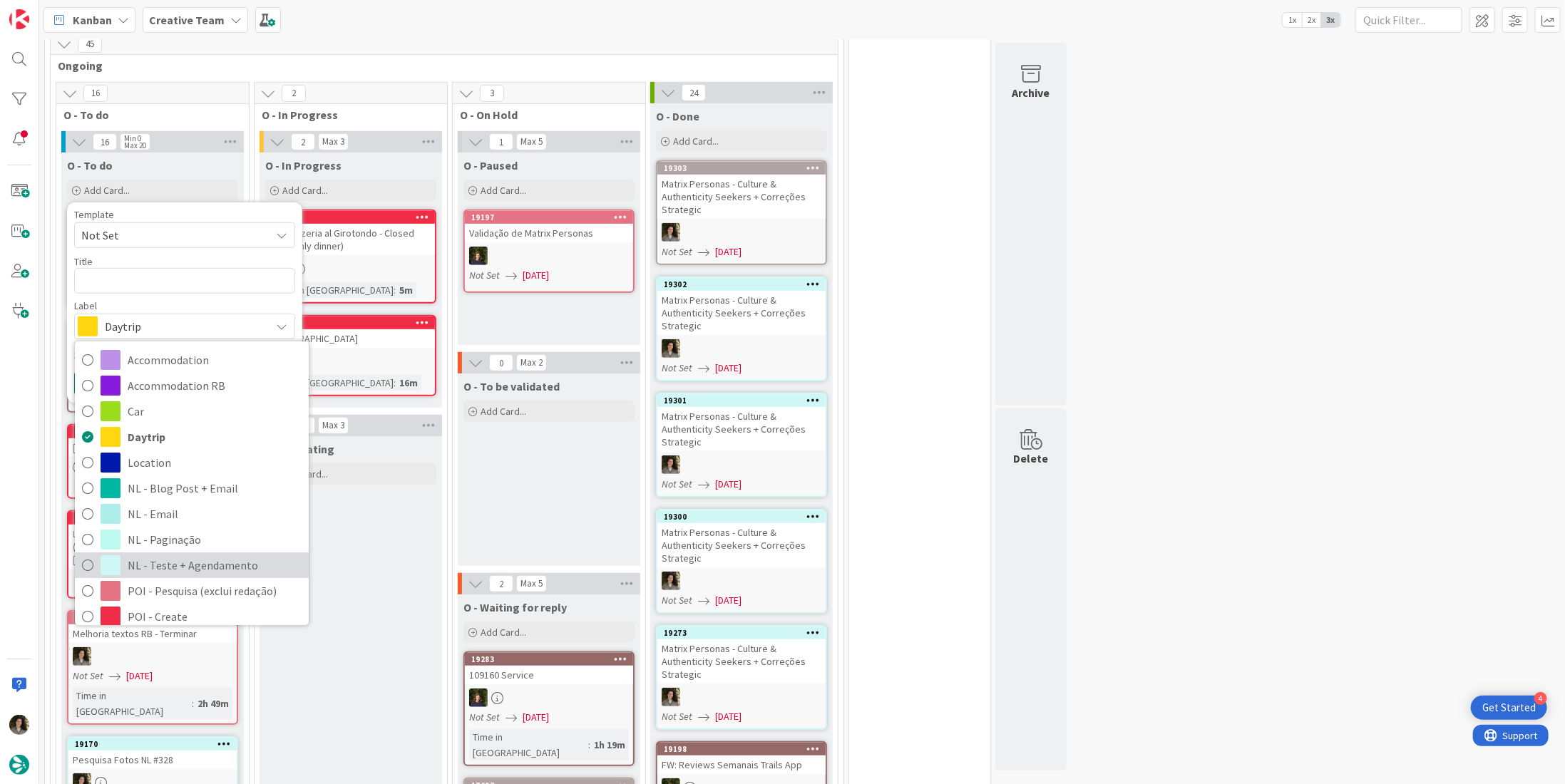 drag, startPoint x: 188, startPoint y: 535, endPoint x: 164, endPoint y: 410, distance: 127.28315 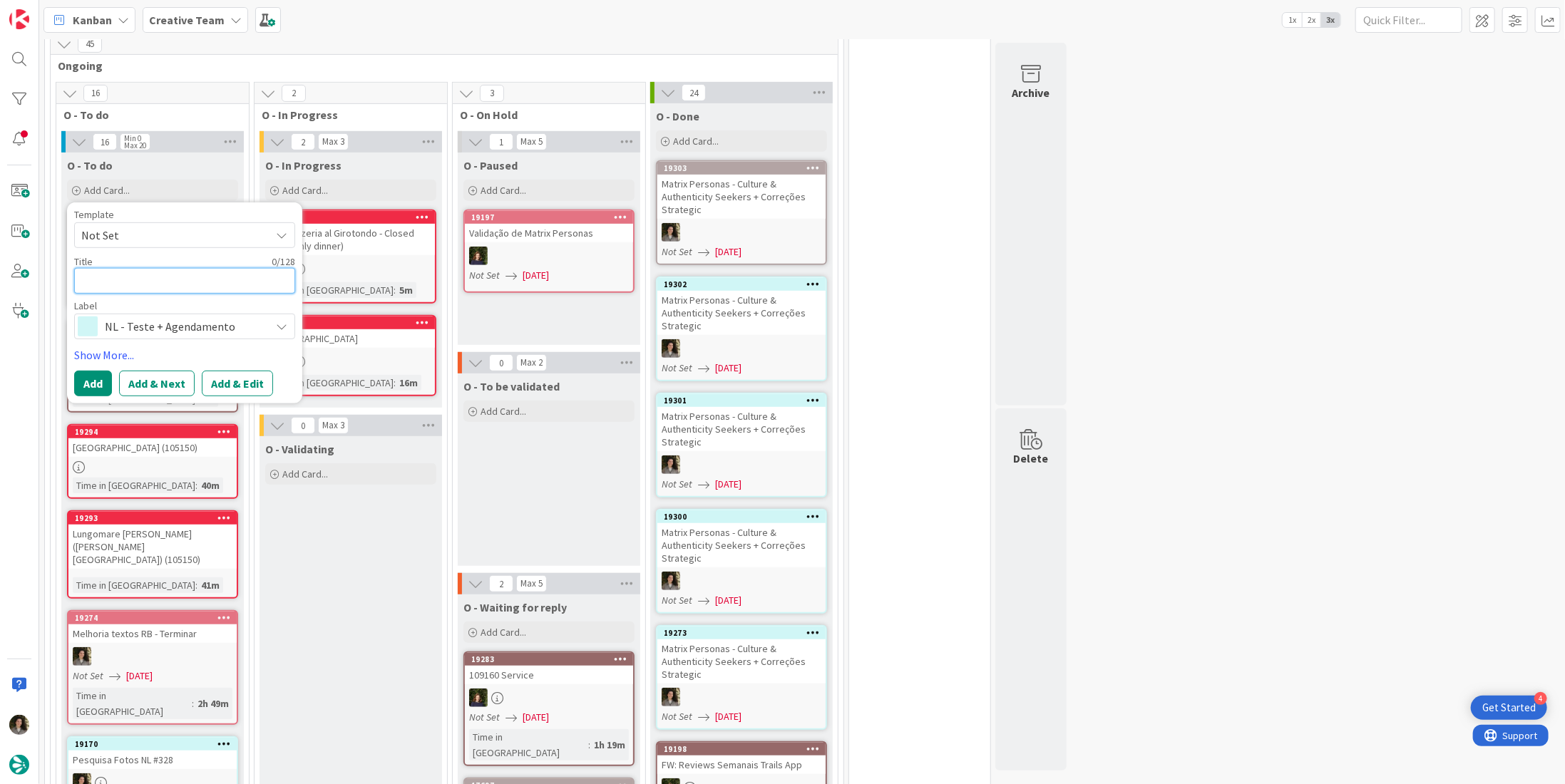 click at bounding box center (185, 281) 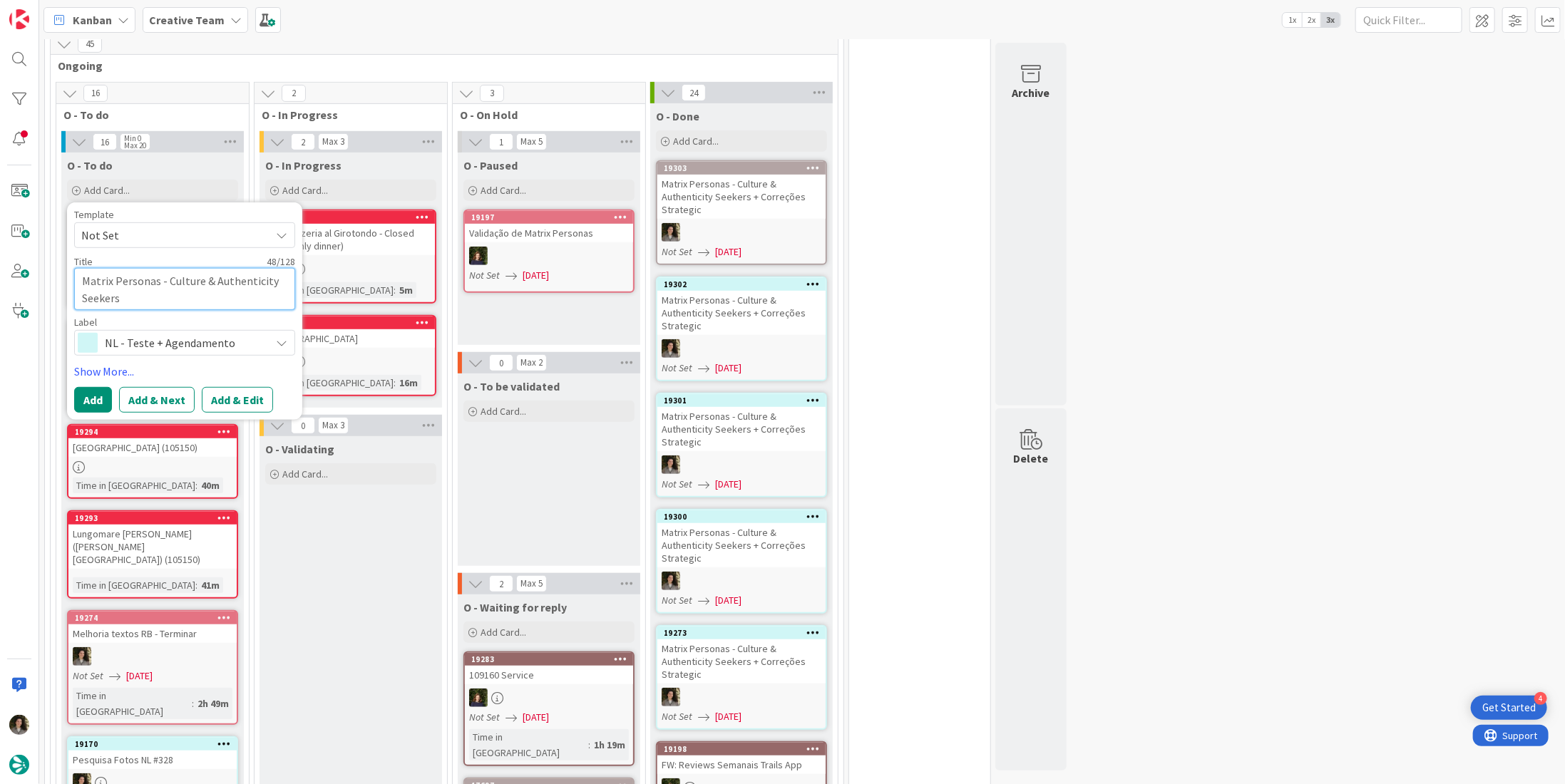 type on "x" 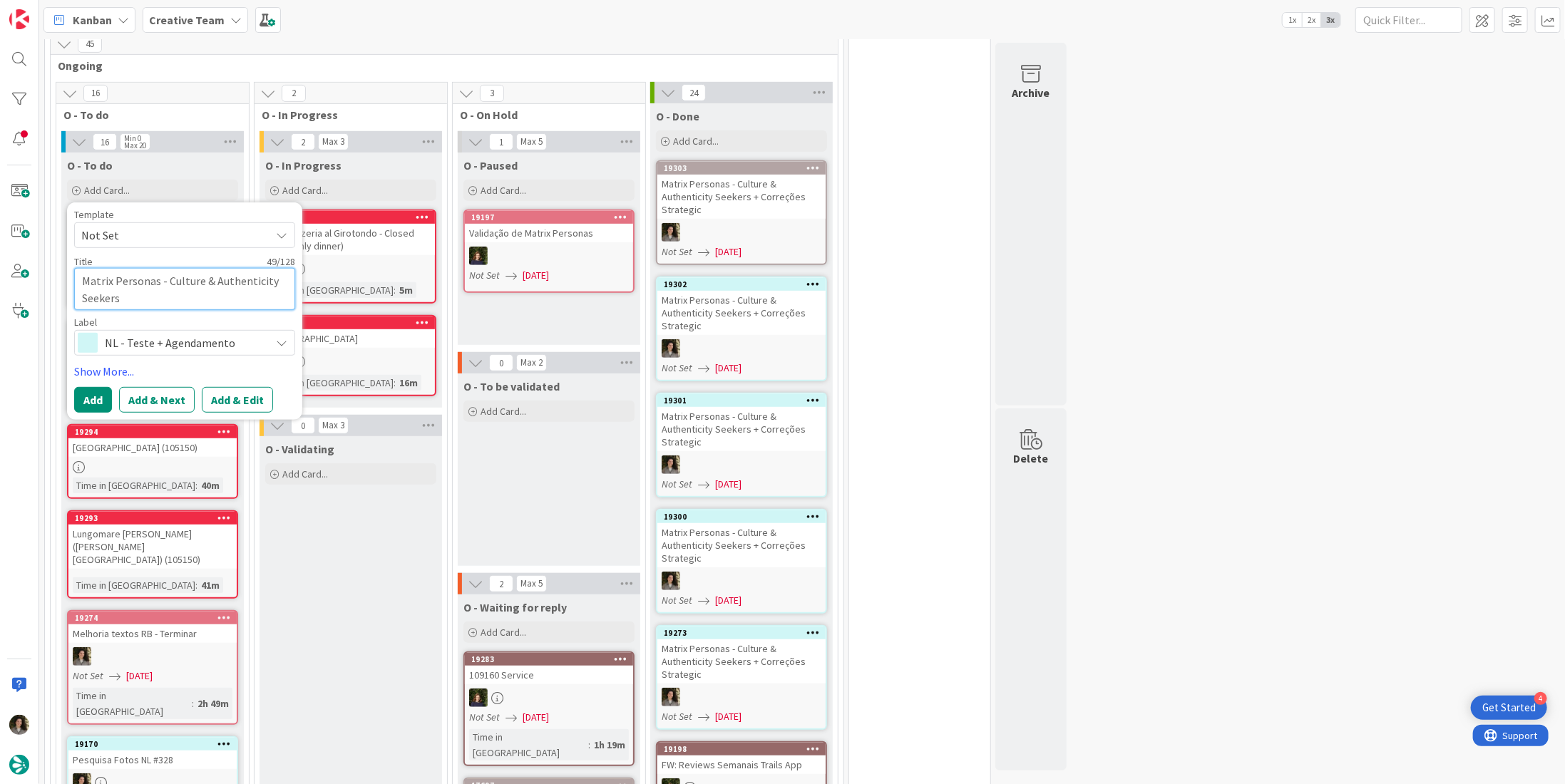 type on "x" 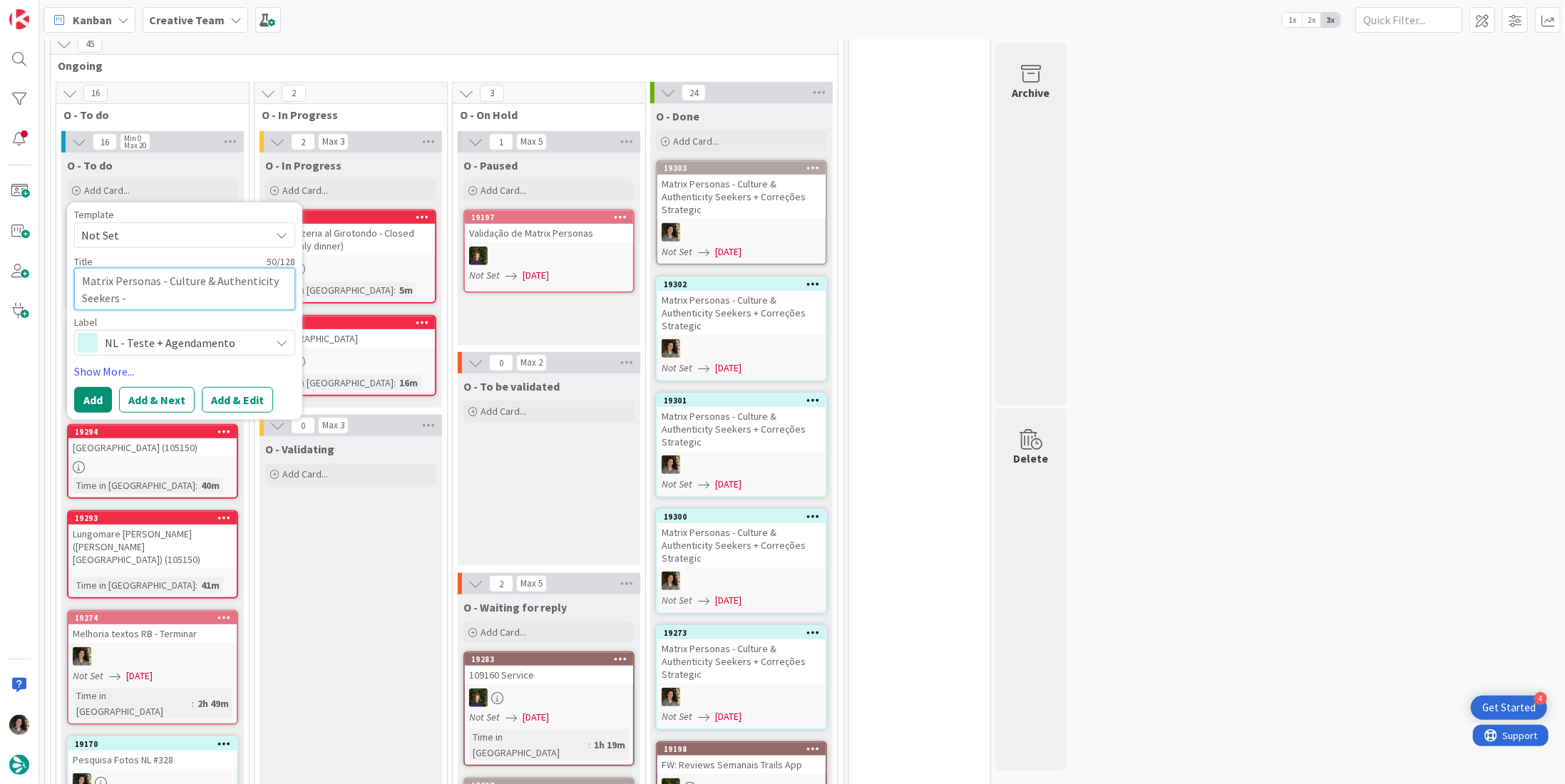 type on "x" 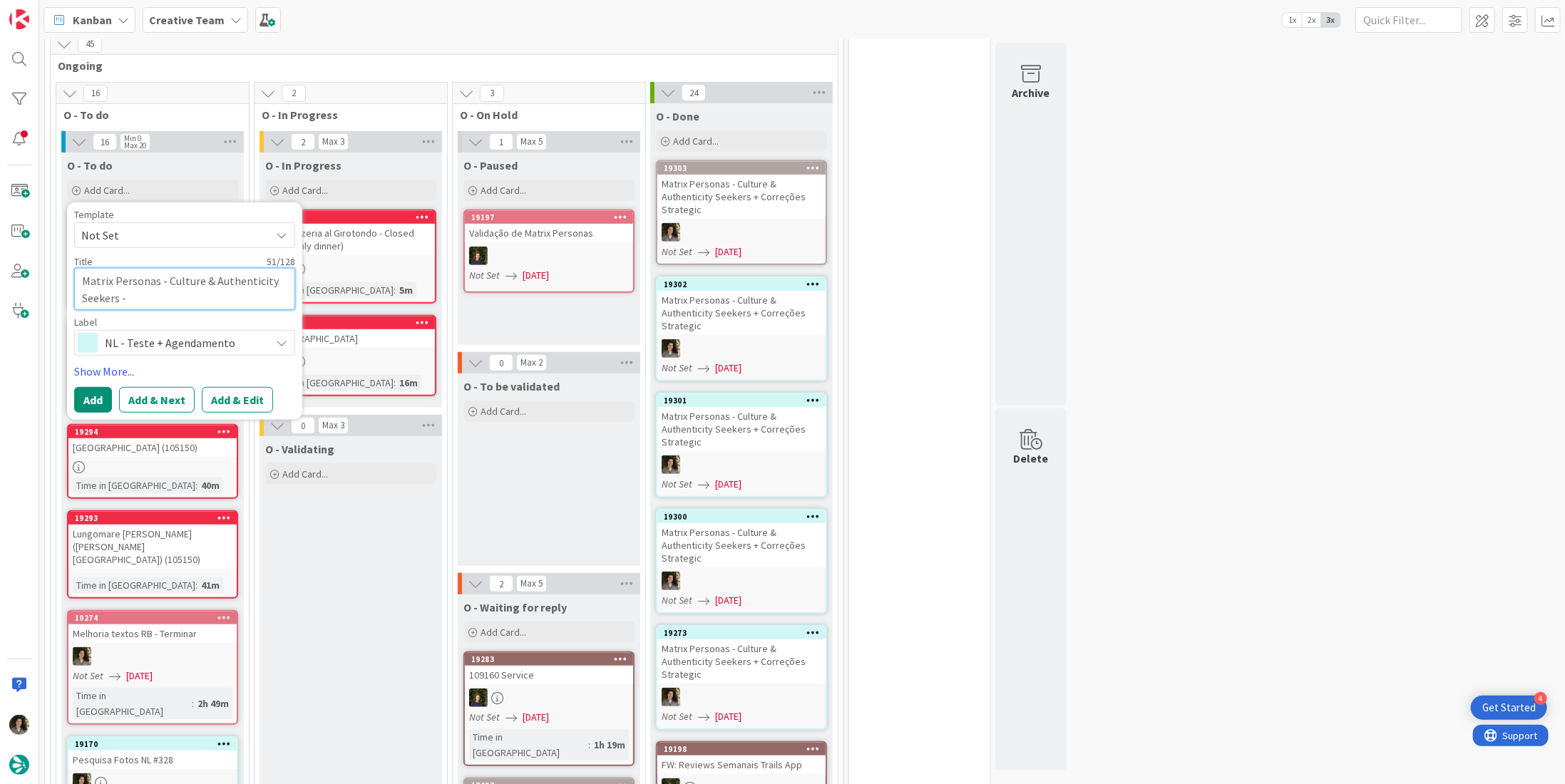 type on "x" 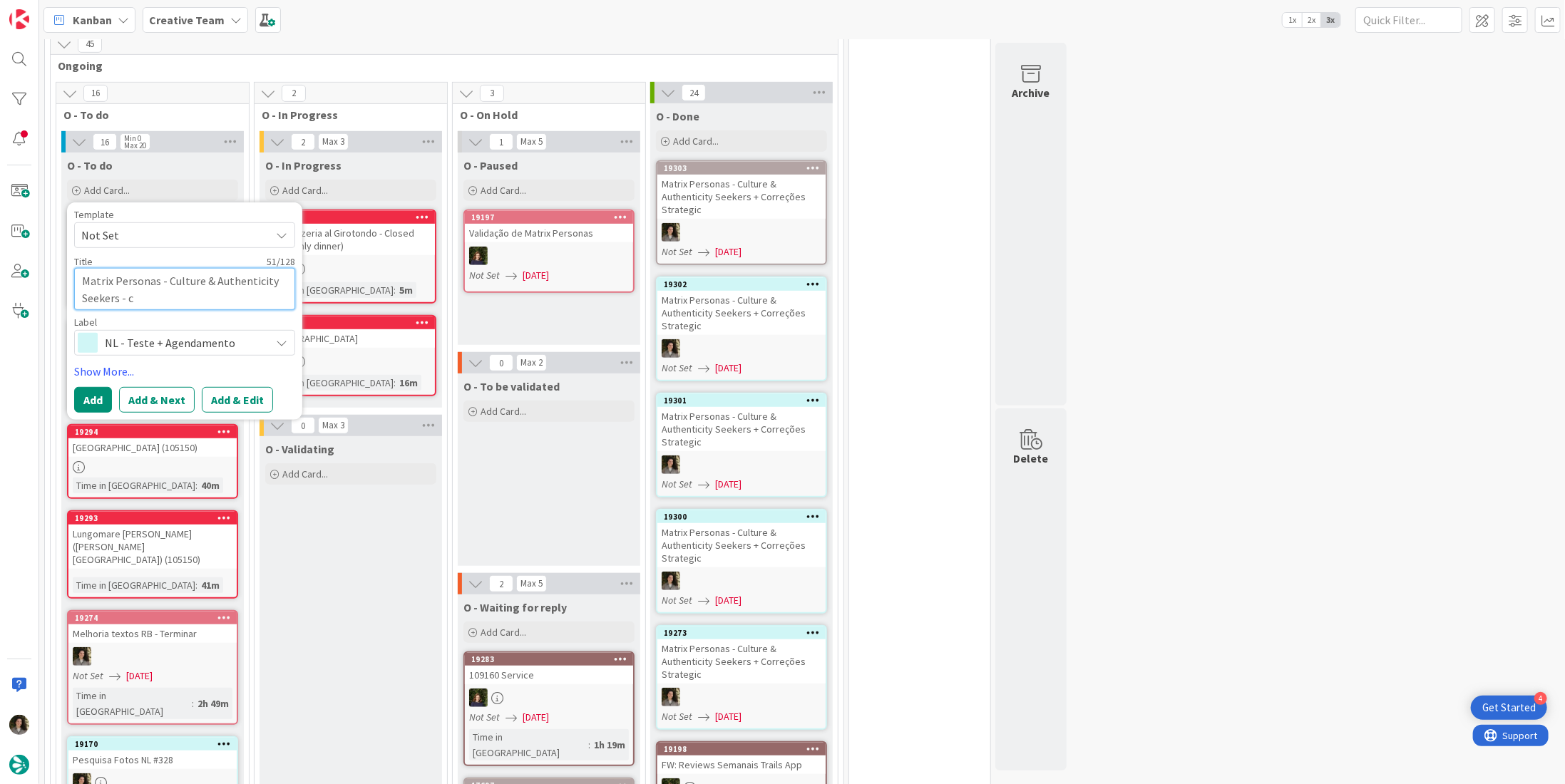 type on "x" 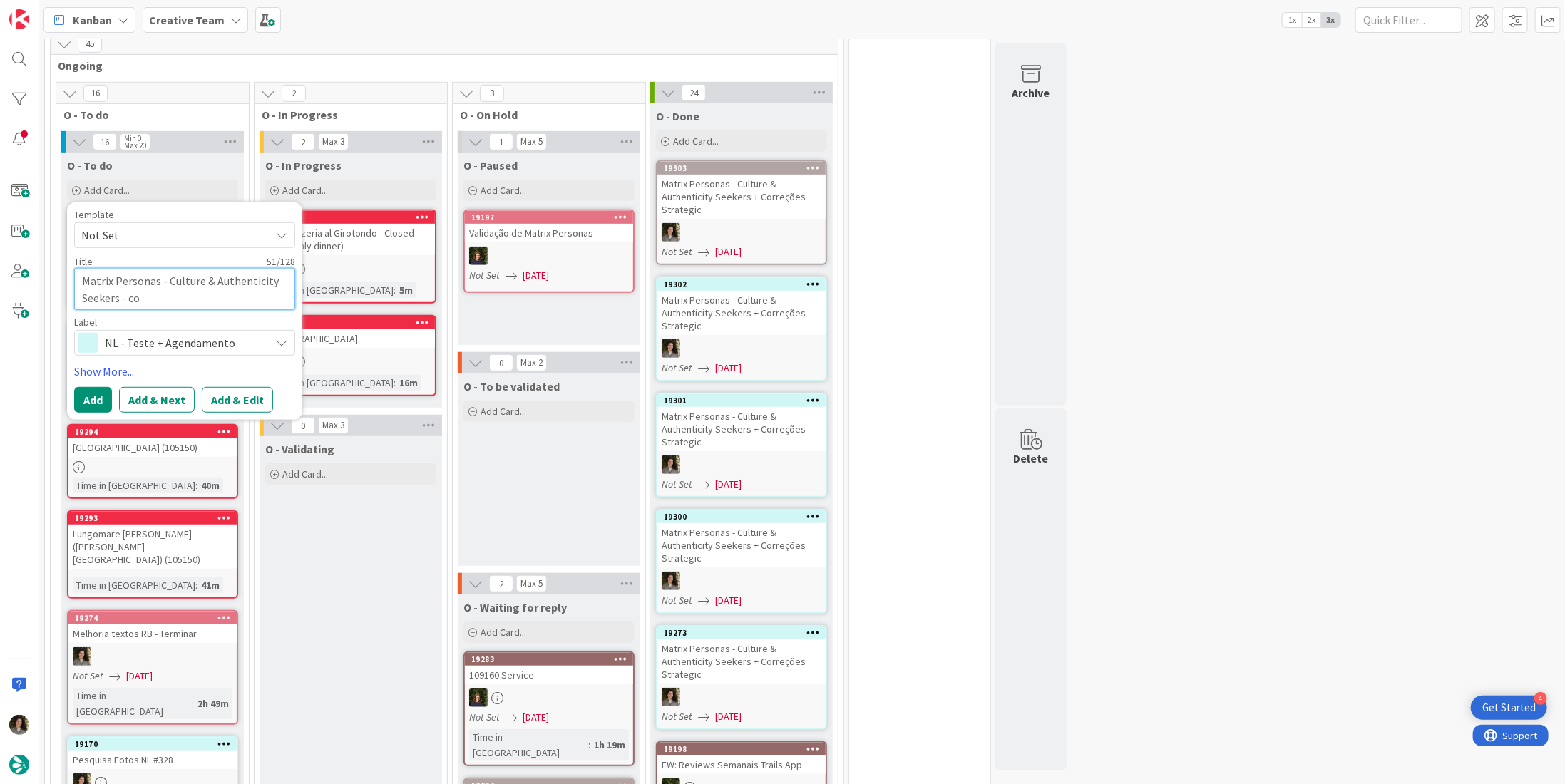 type on "x" 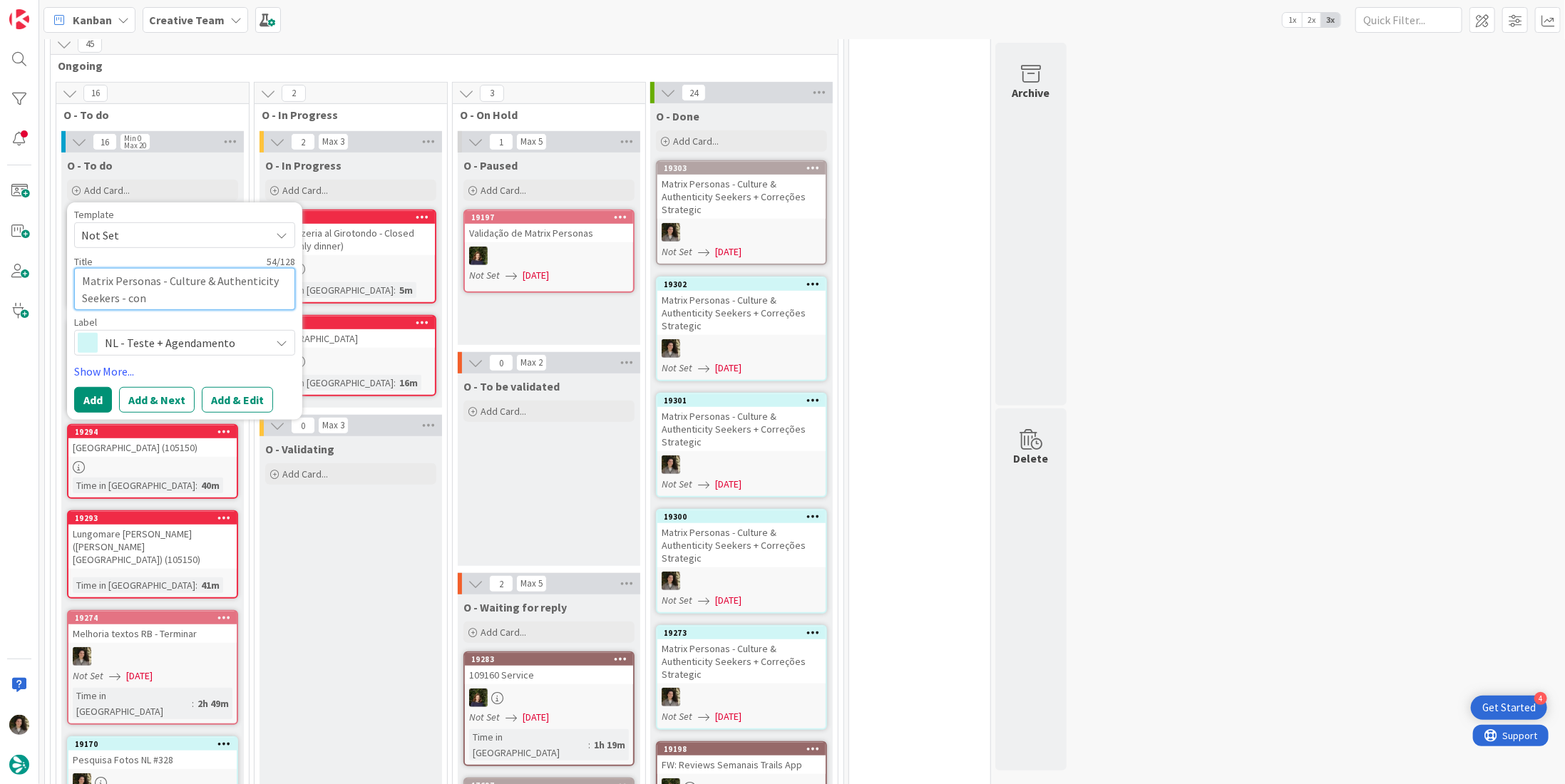 type on "x" 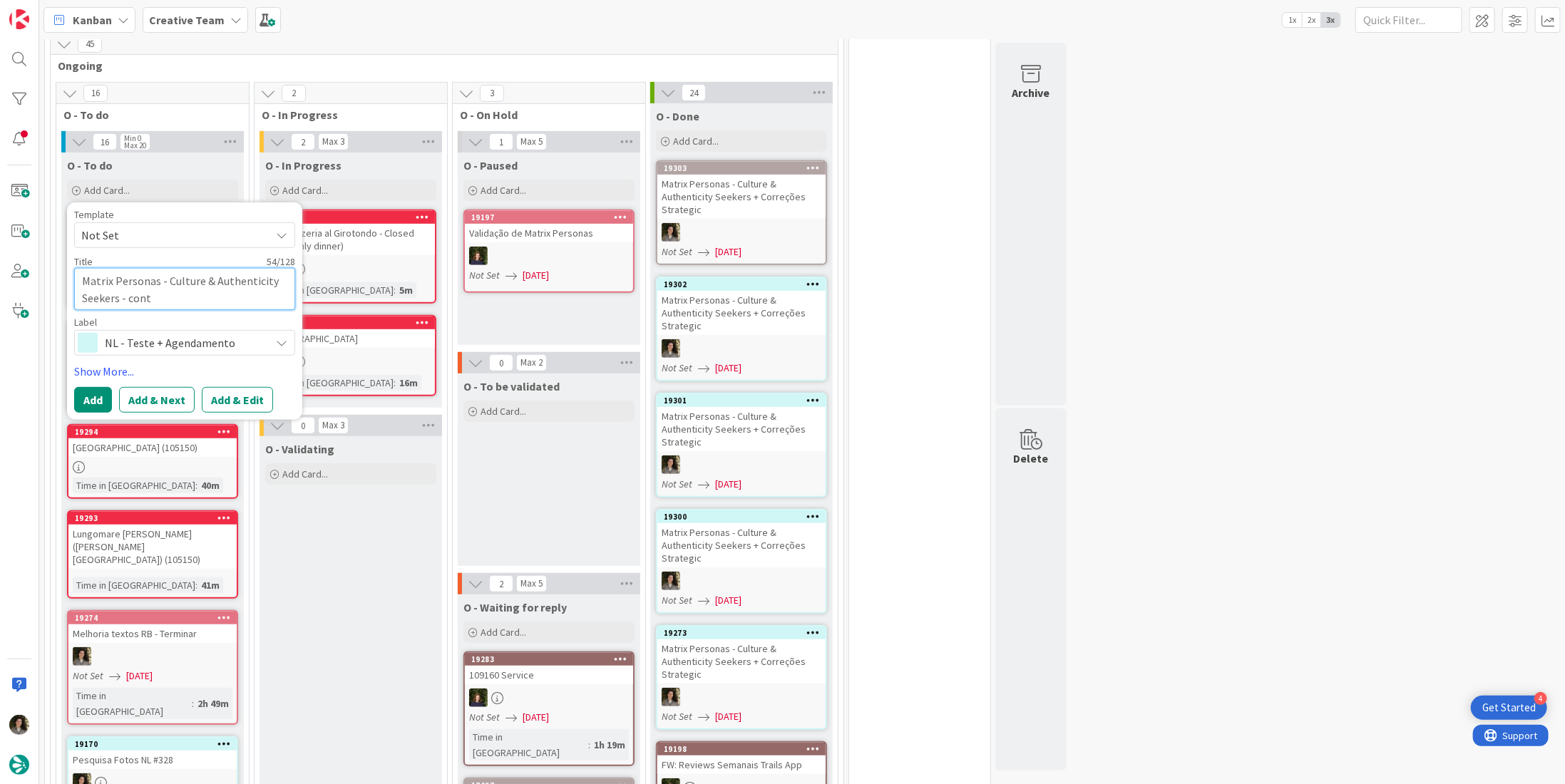 type on "x" 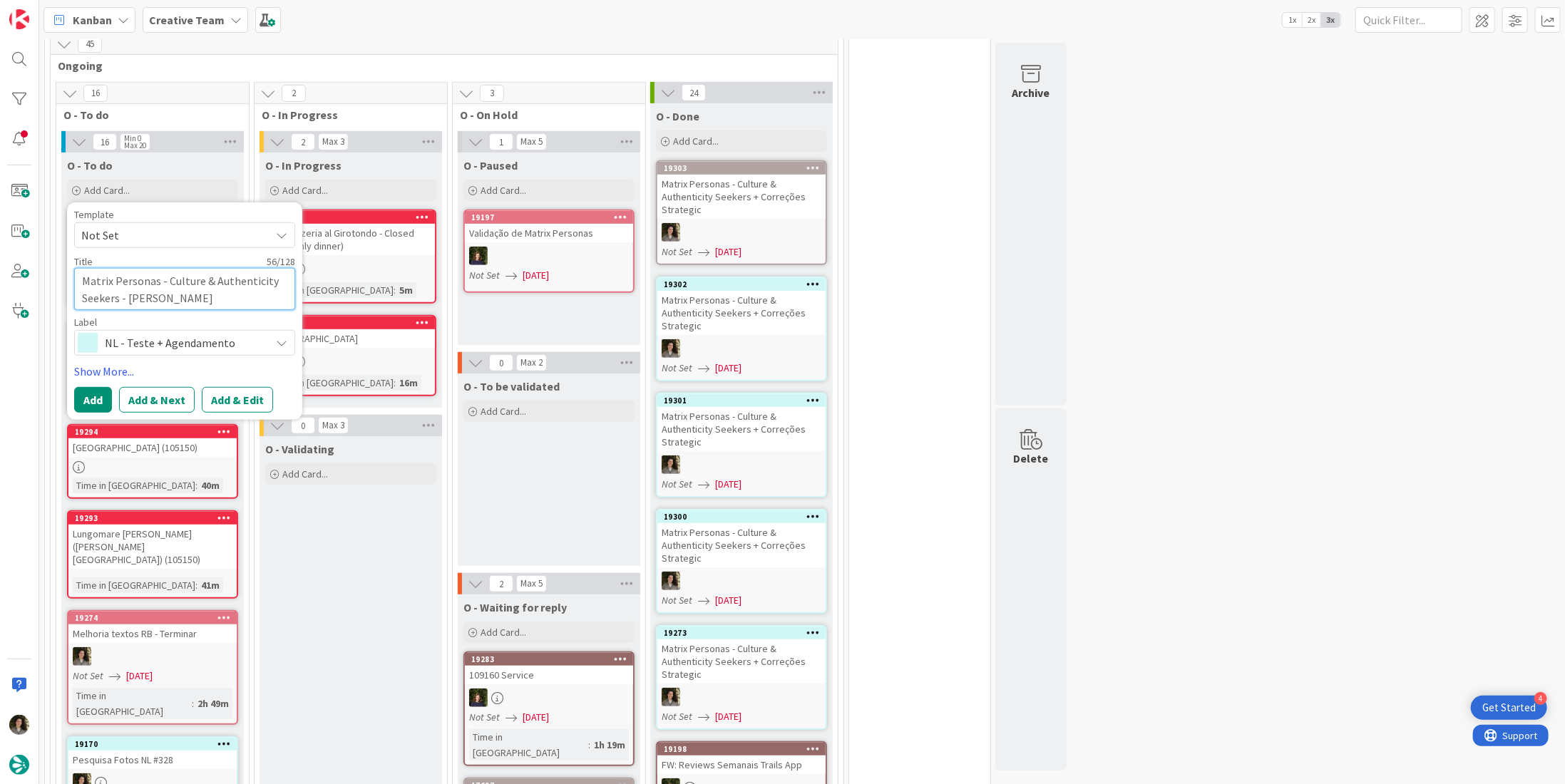 type on "x" 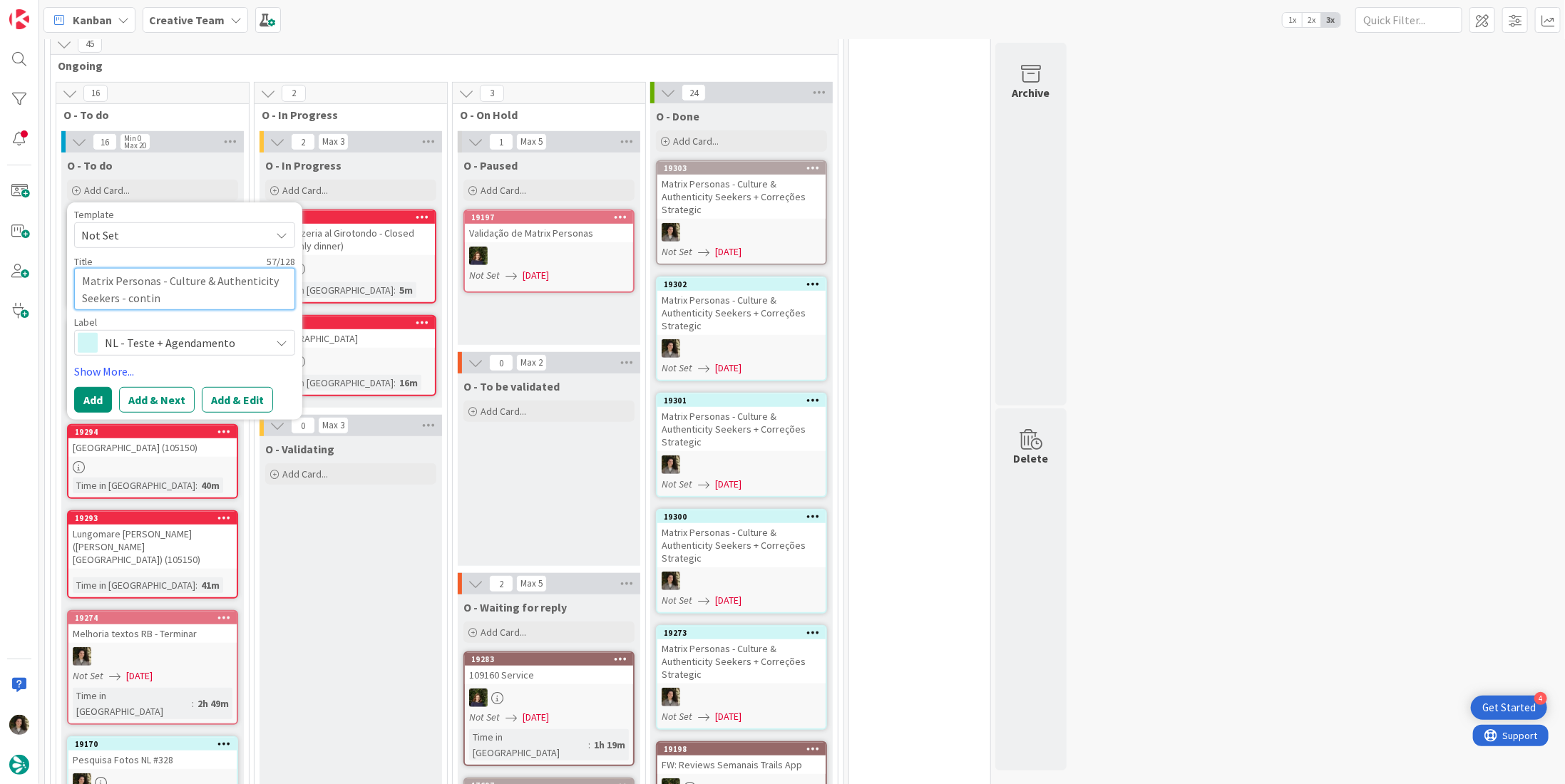 type on "x" 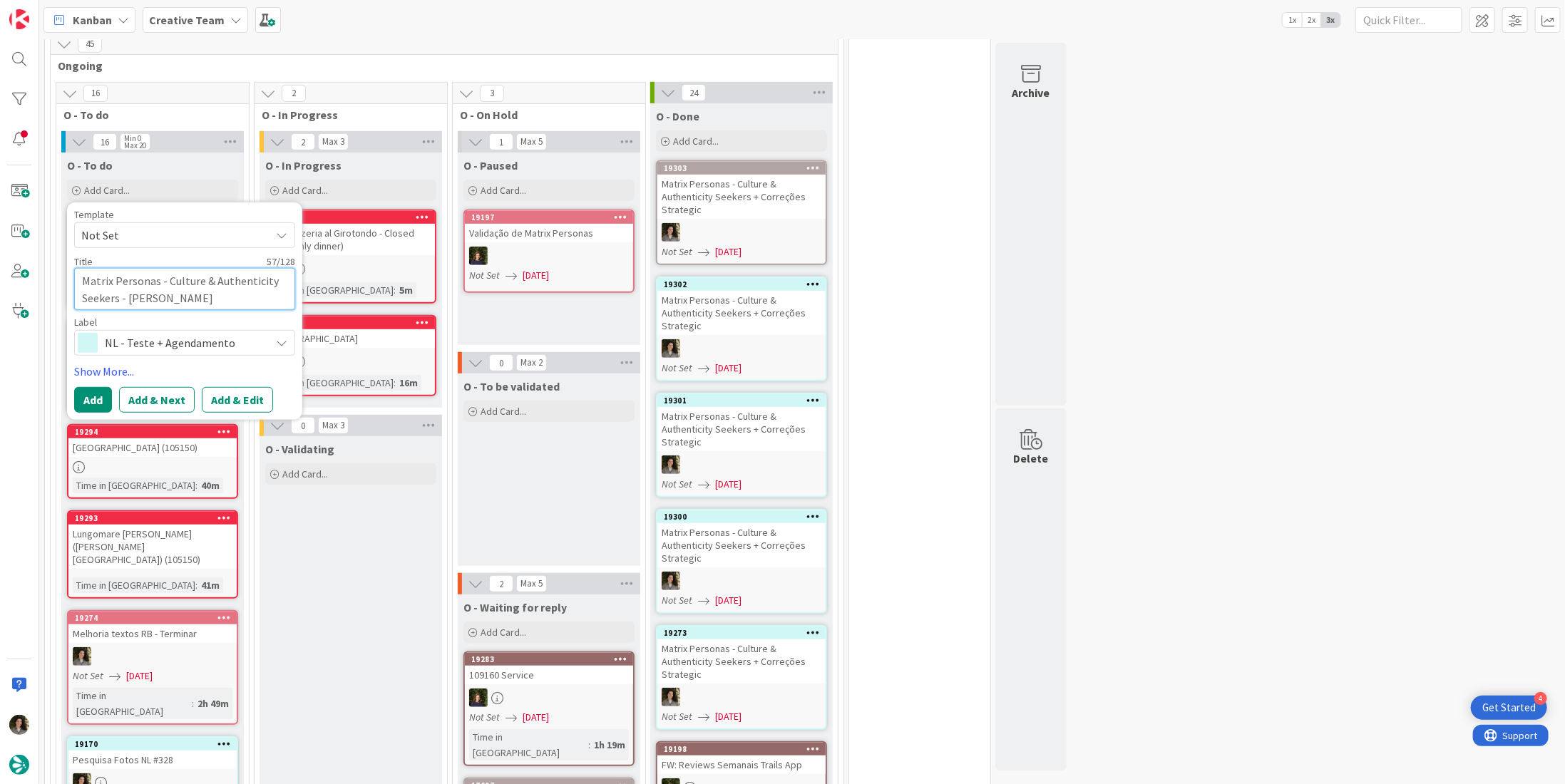 type on "x" 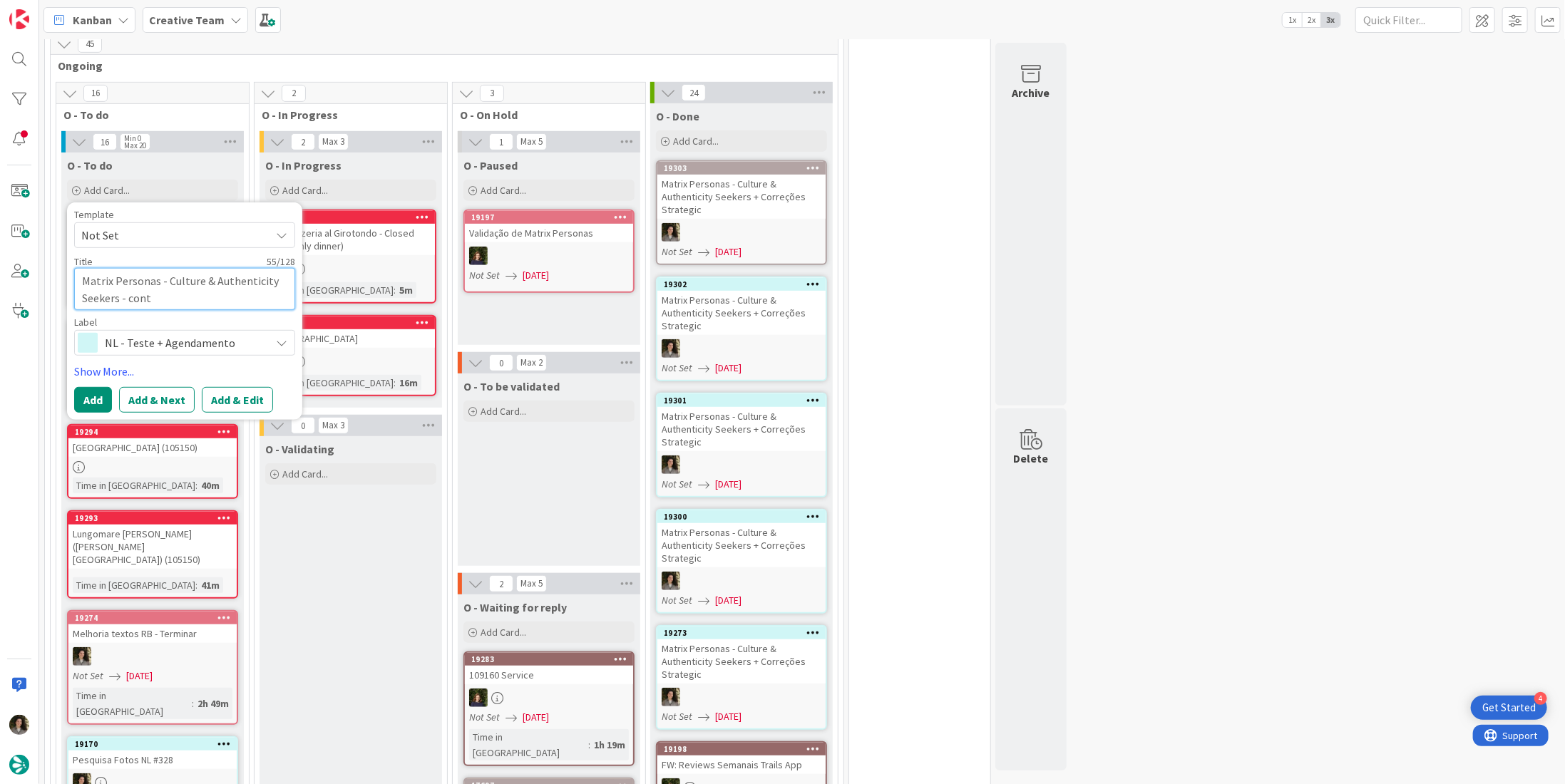 type on "x" 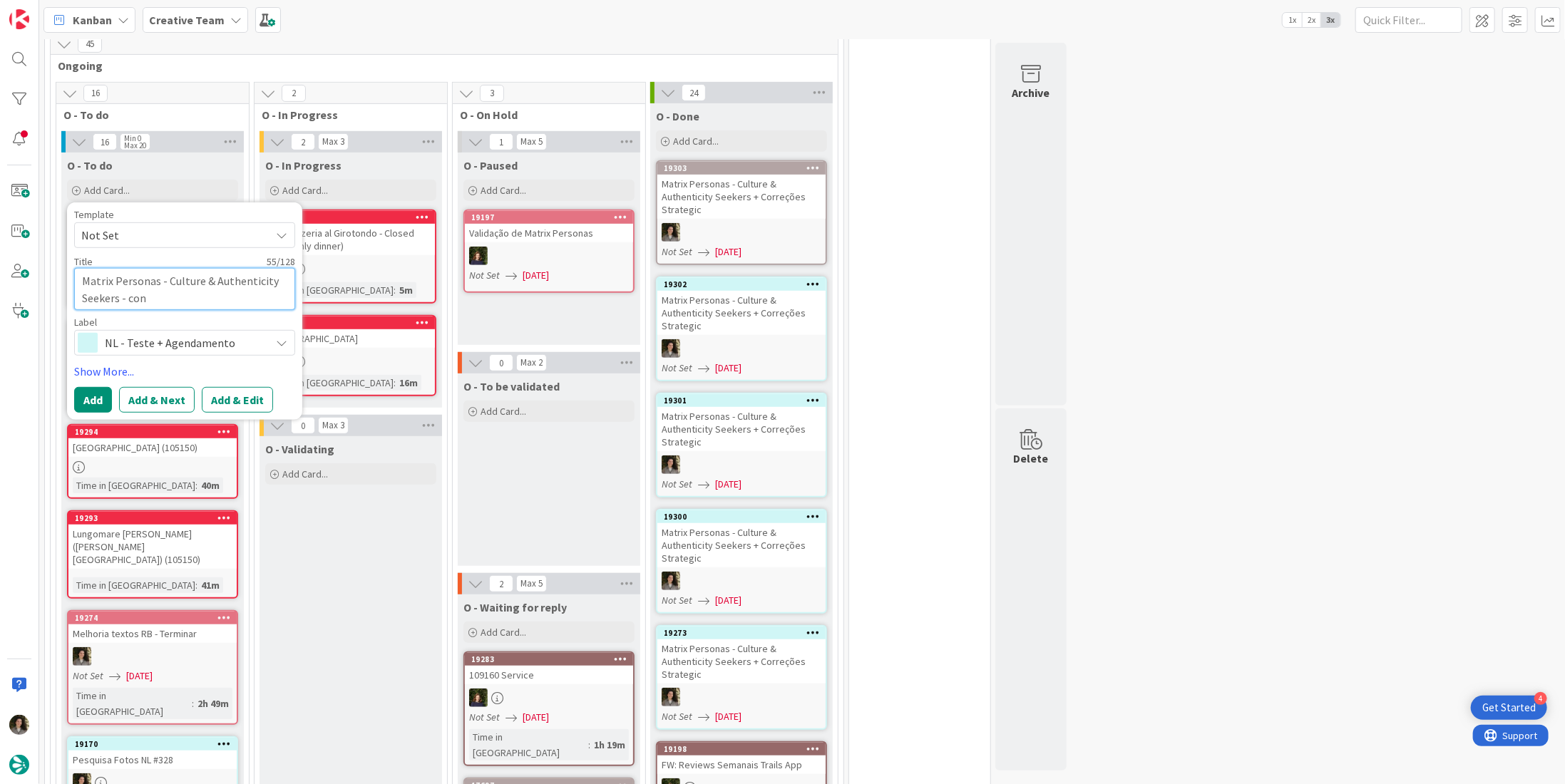 type on "x" 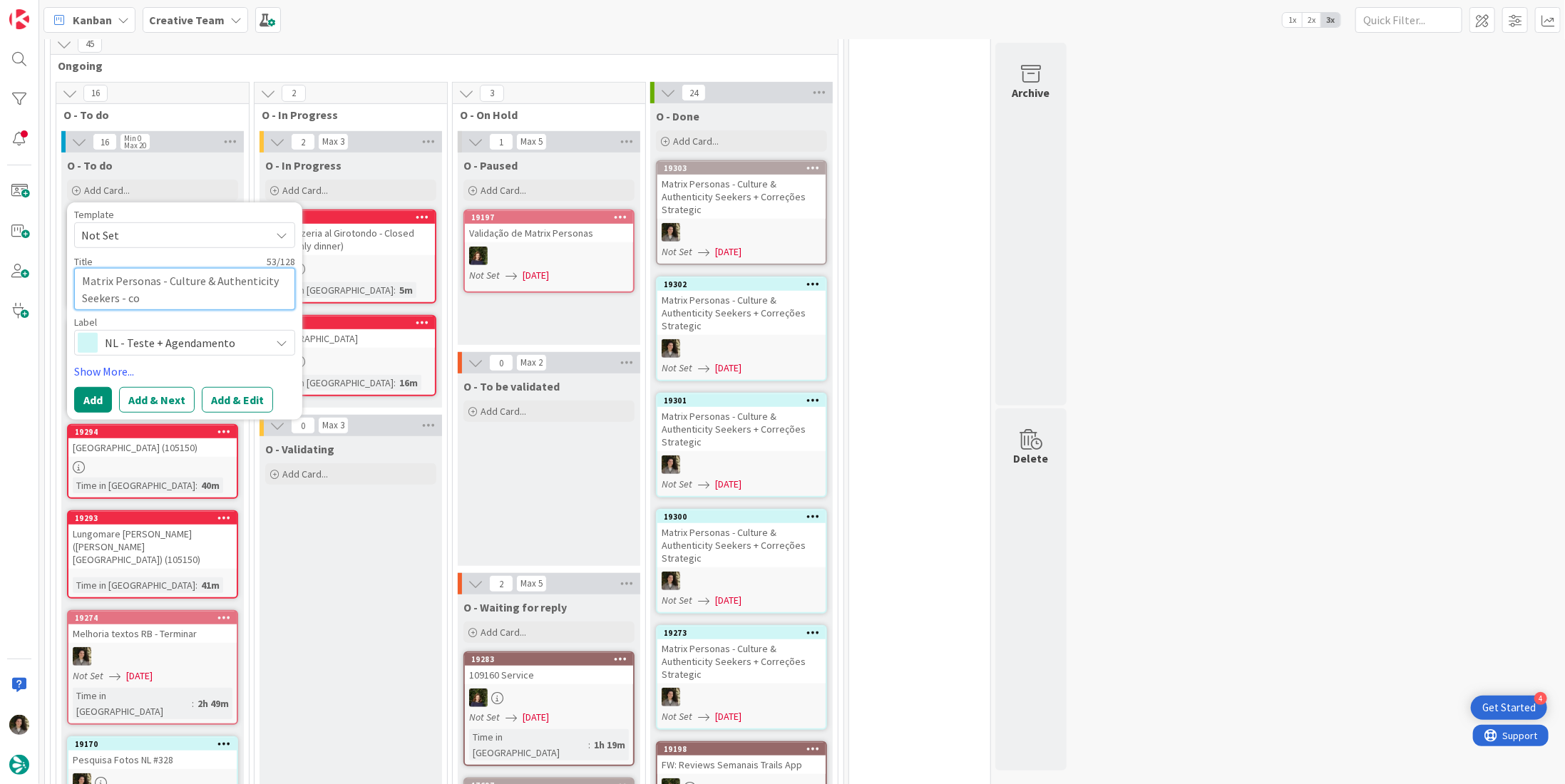 type on "x" 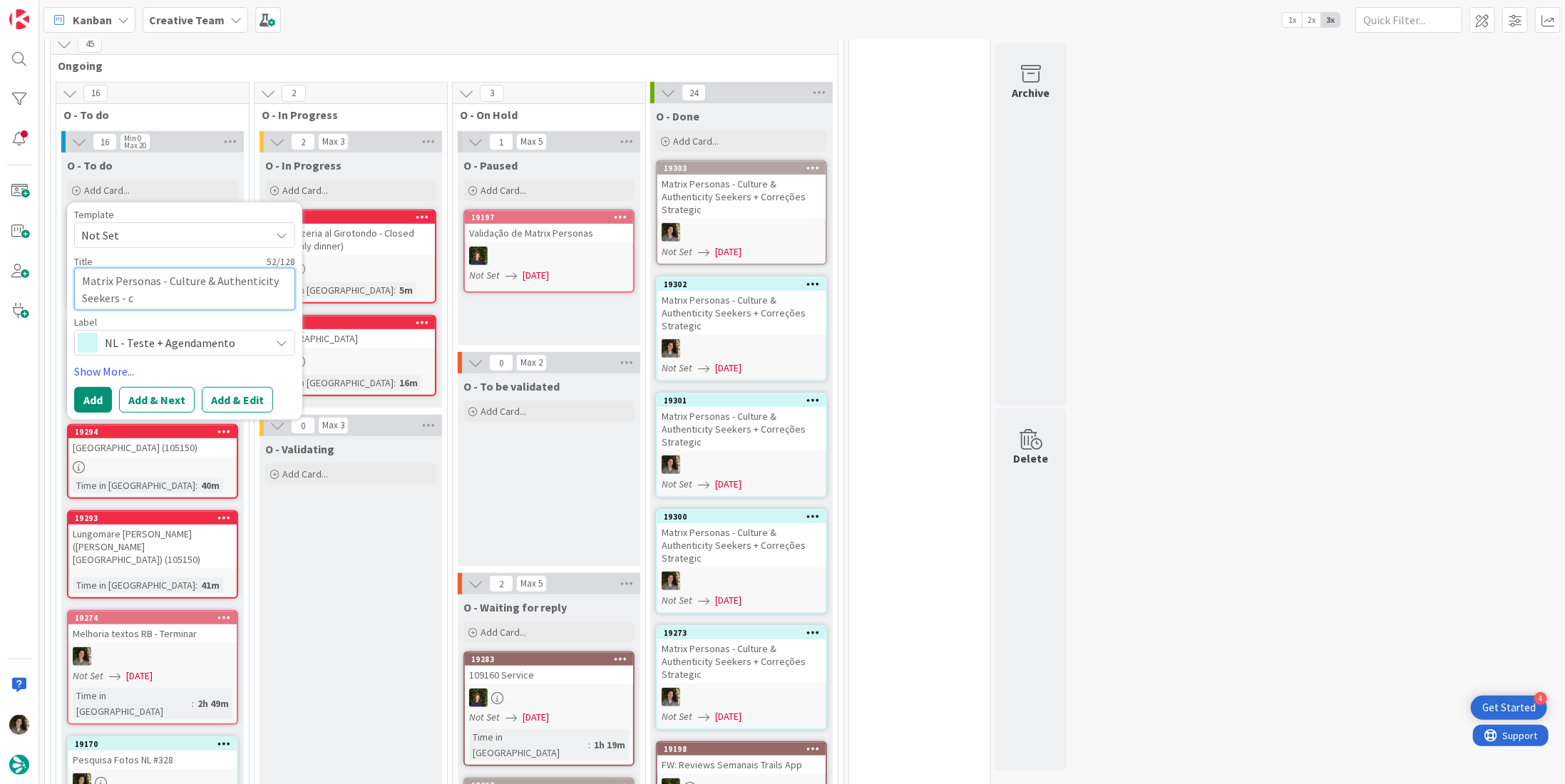 type on "x" 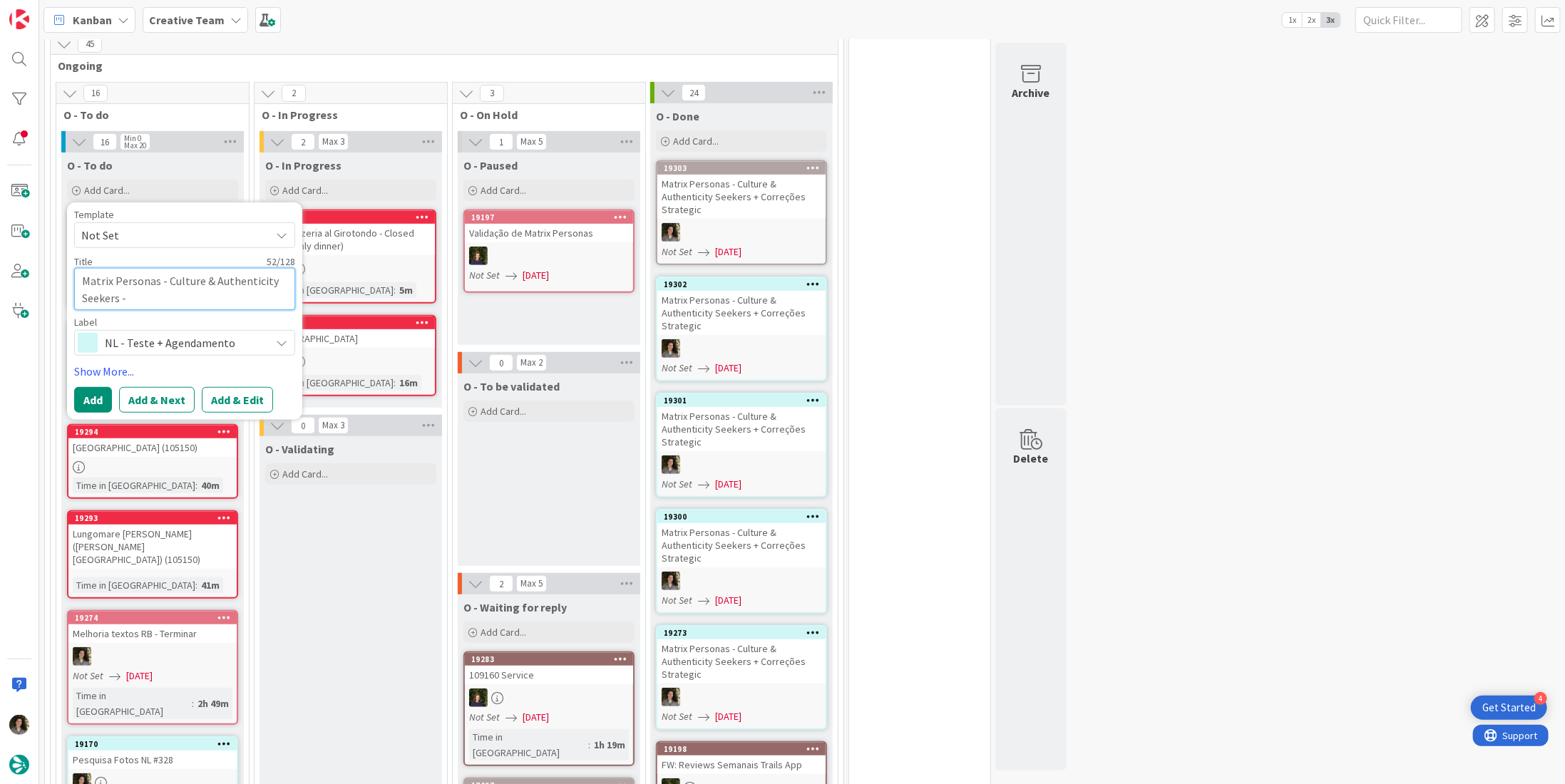 type on "x" 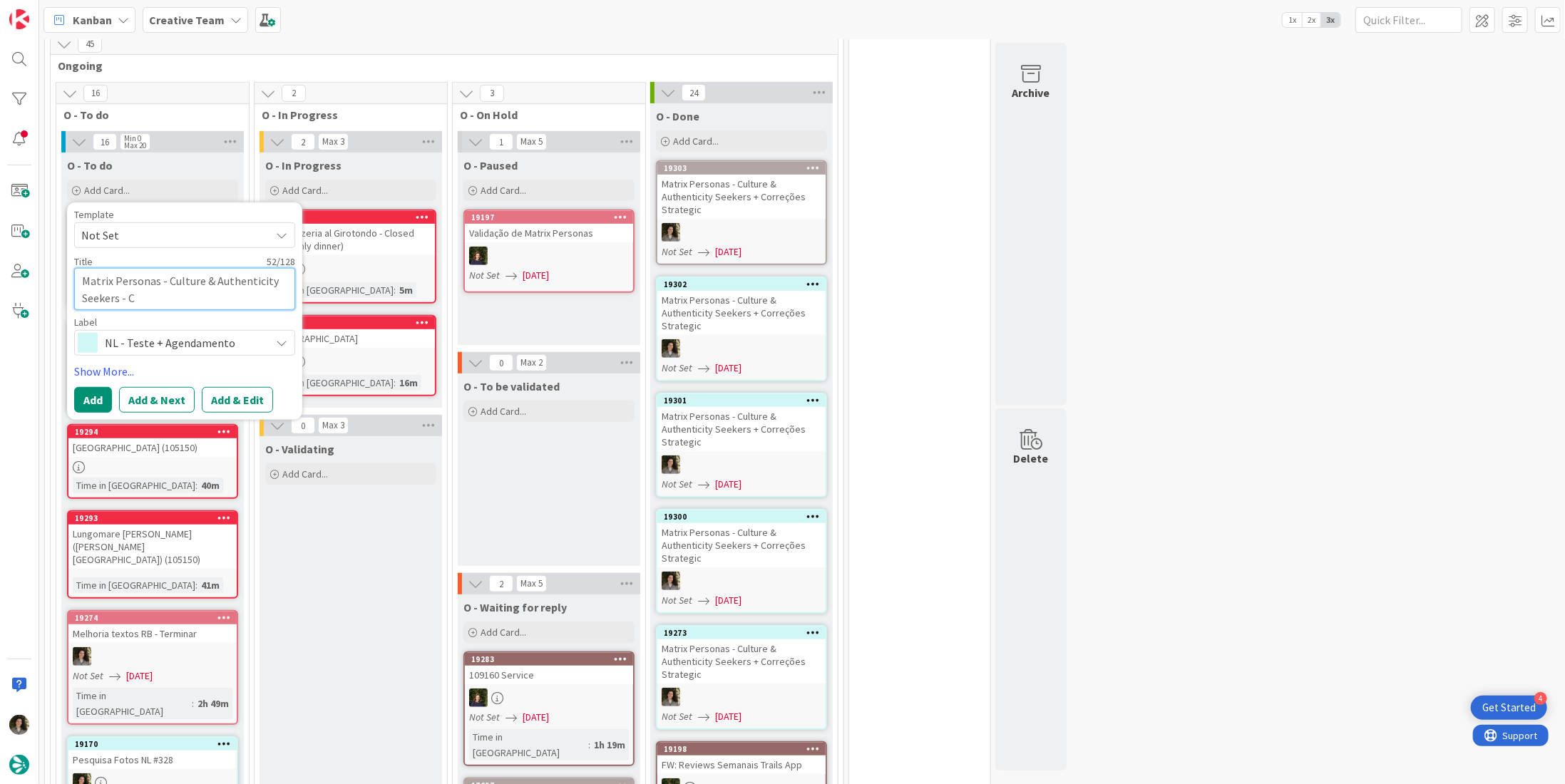 type on "x" 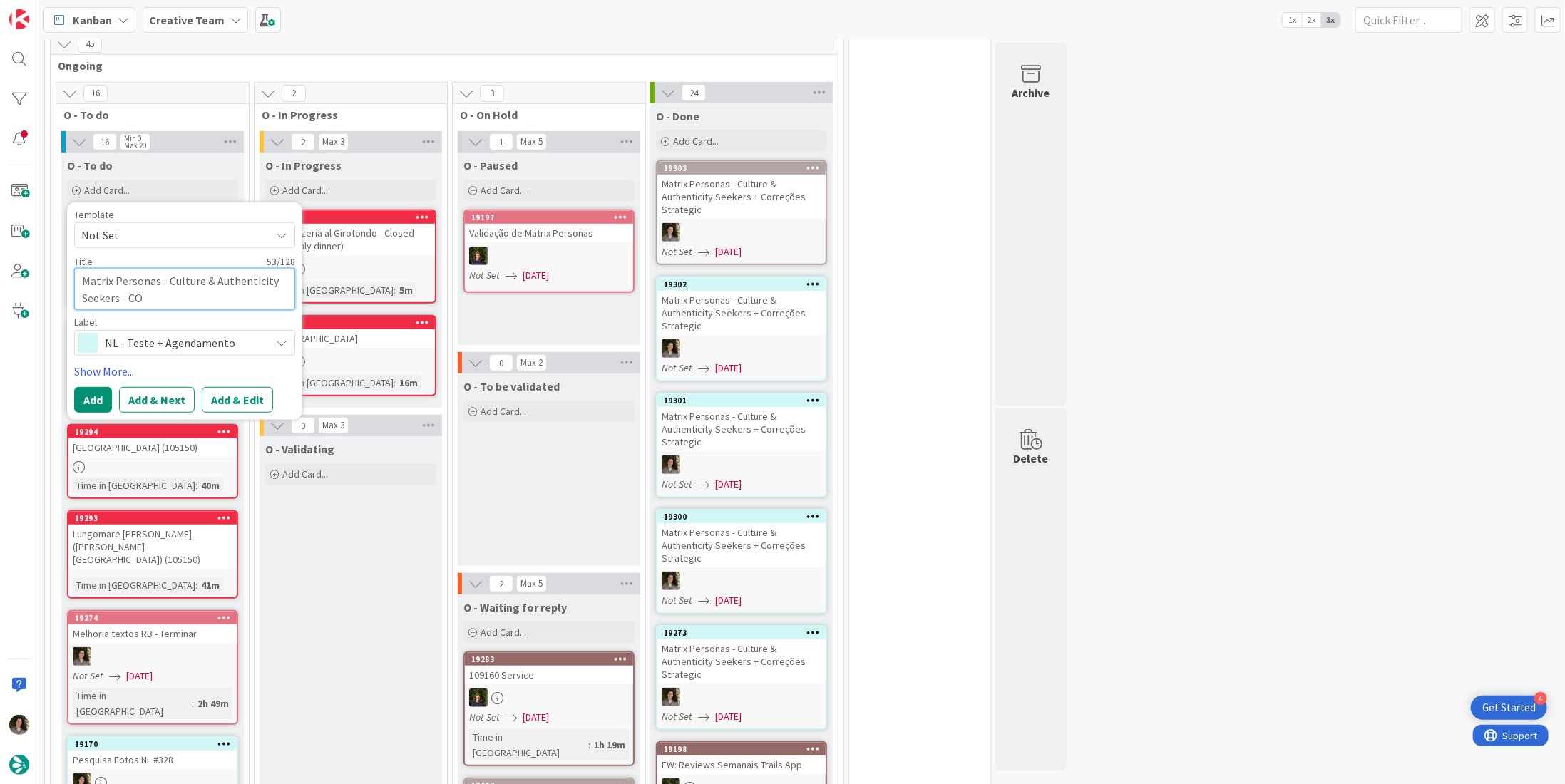 type on "x" 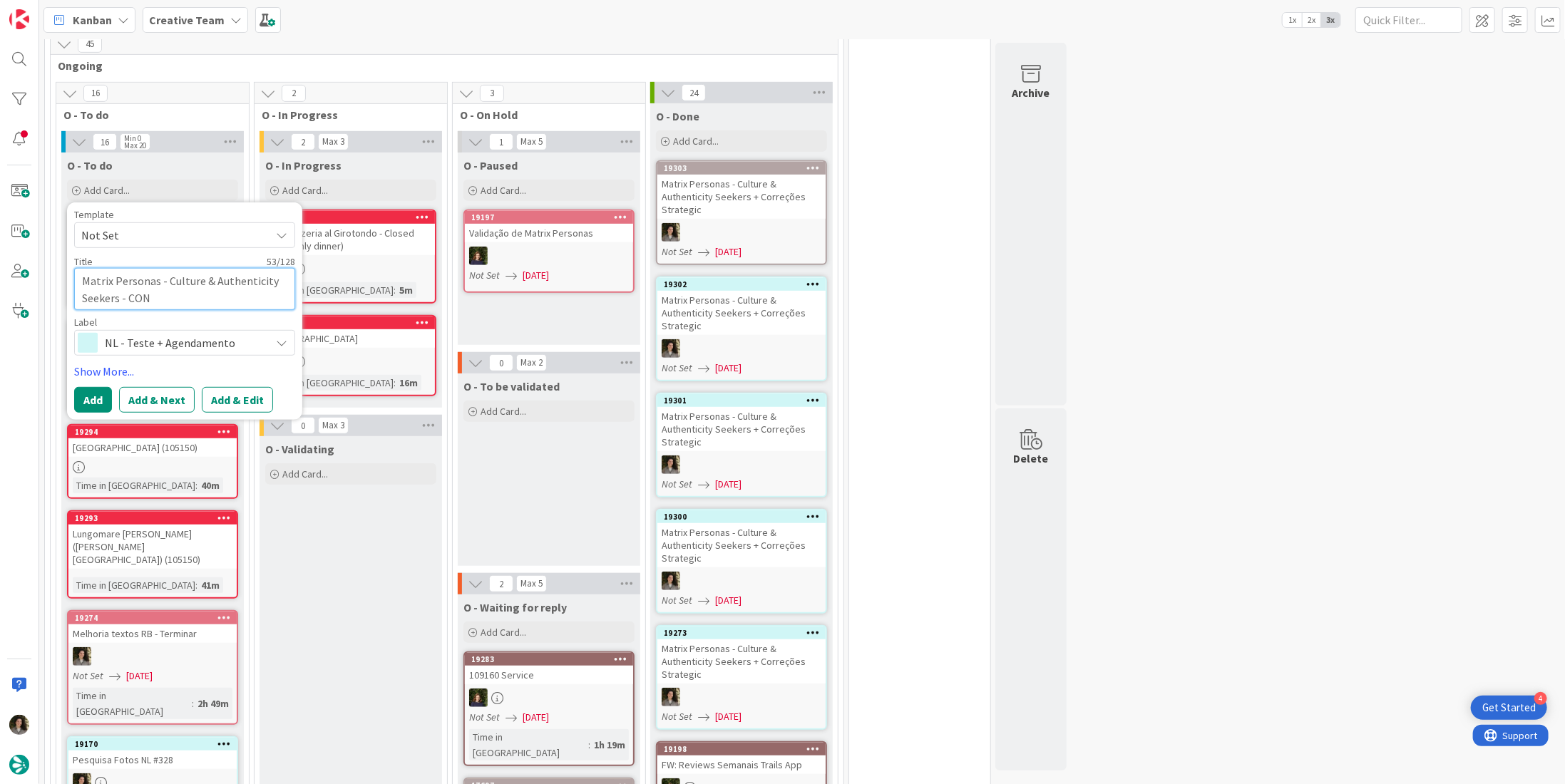 type on "x" 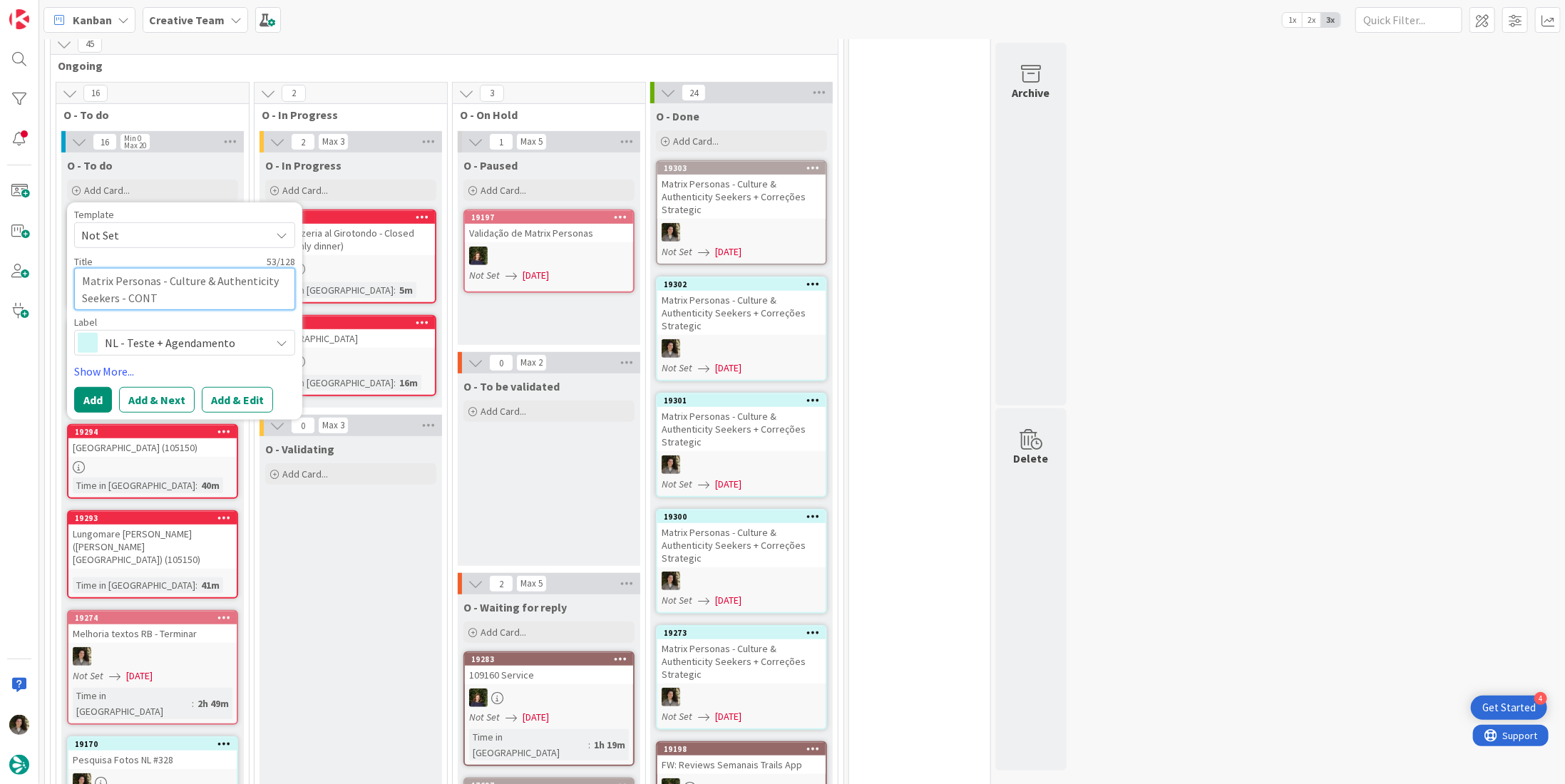 type on "x" 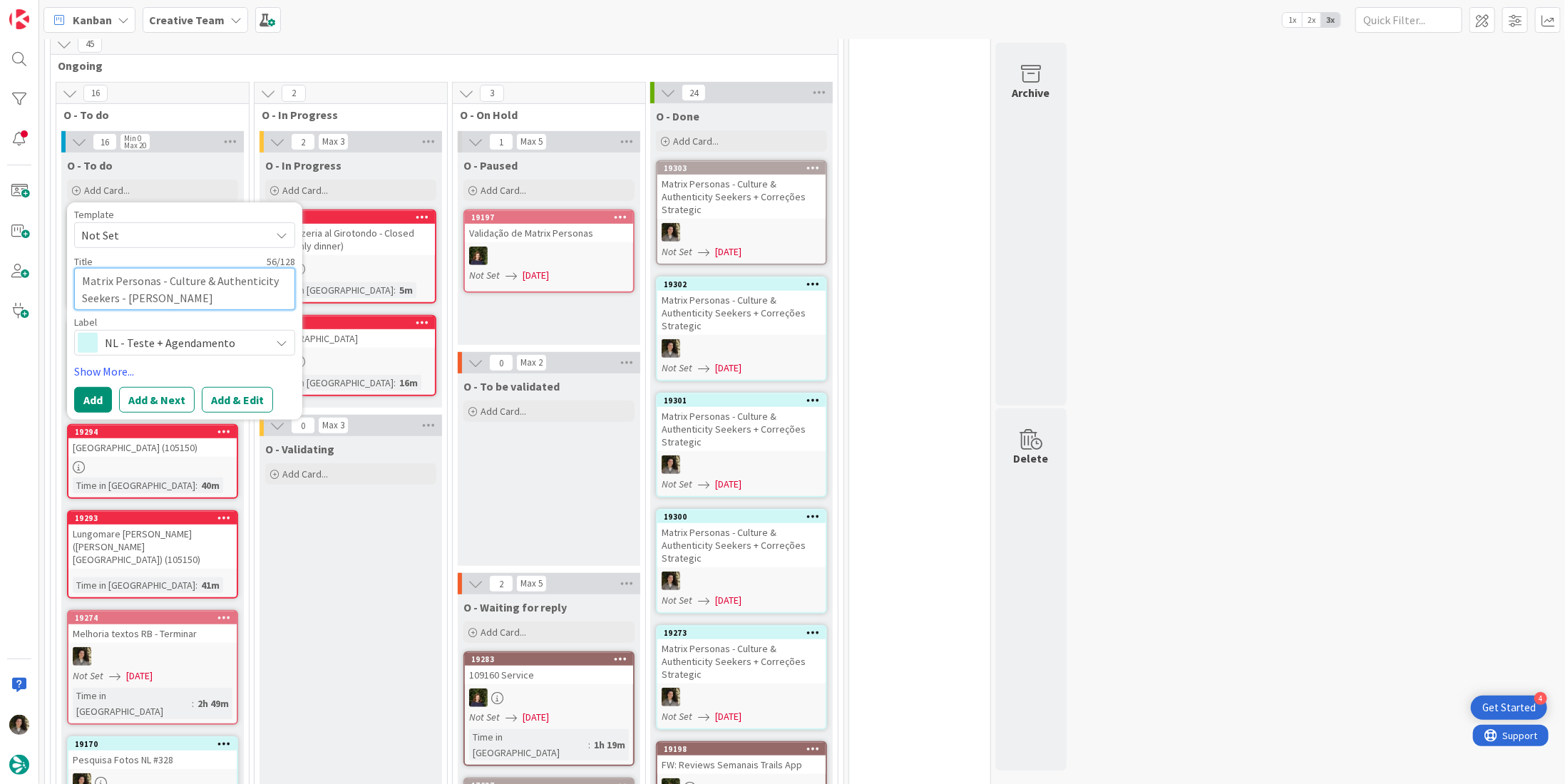 type on "x" 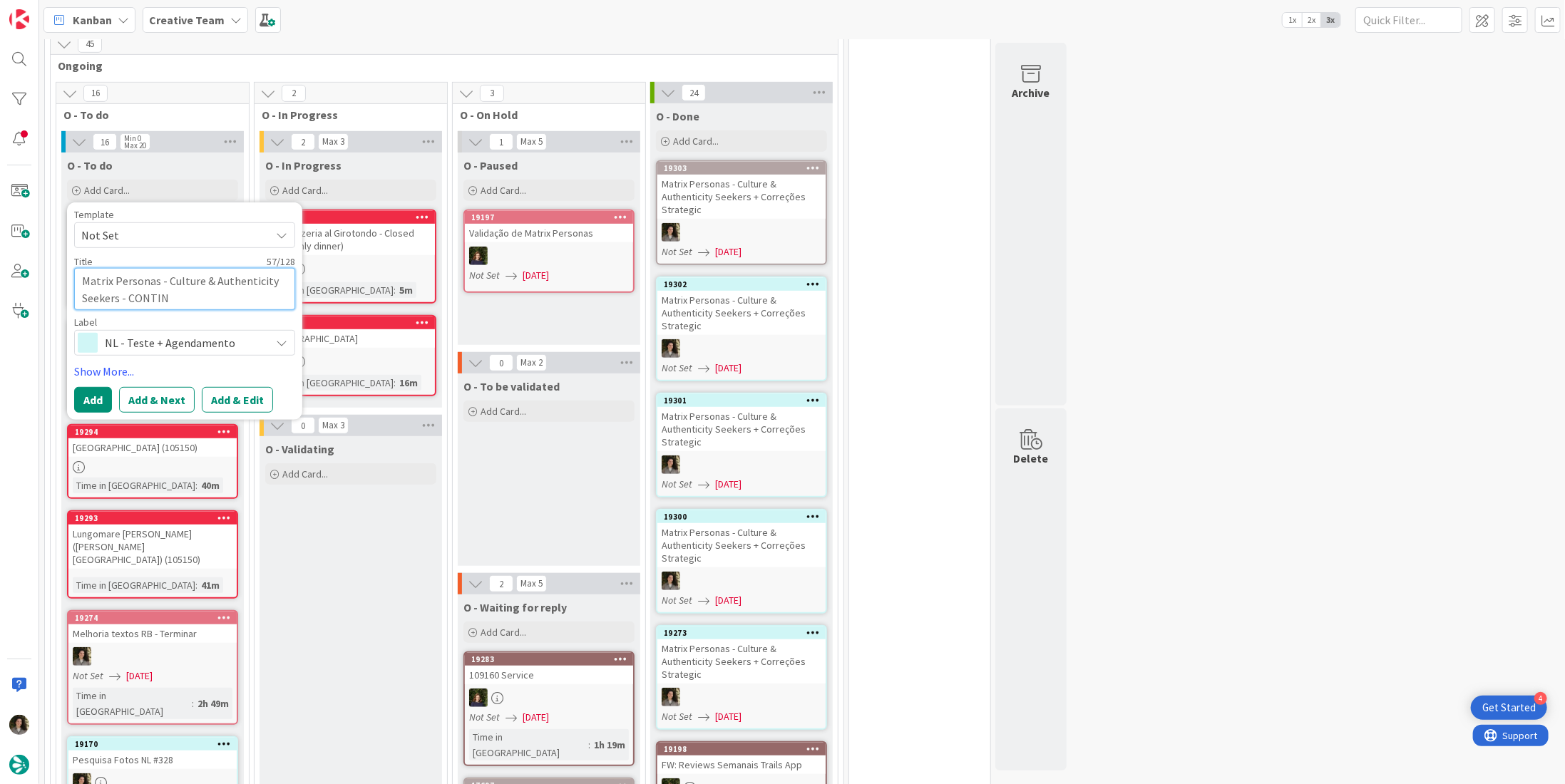 type on "x" 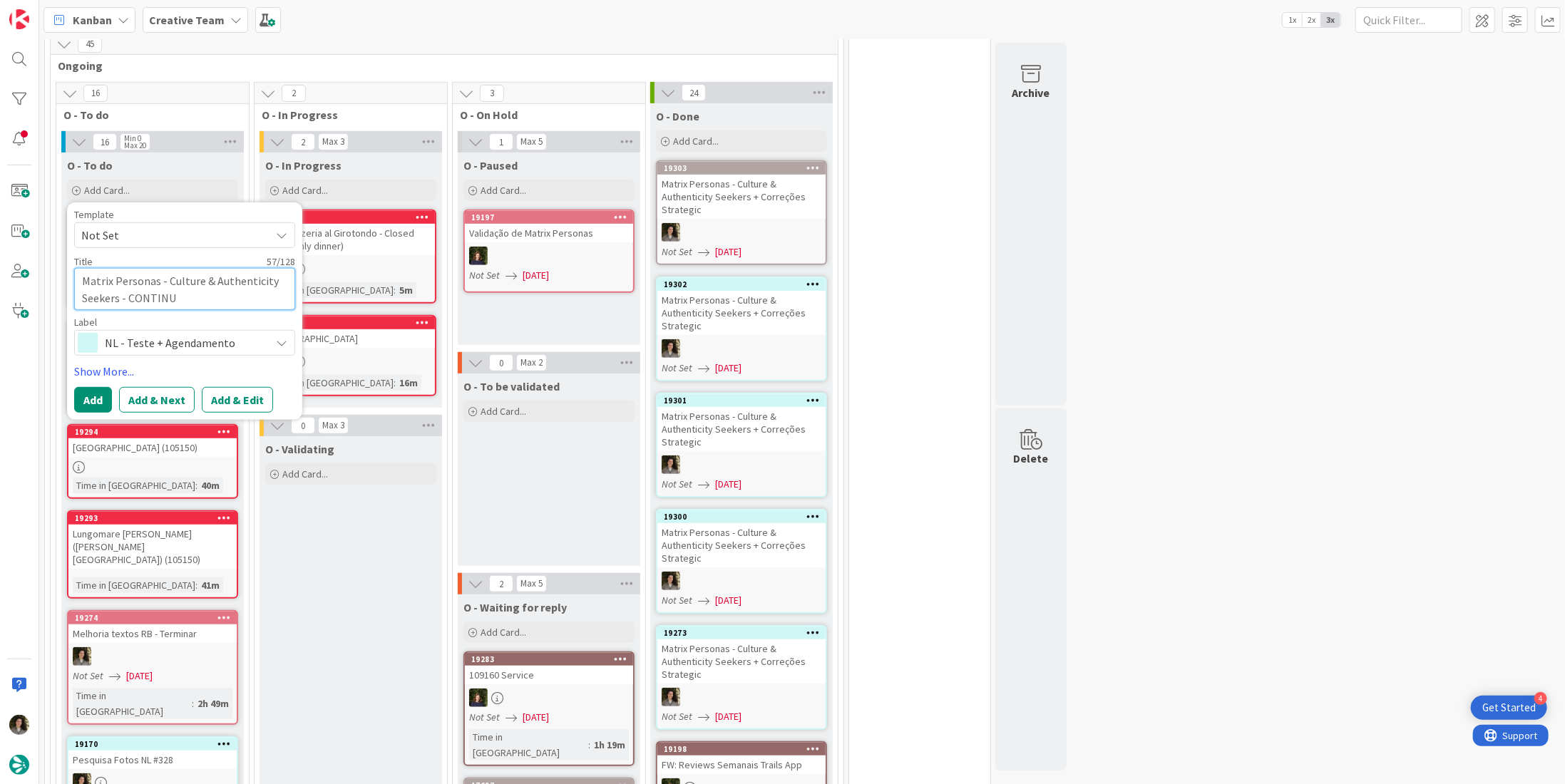 type on "x" 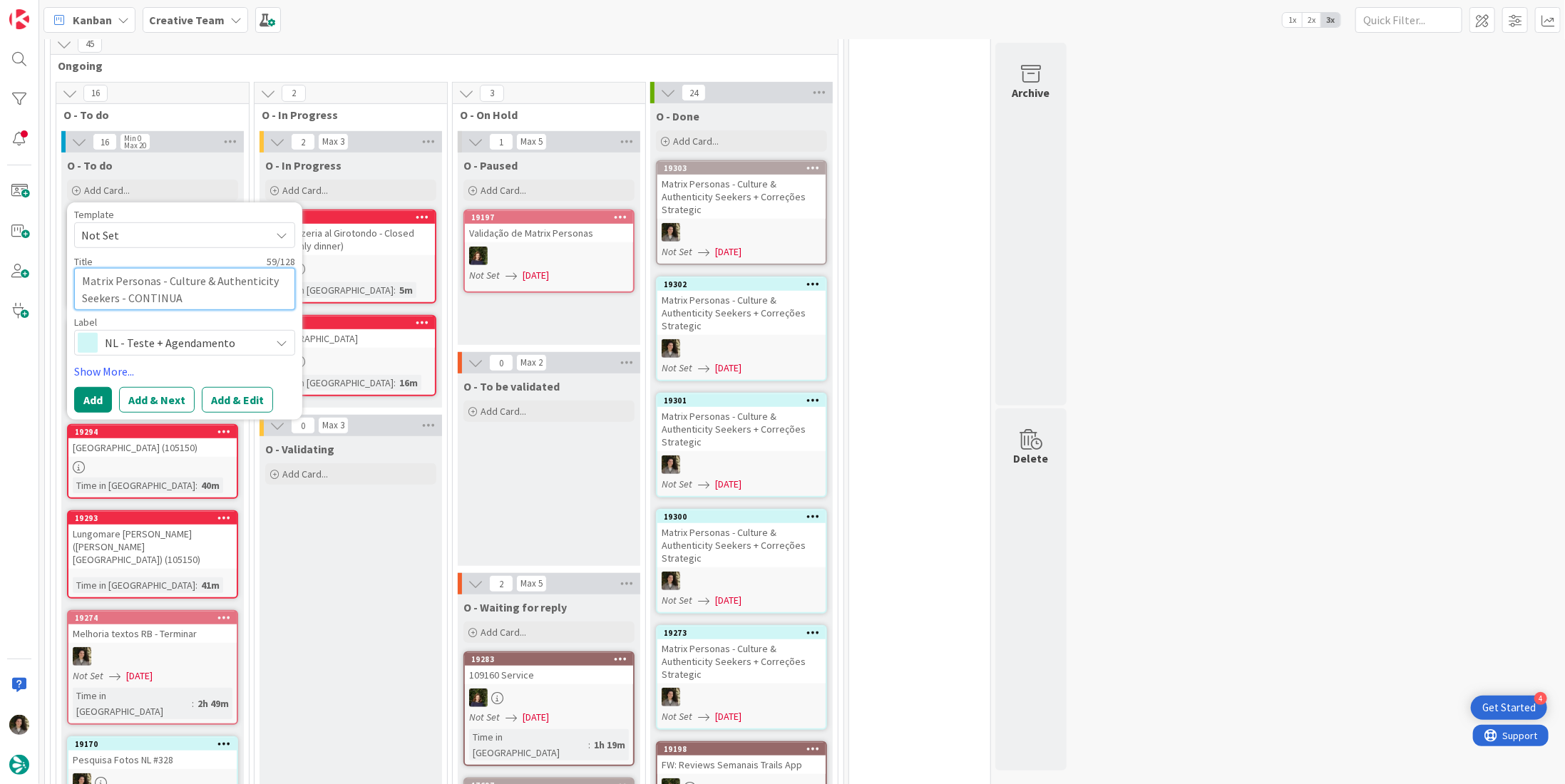 type on "x" 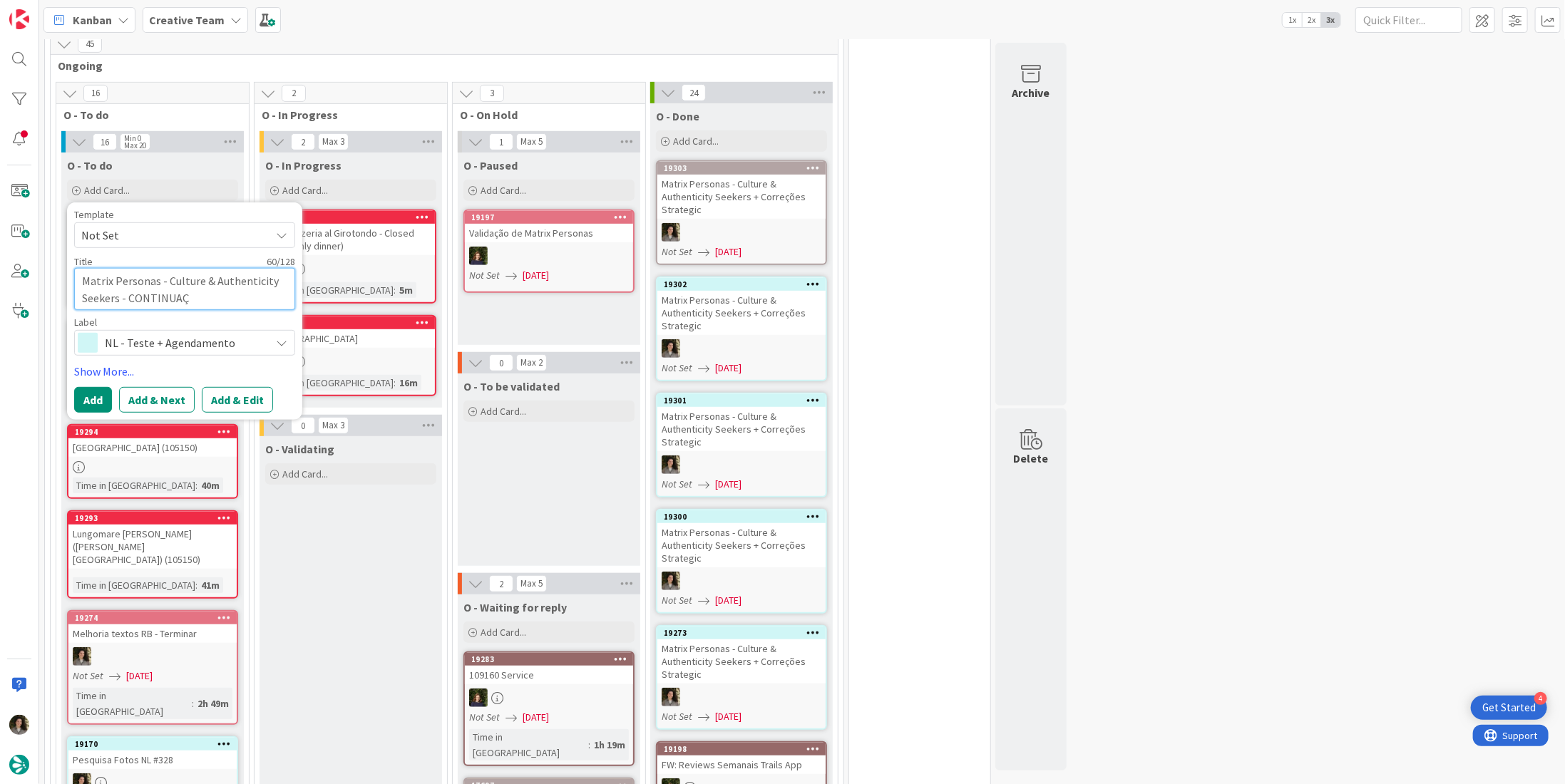 type on "x" 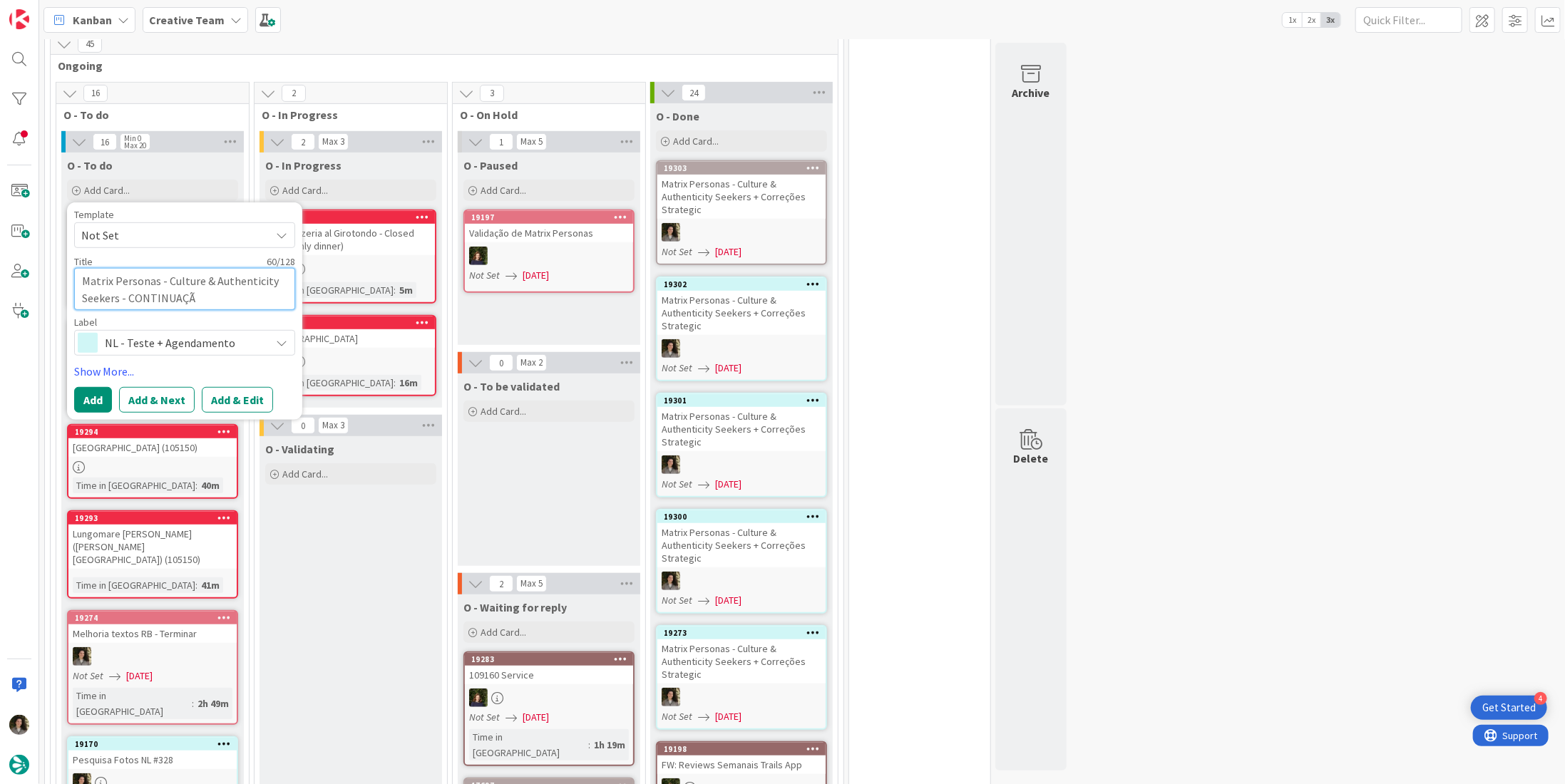 type on "x" 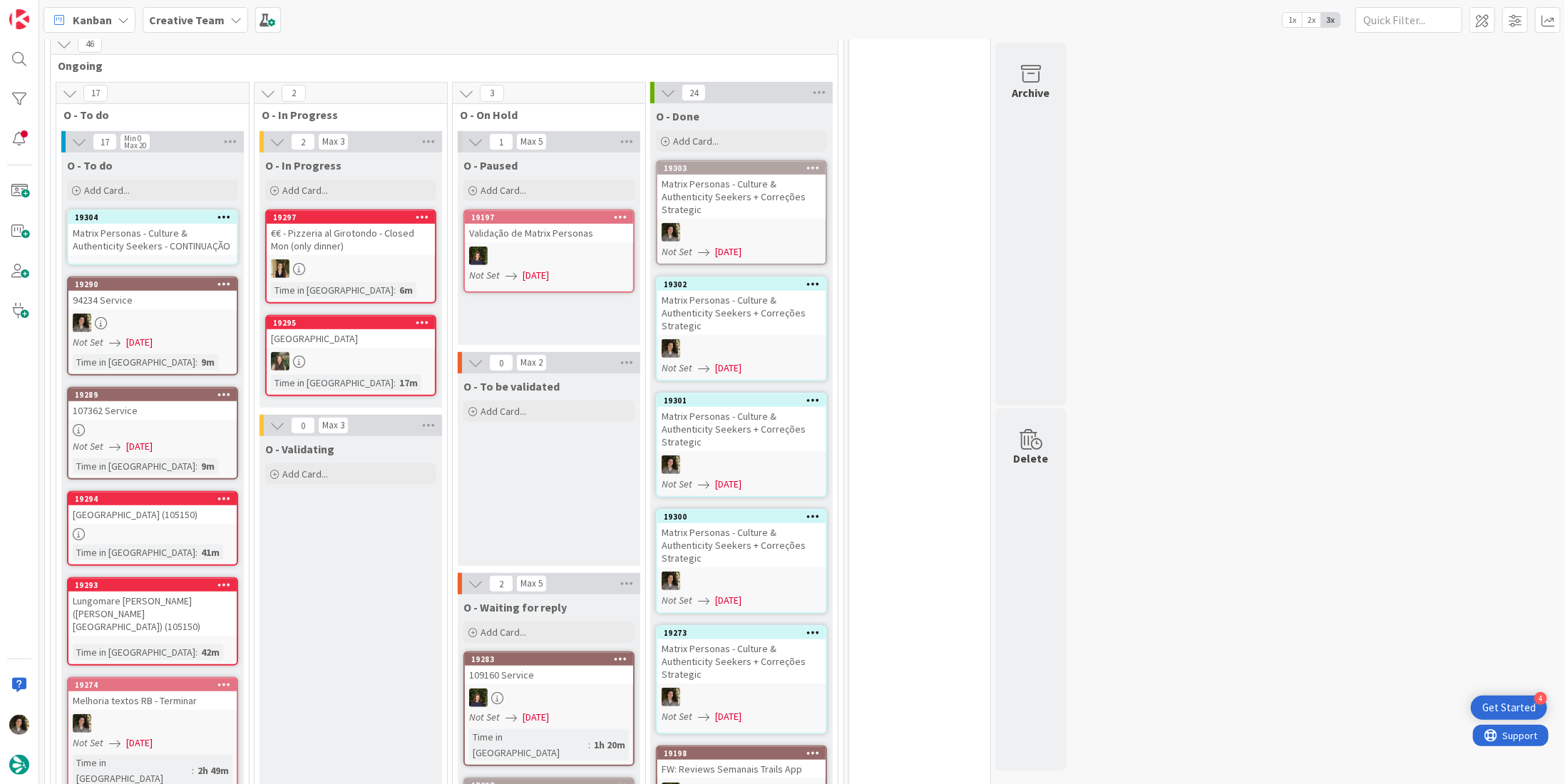 click on "19304" at bounding box center [155, 217] 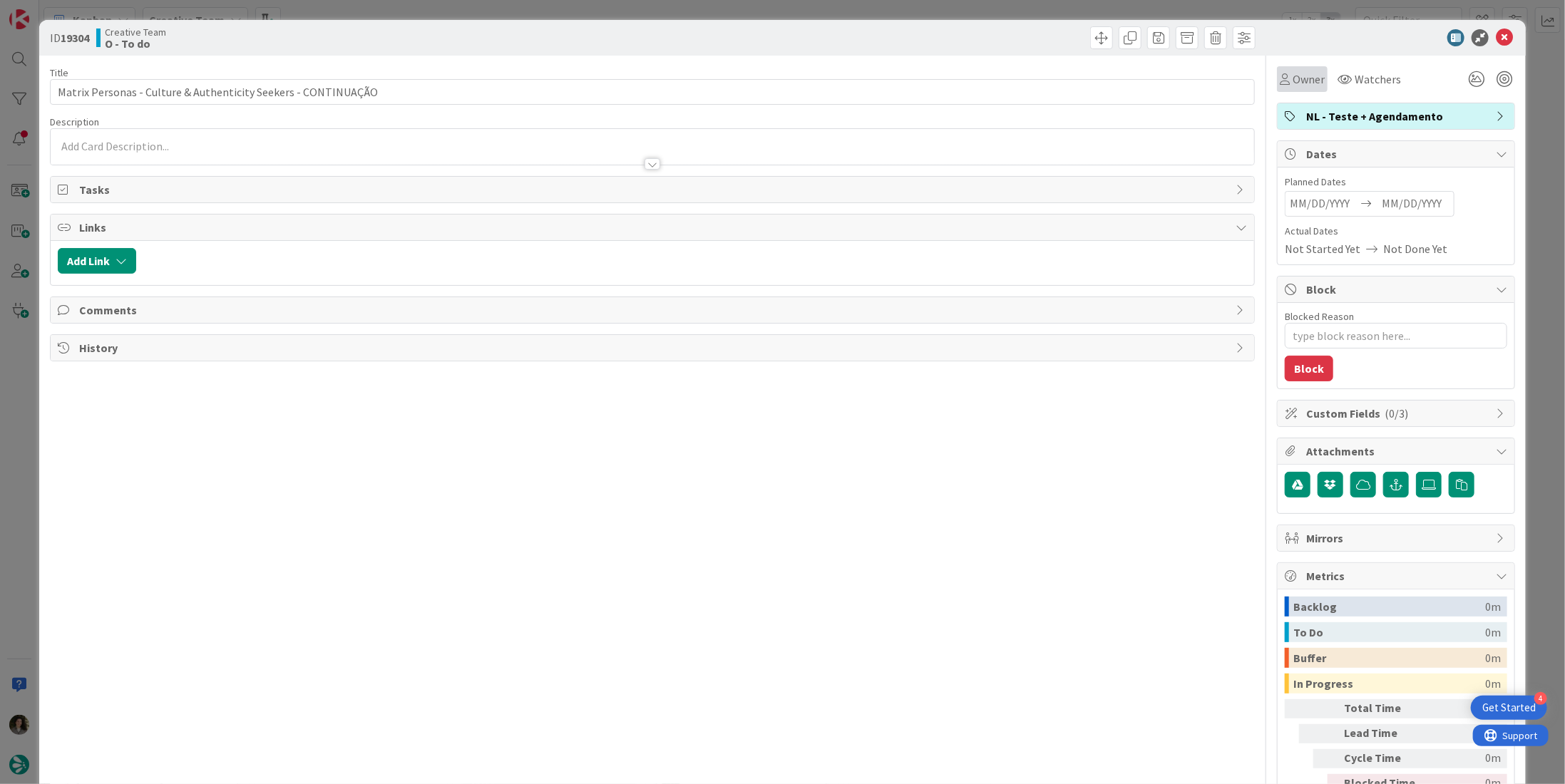 drag, startPoint x: 1297, startPoint y: 61, endPoint x: 1297, endPoint y: 71, distance: 10 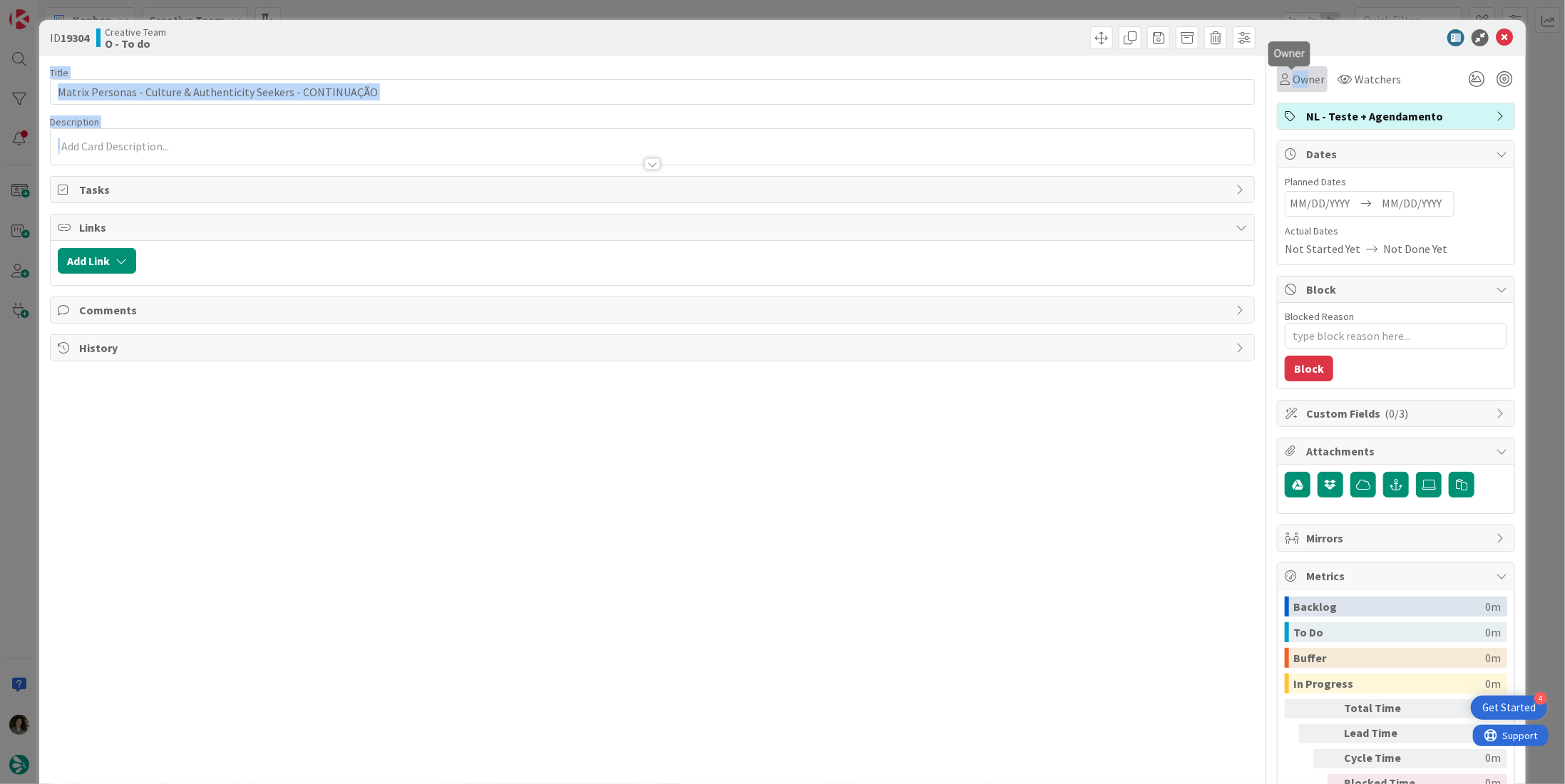 scroll, scrollTop: 0, scrollLeft: 0, axis: both 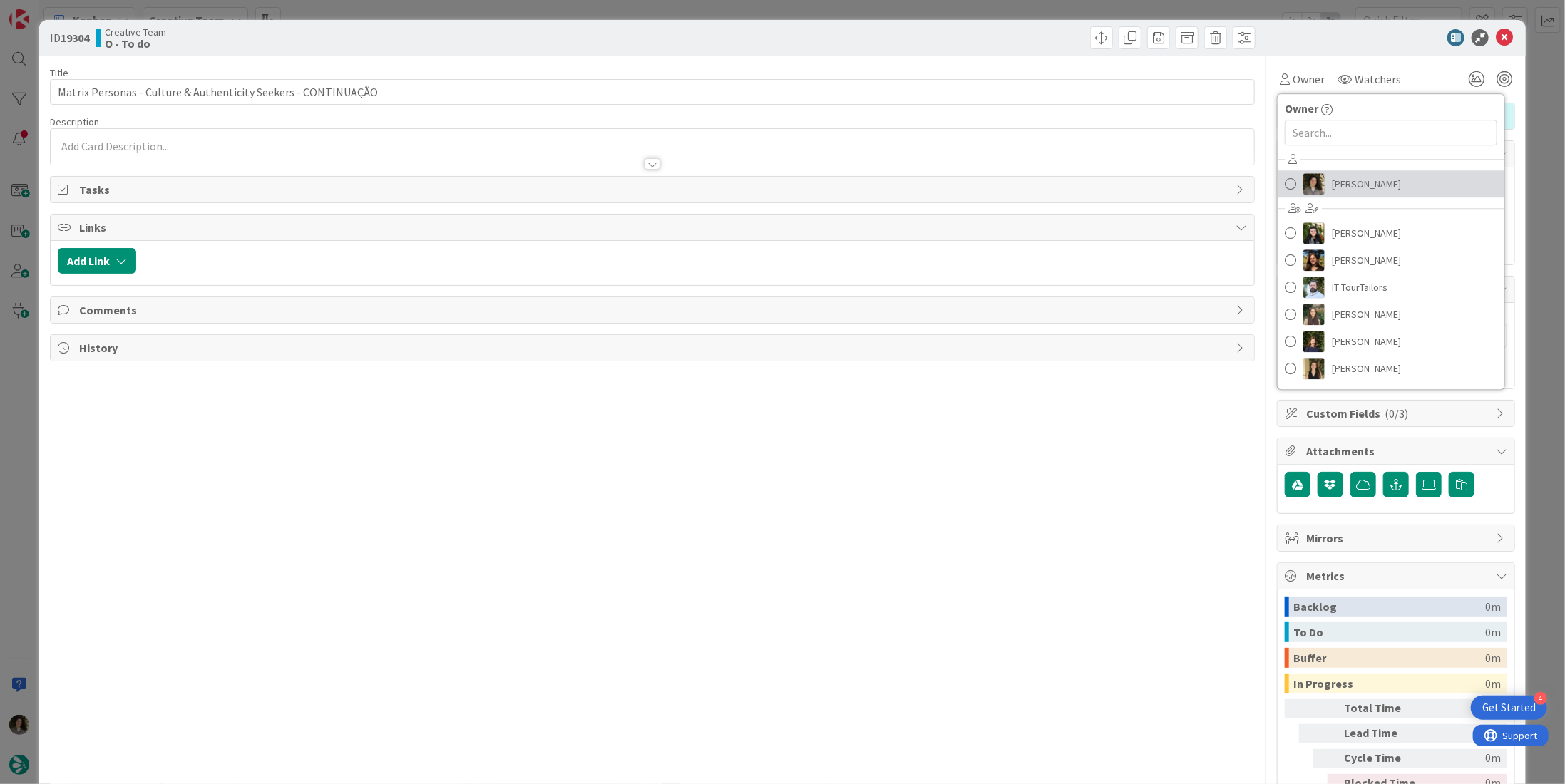 click on "[PERSON_NAME]" at bounding box center (1366, 184) 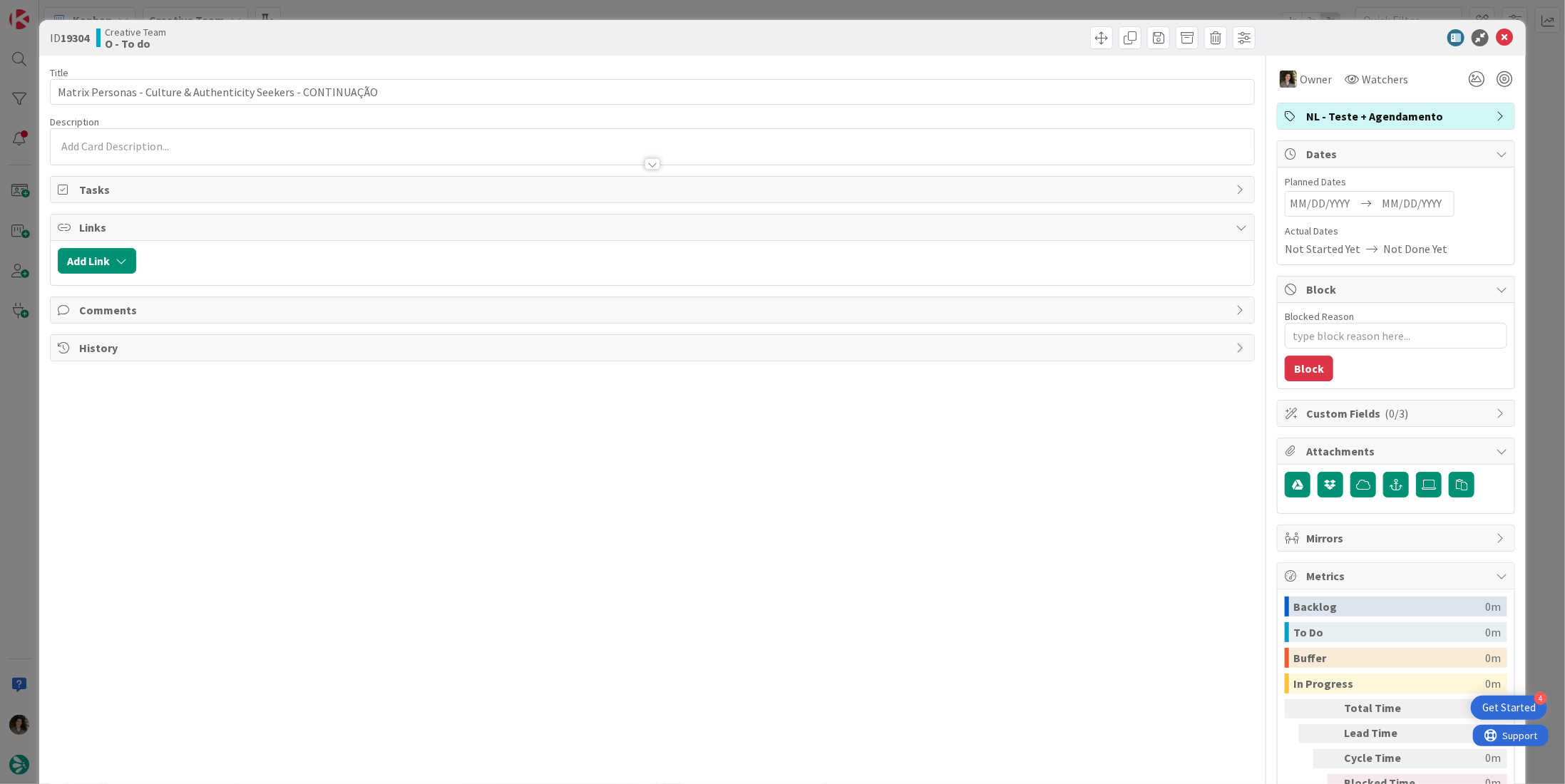 click at bounding box center (1415, 204) 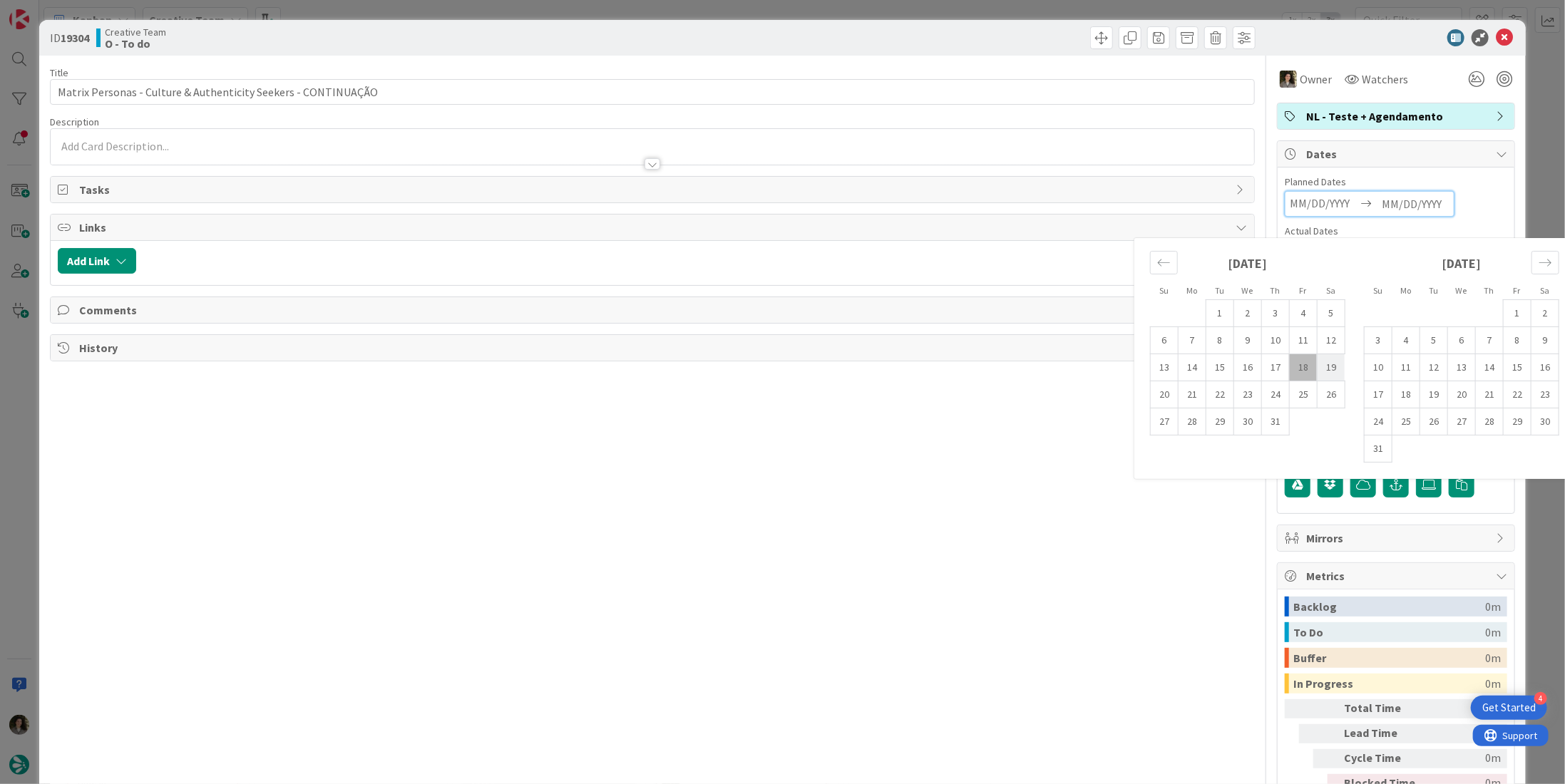 type on "x" 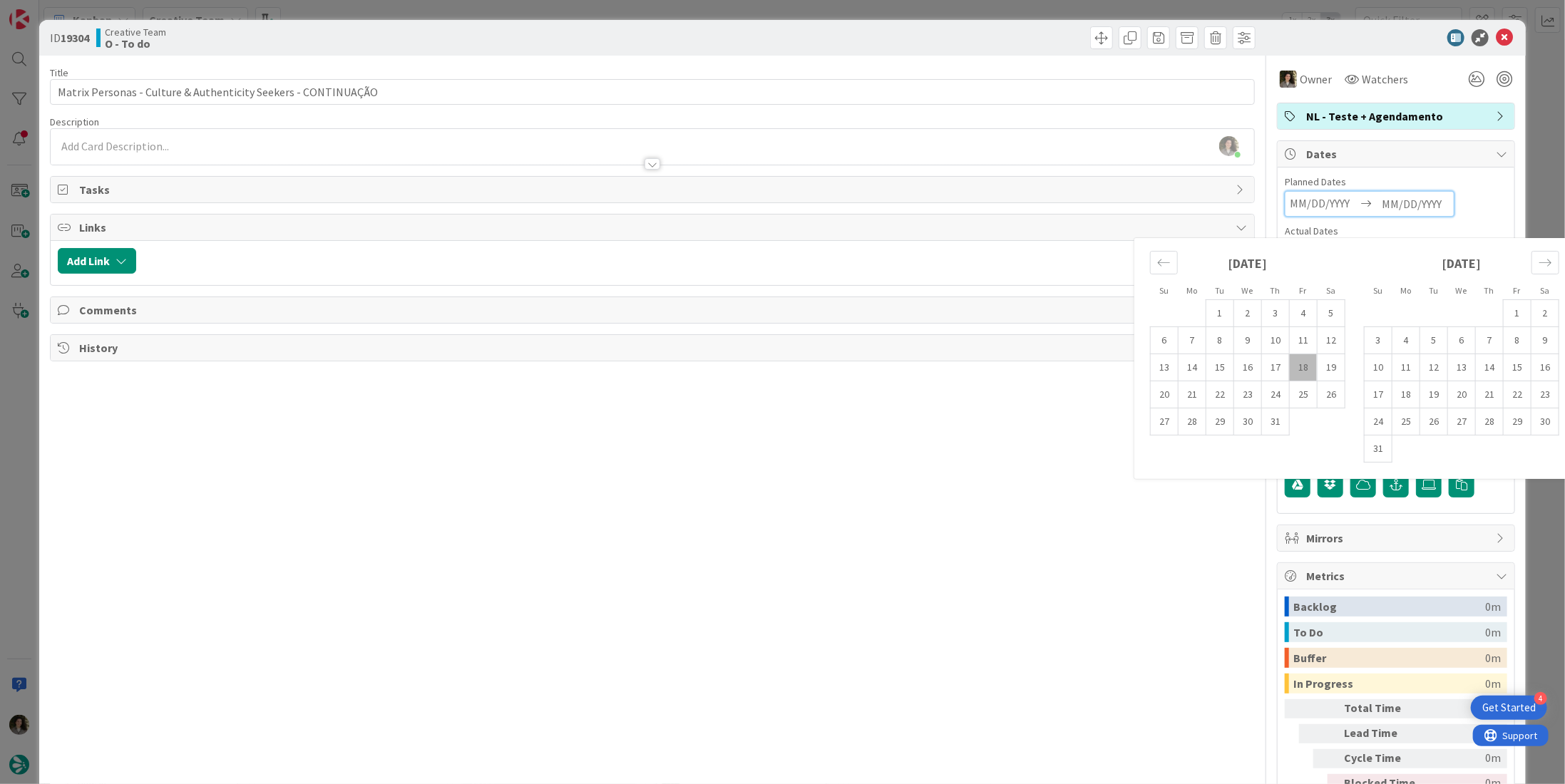 drag, startPoint x: 1285, startPoint y: 367, endPoint x: 1294, endPoint y: 346, distance: 22.847319 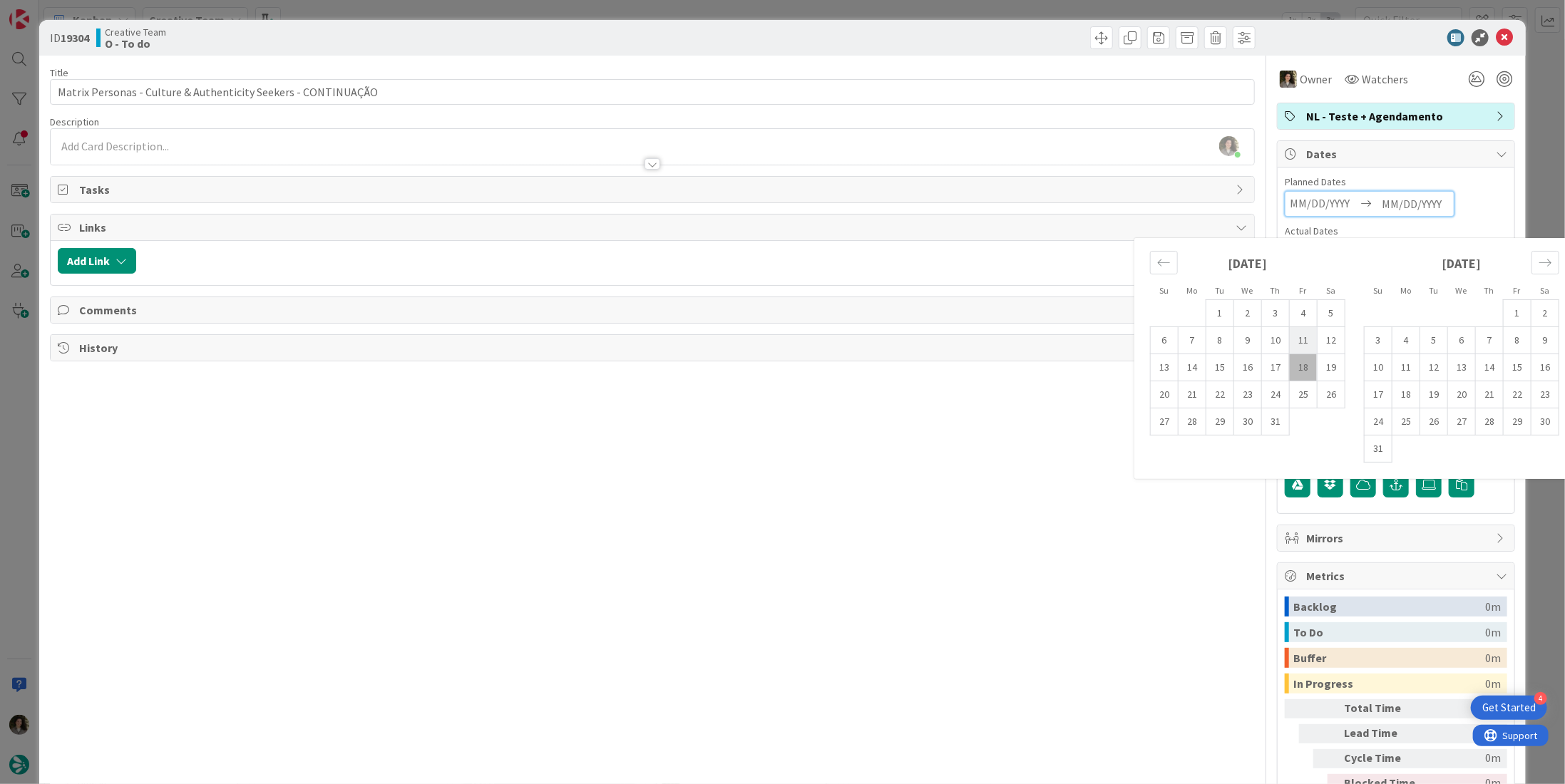 click on "18" at bounding box center (1303, 368) 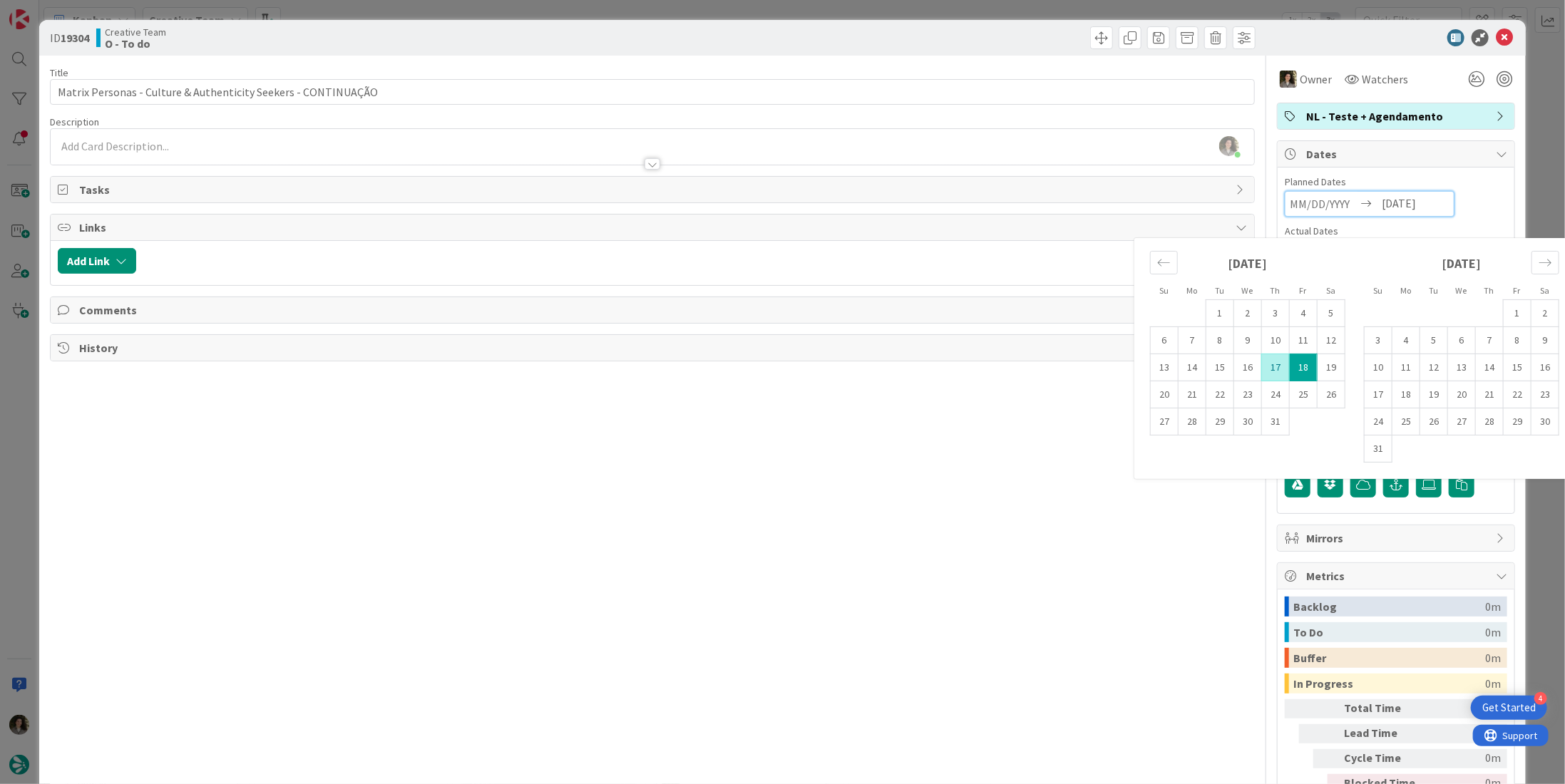 click on "Title 62 / 128 Matrix Personas - Culture & Authenticity Seekers - CONTINUAÇÃO Description [PERSON_NAME] just joined Owner Watchers NL - Teste + Agendamento Tasks Links Add Link Comments History" at bounding box center [652, 444] 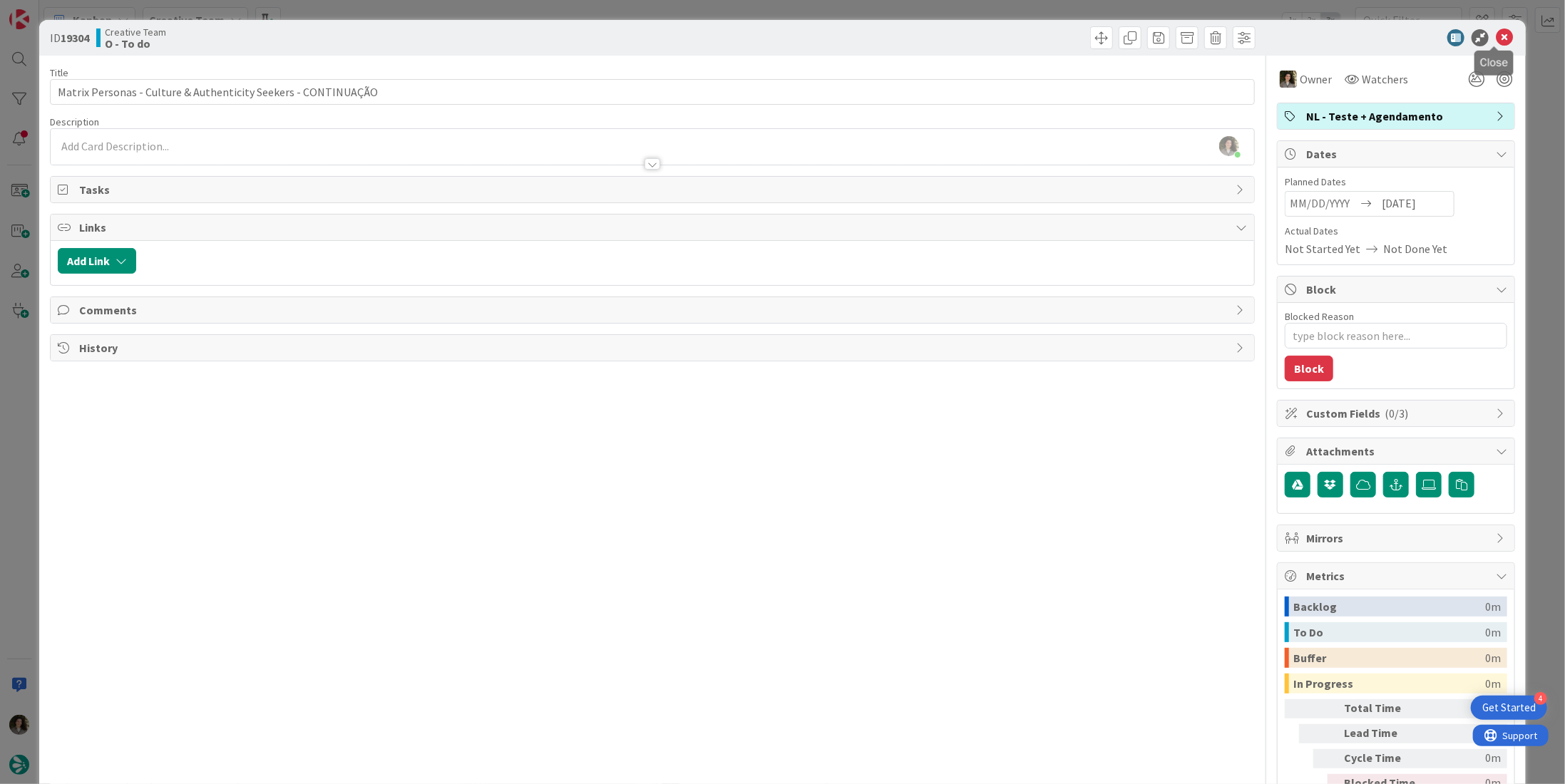 click at bounding box center [1504, 38] 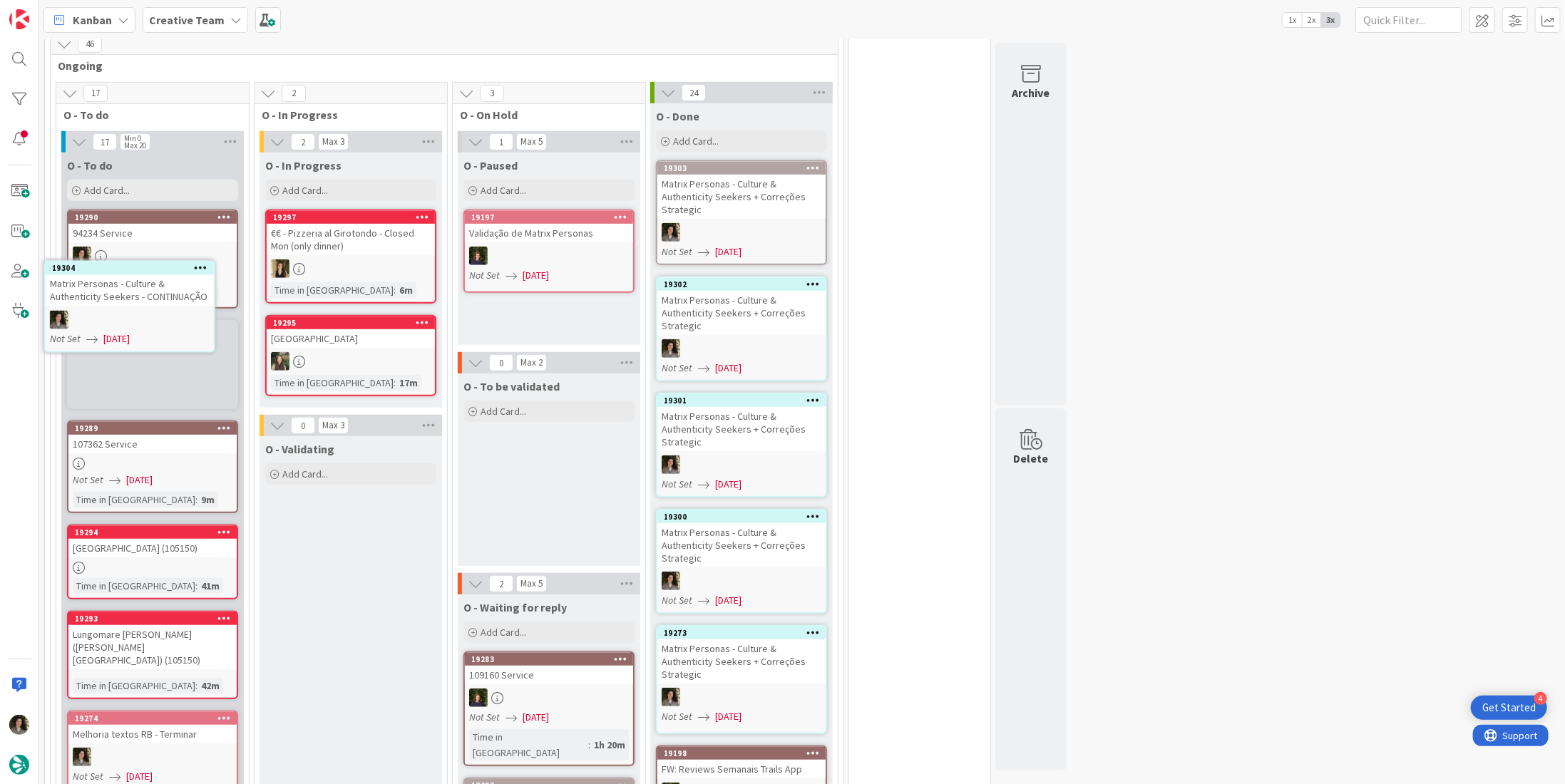 scroll, scrollTop: 0, scrollLeft: 0, axis: both 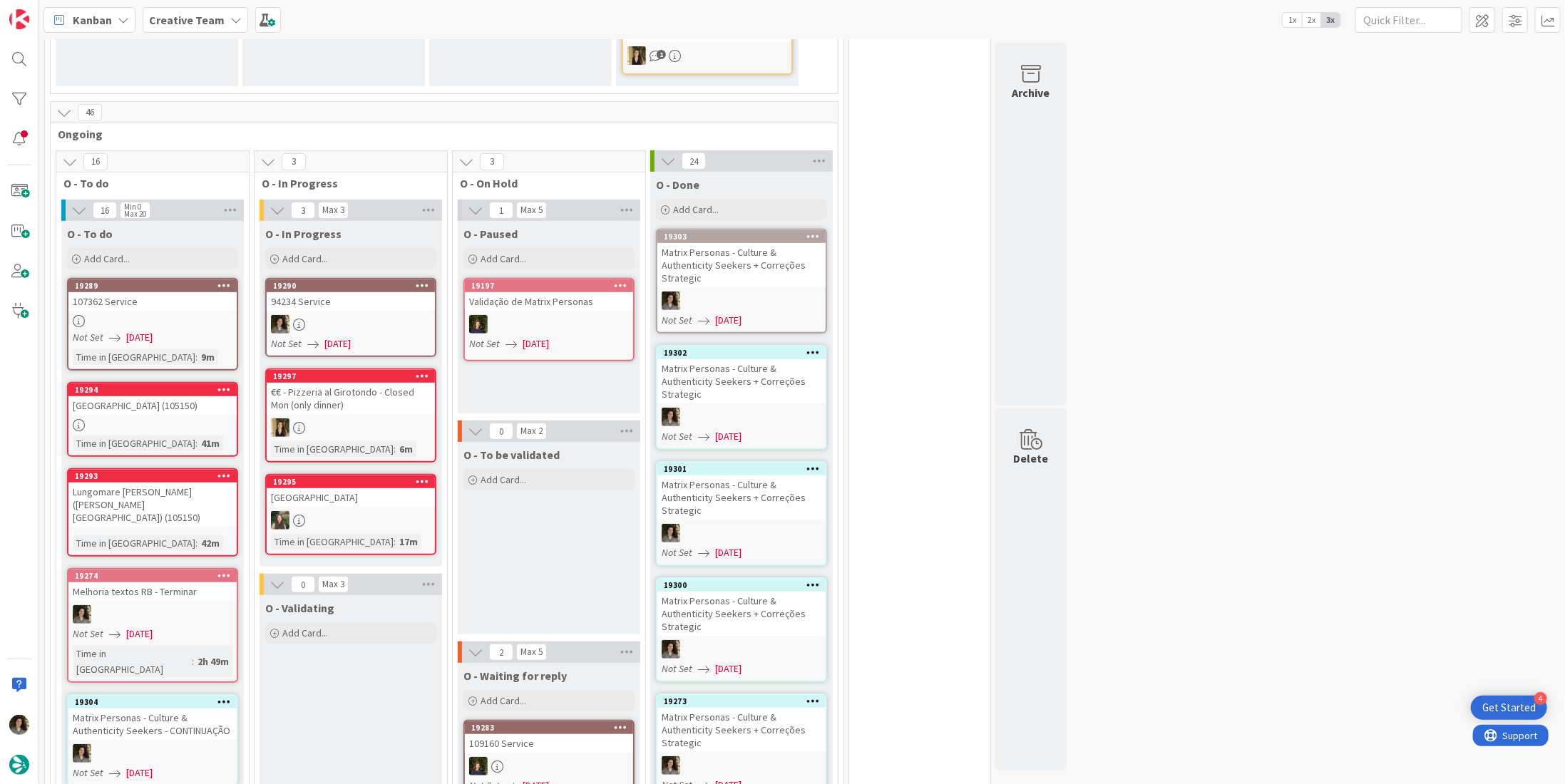 click at bounding box center [351, 324] 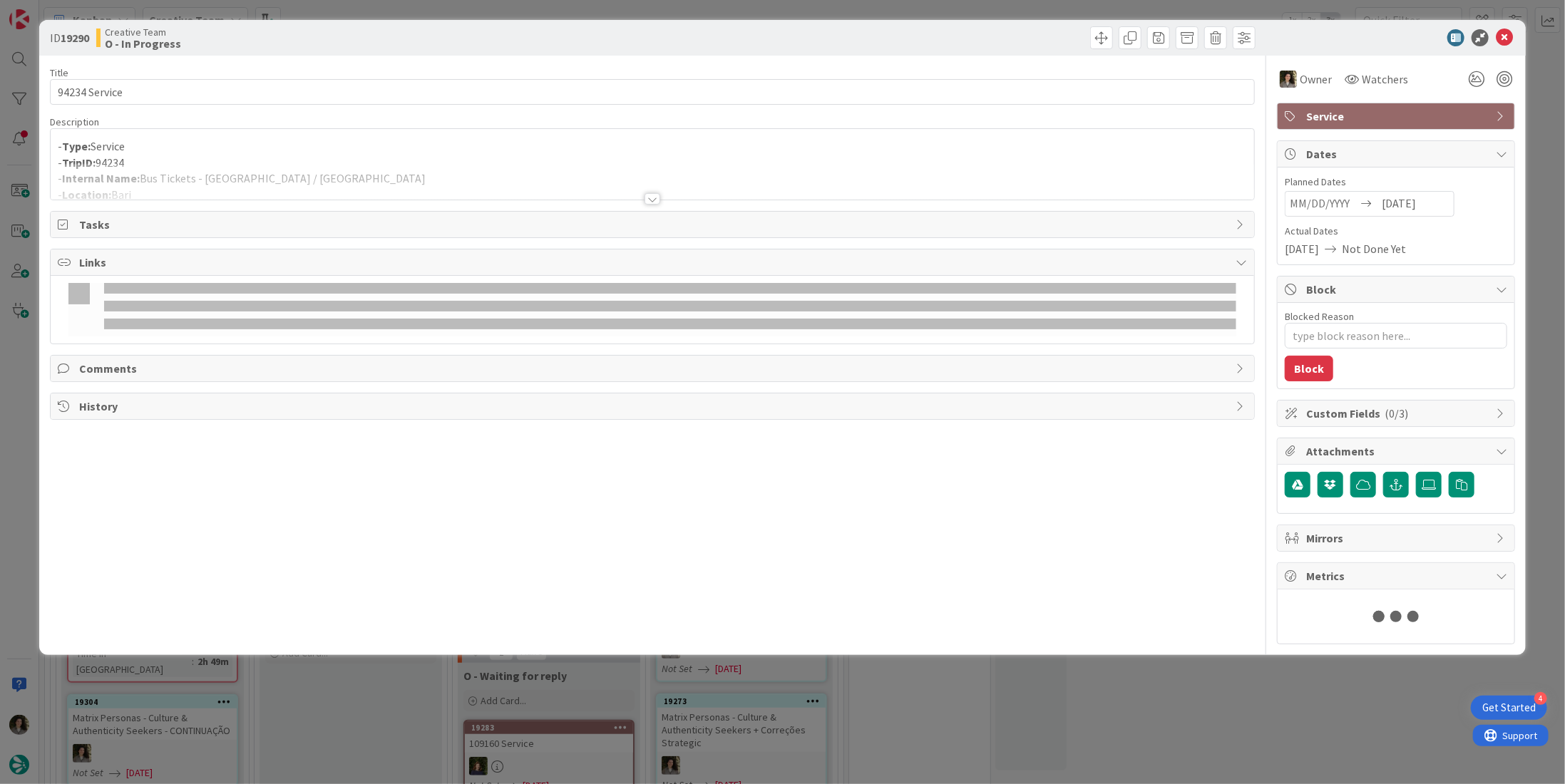 scroll, scrollTop: 0, scrollLeft: 0, axis: both 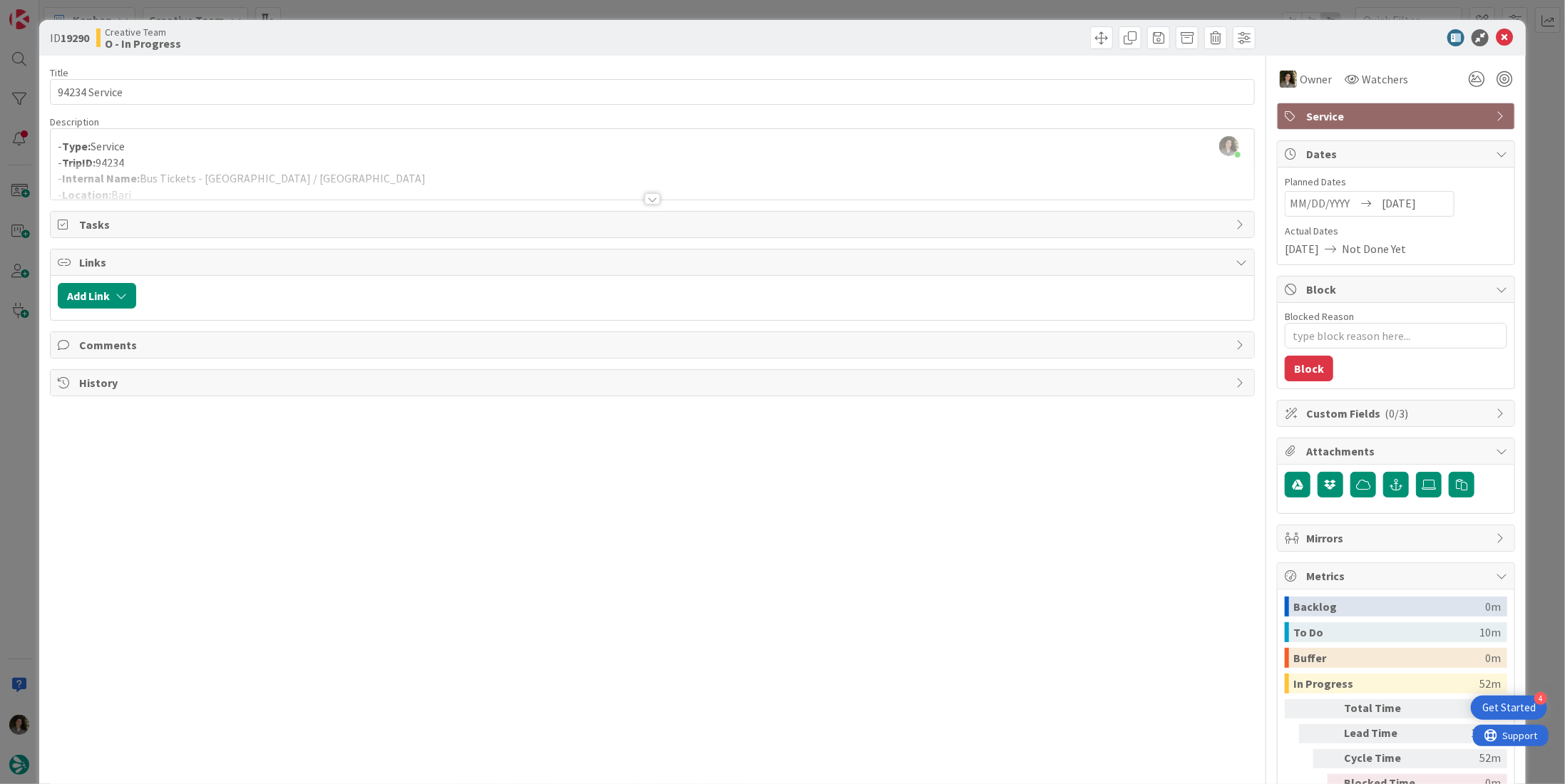 type on "x" 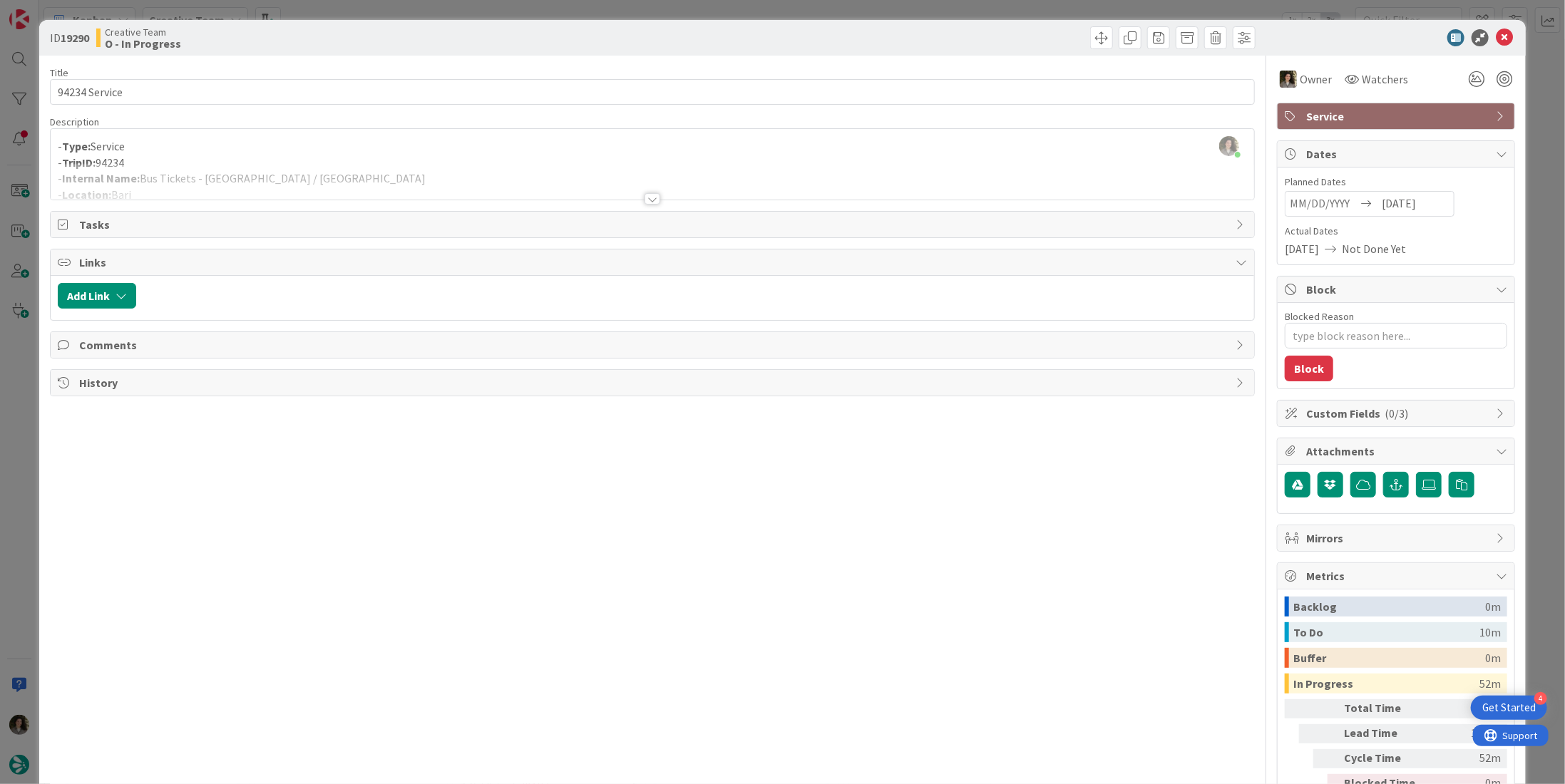 click at bounding box center (652, 199) 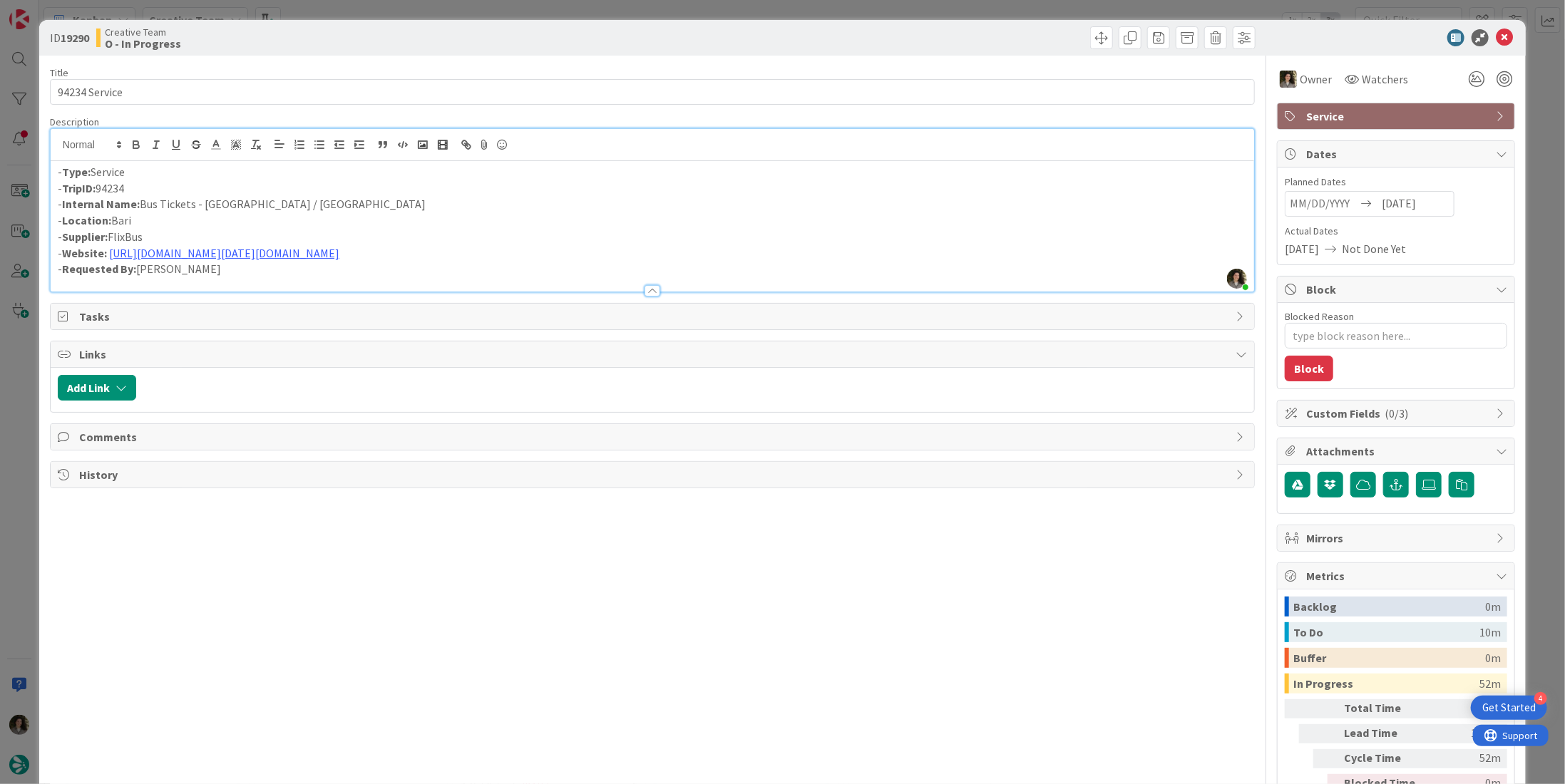 click on "-  Internal Name:  Bus Tickets - [GEOGRAPHIC_DATA] / [GEOGRAPHIC_DATA]" at bounding box center [652, 204] 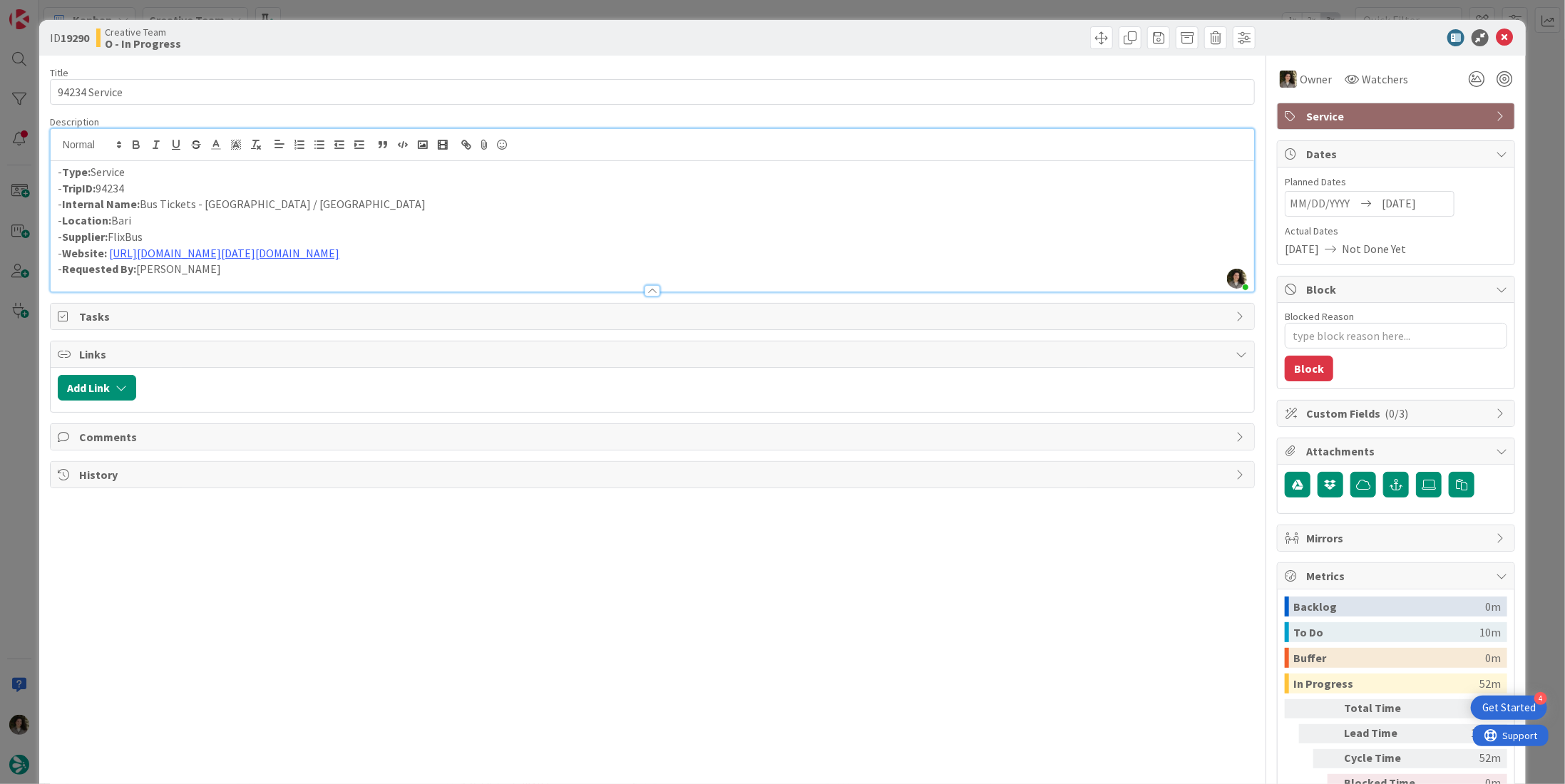 type 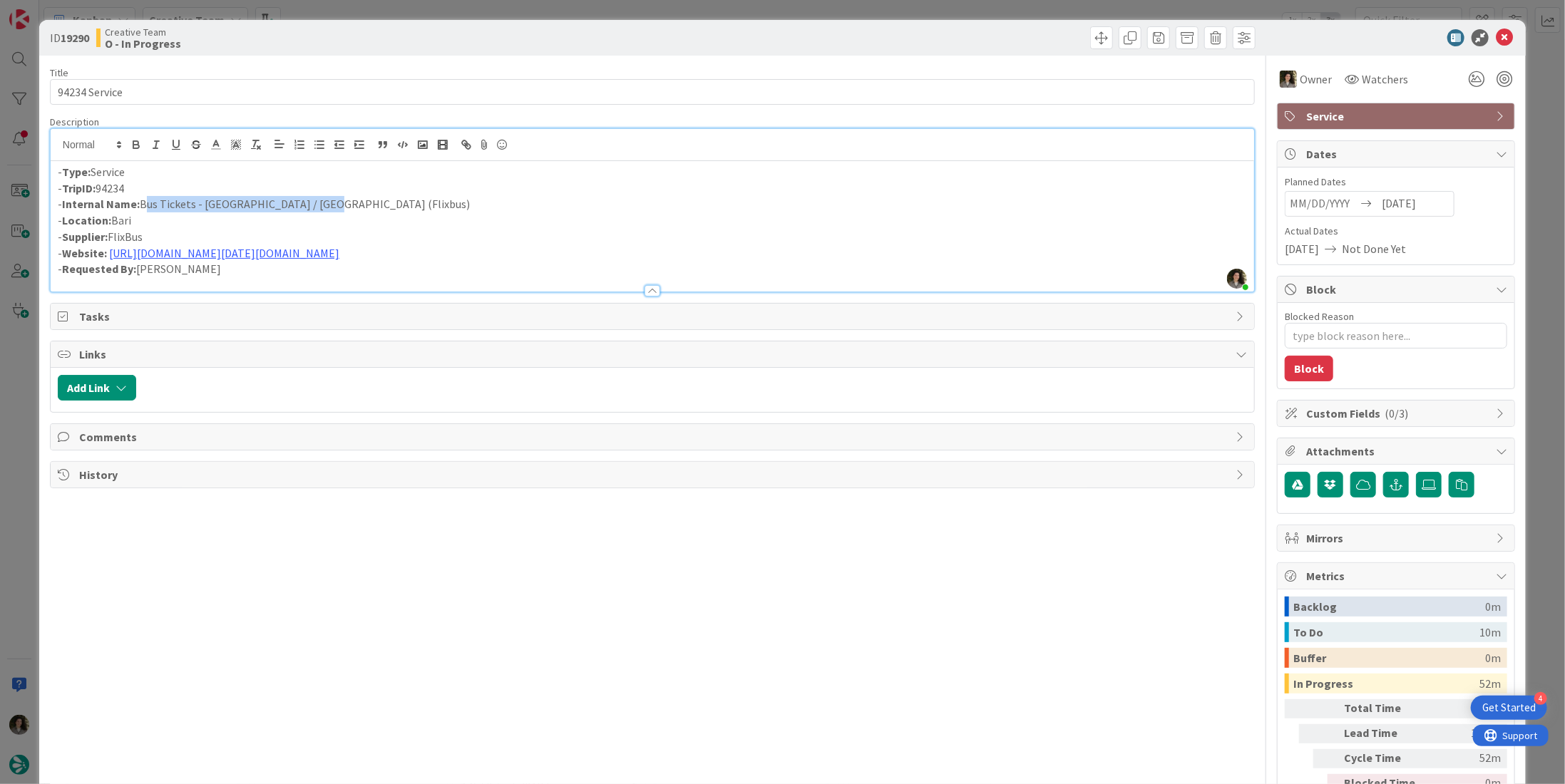 drag, startPoint x: 314, startPoint y: 207, endPoint x: 140, endPoint y: 202, distance: 174.07182 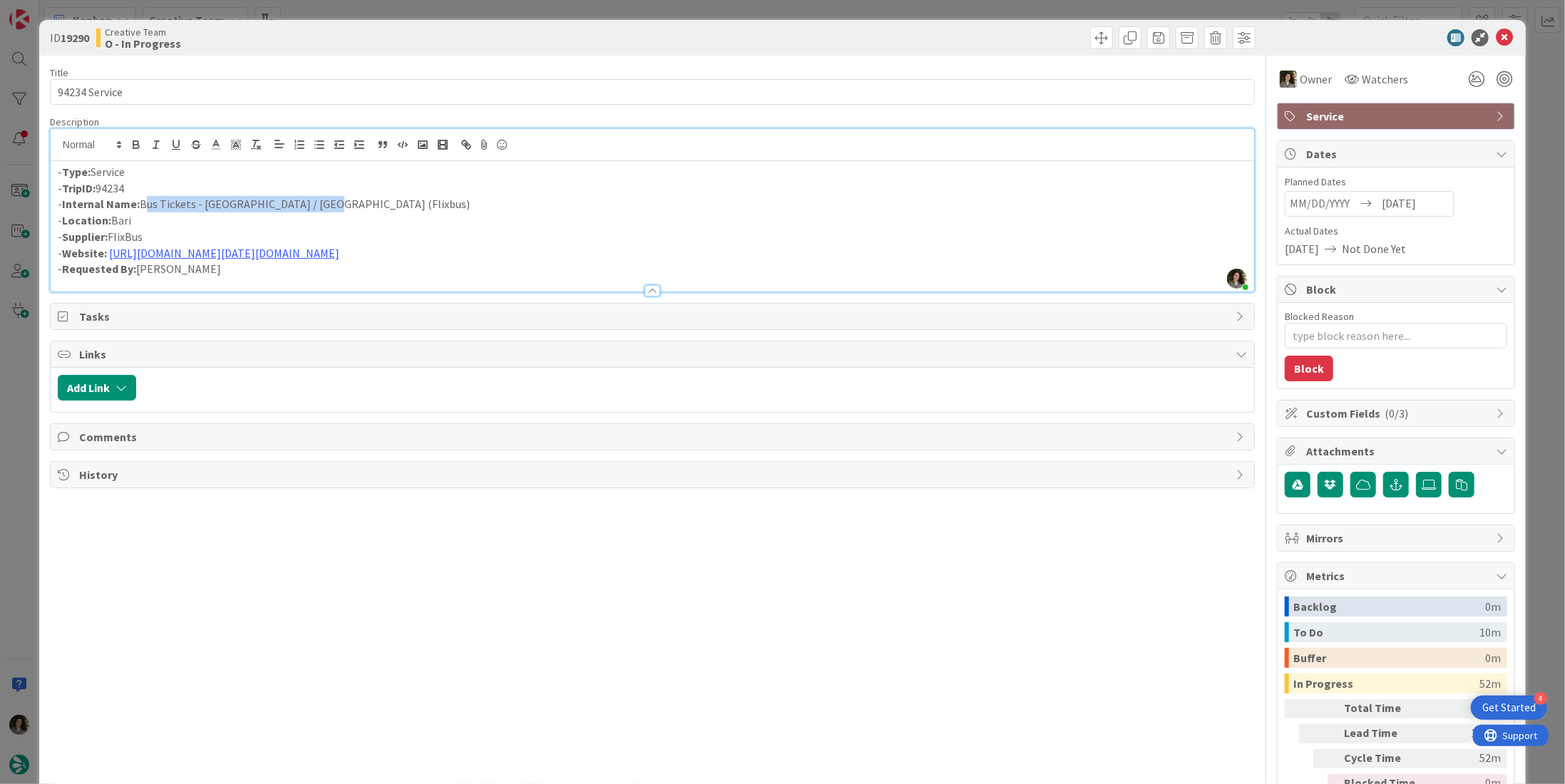 copy on "Bus Tickets - [GEOGRAPHIC_DATA] / [GEOGRAPHIC_DATA] (Flixbus)" 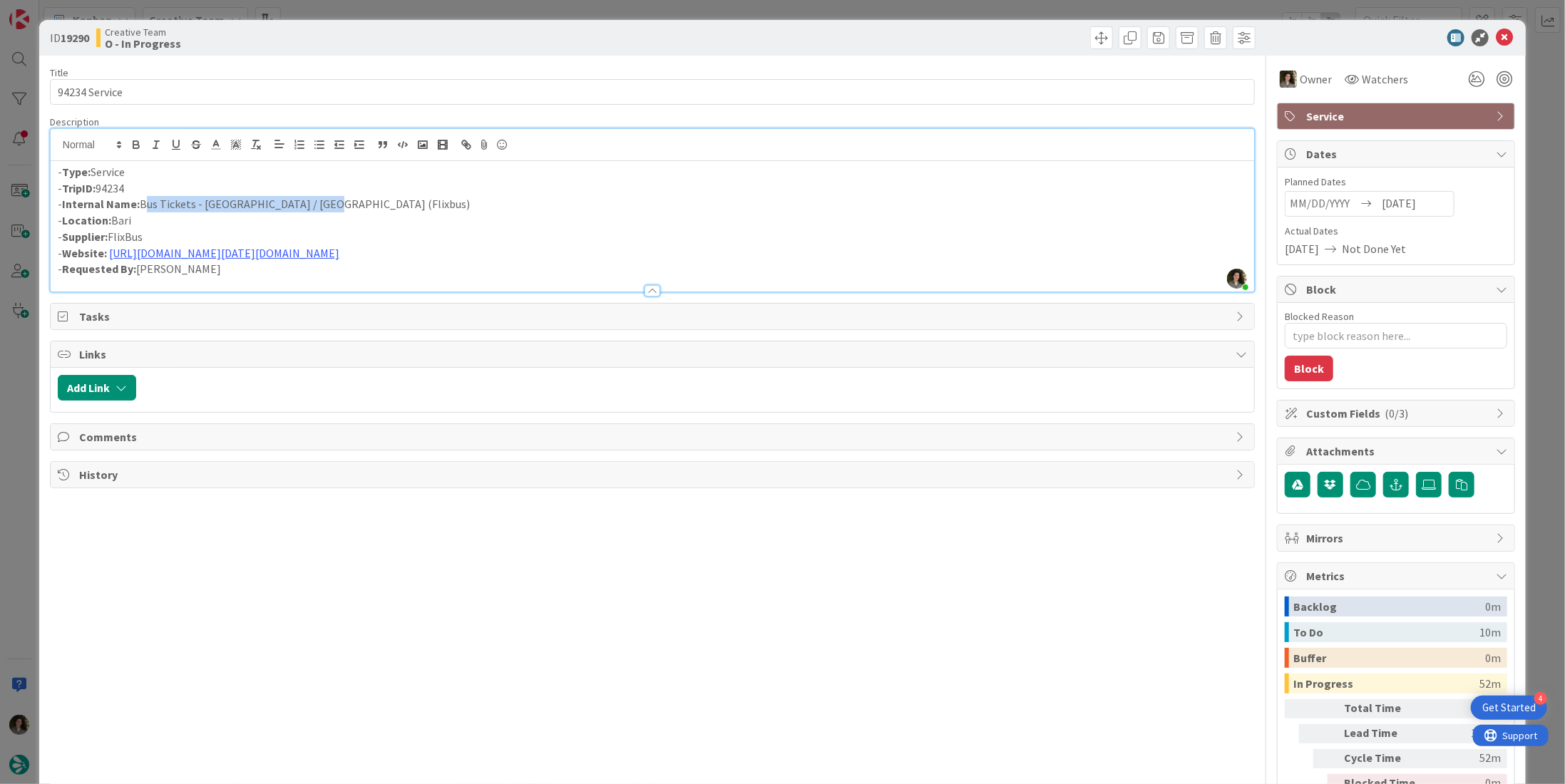 copy on "Bus Tickets - [GEOGRAPHIC_DATA] / [GEOGRAPHIC_DATA] (Flixbus)" 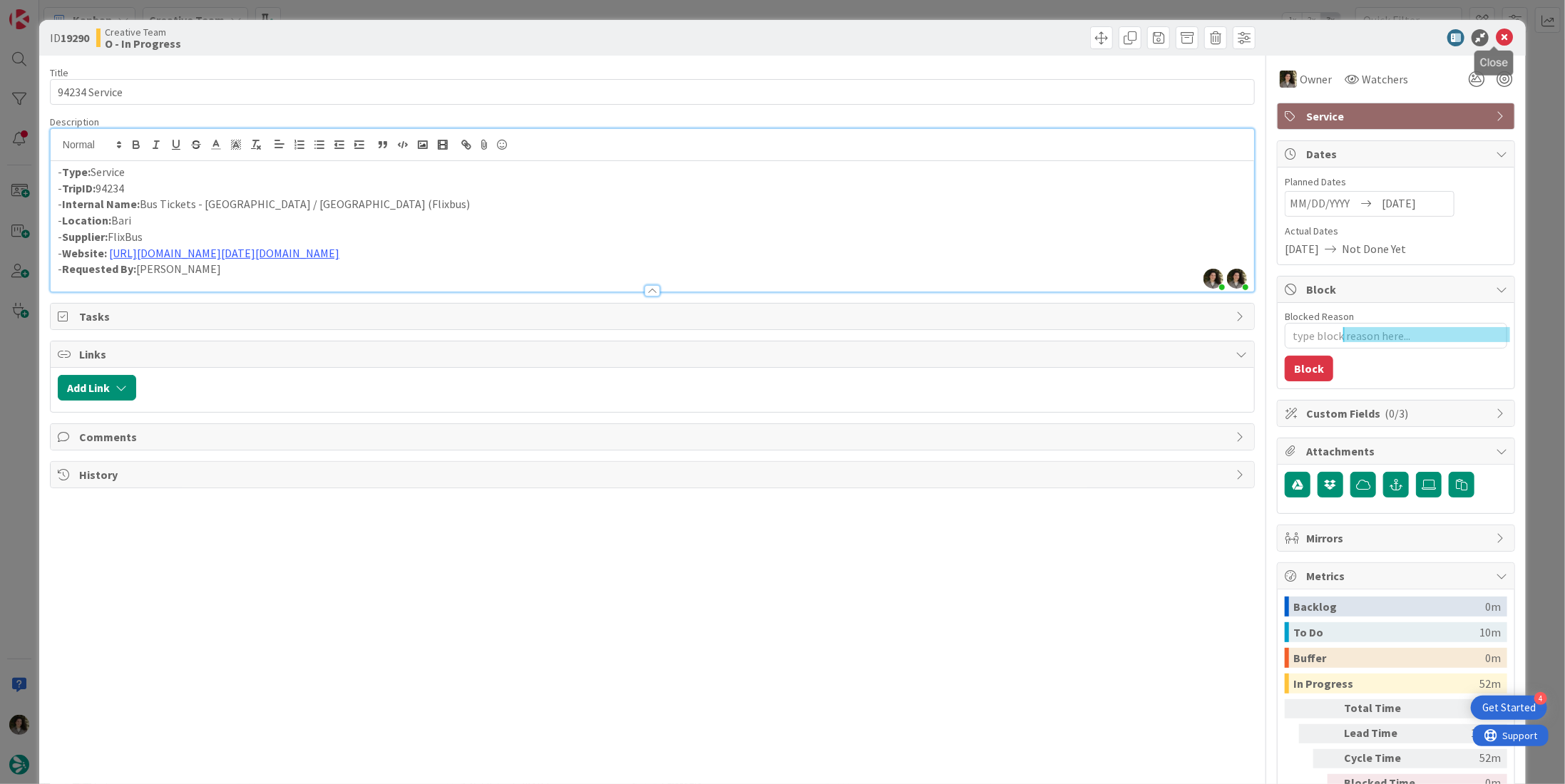 click at bounding box center (1504, 38) 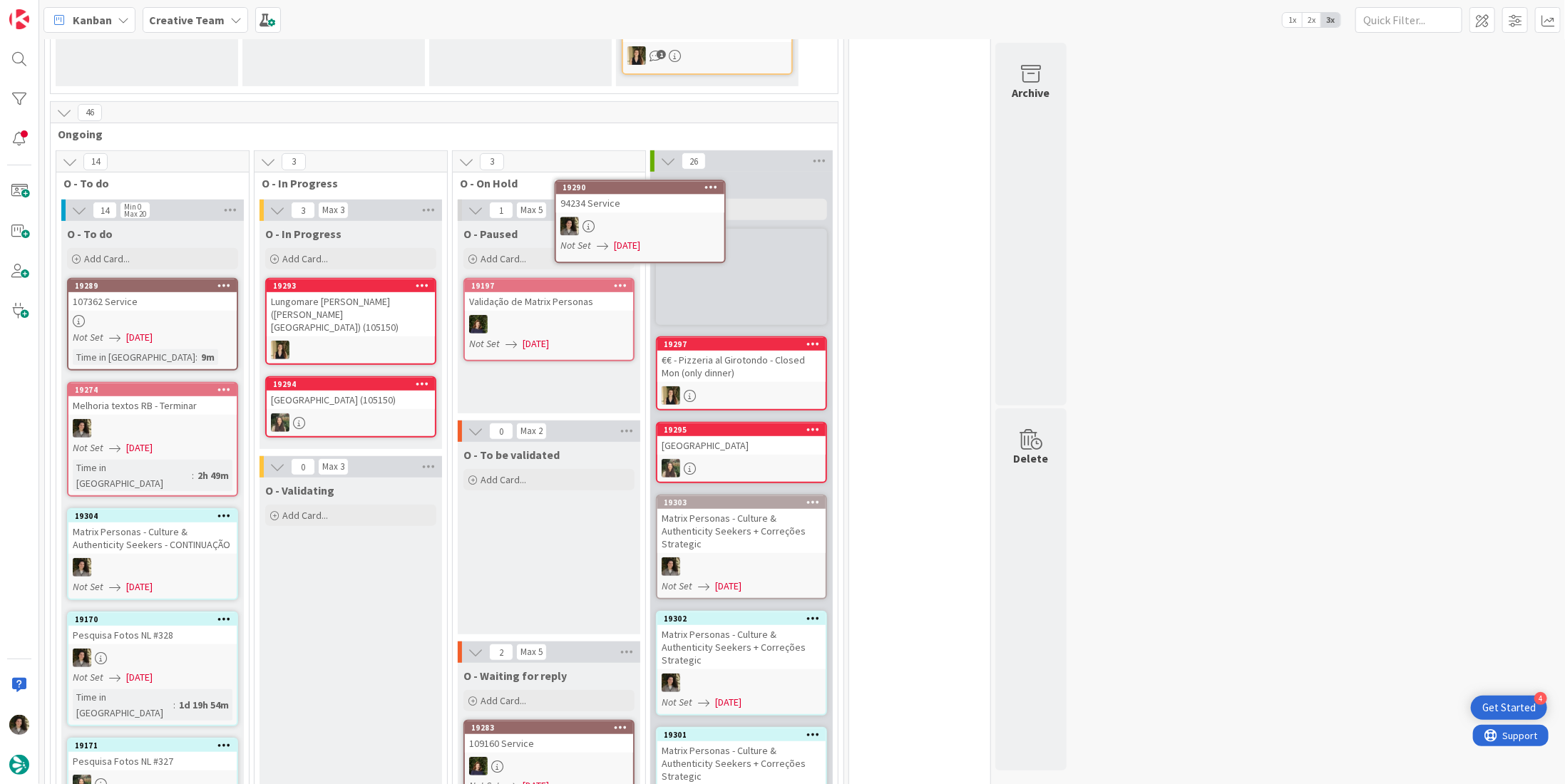 scroll, scrollTop: 392, scrollLeft: 0, axis: vertical 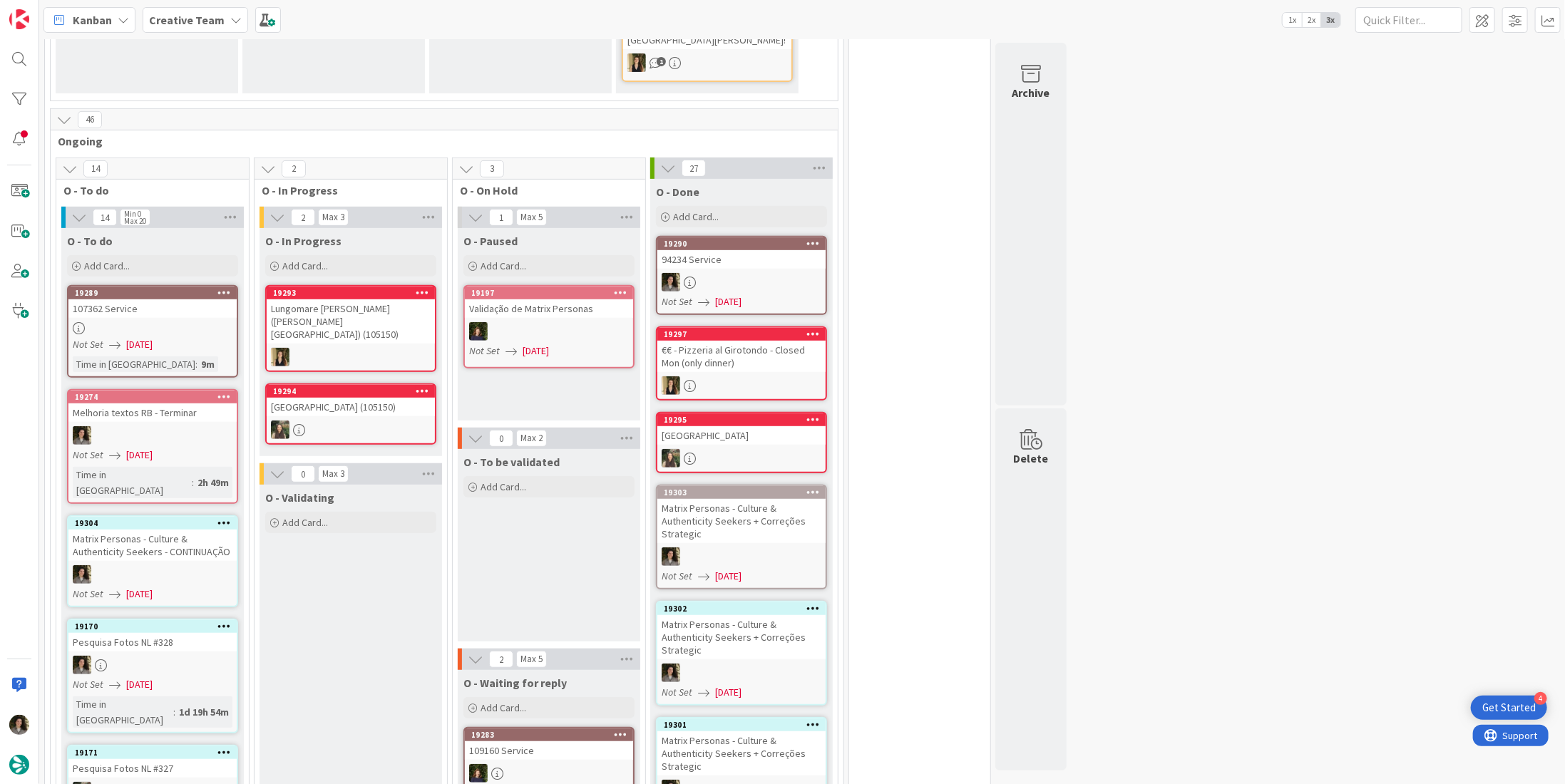 click on "19290 94234 Service Not Set [DATE]" at bounding box center [742, 275] 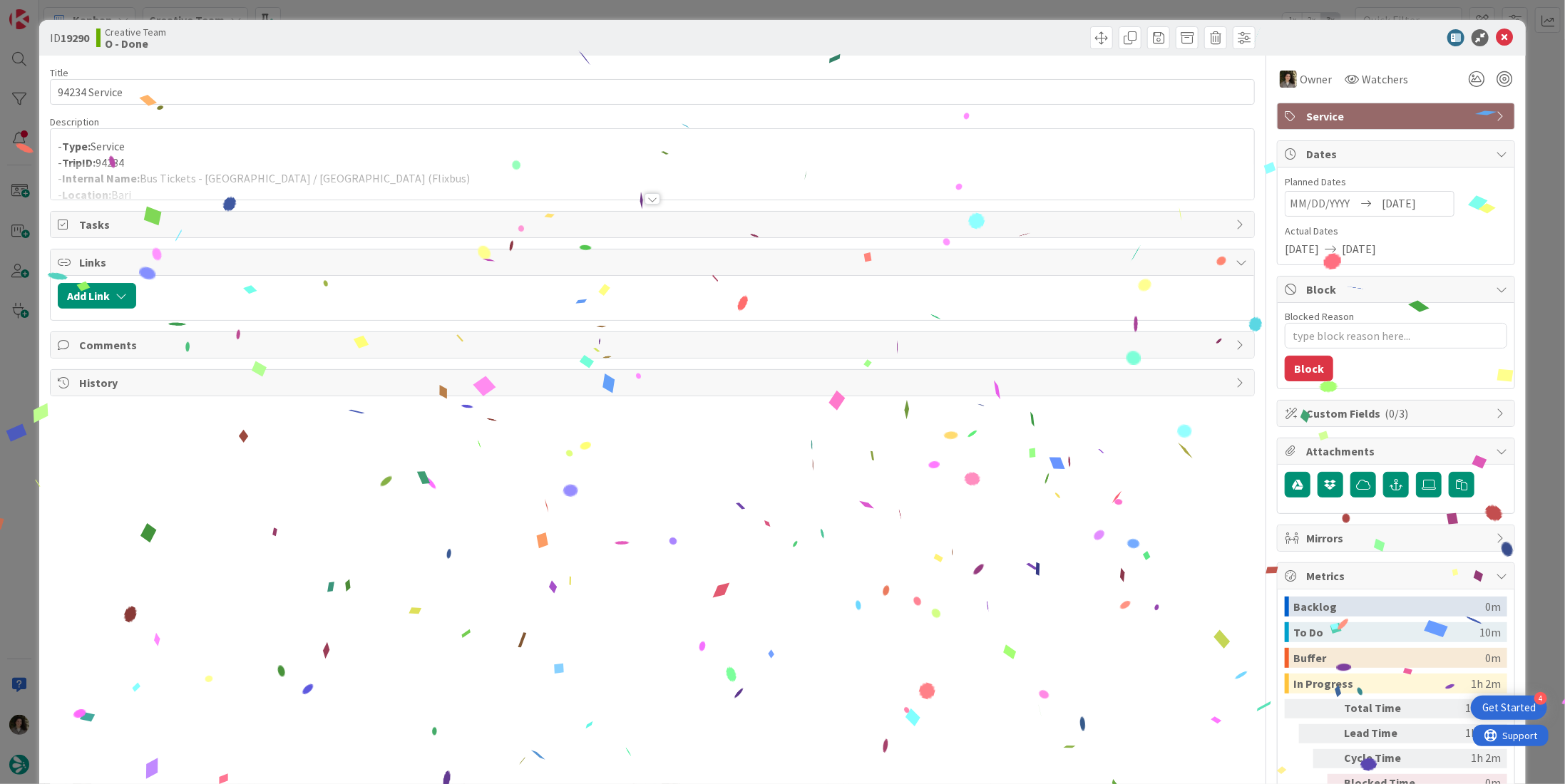 scroll, scrollTop: 72, scrollLeft: 0, axis: vertical 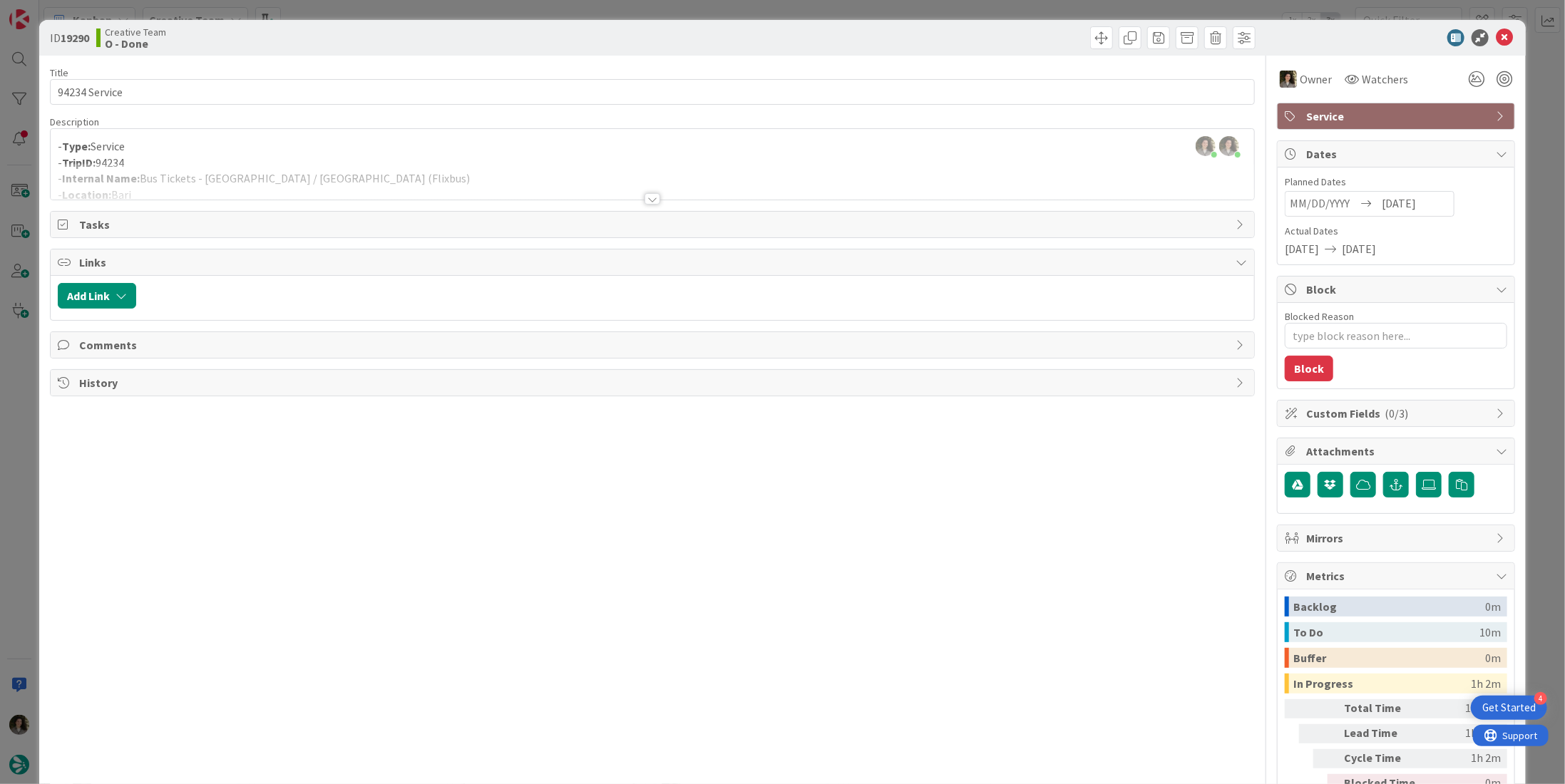 click at bounding box center (1504, 38) 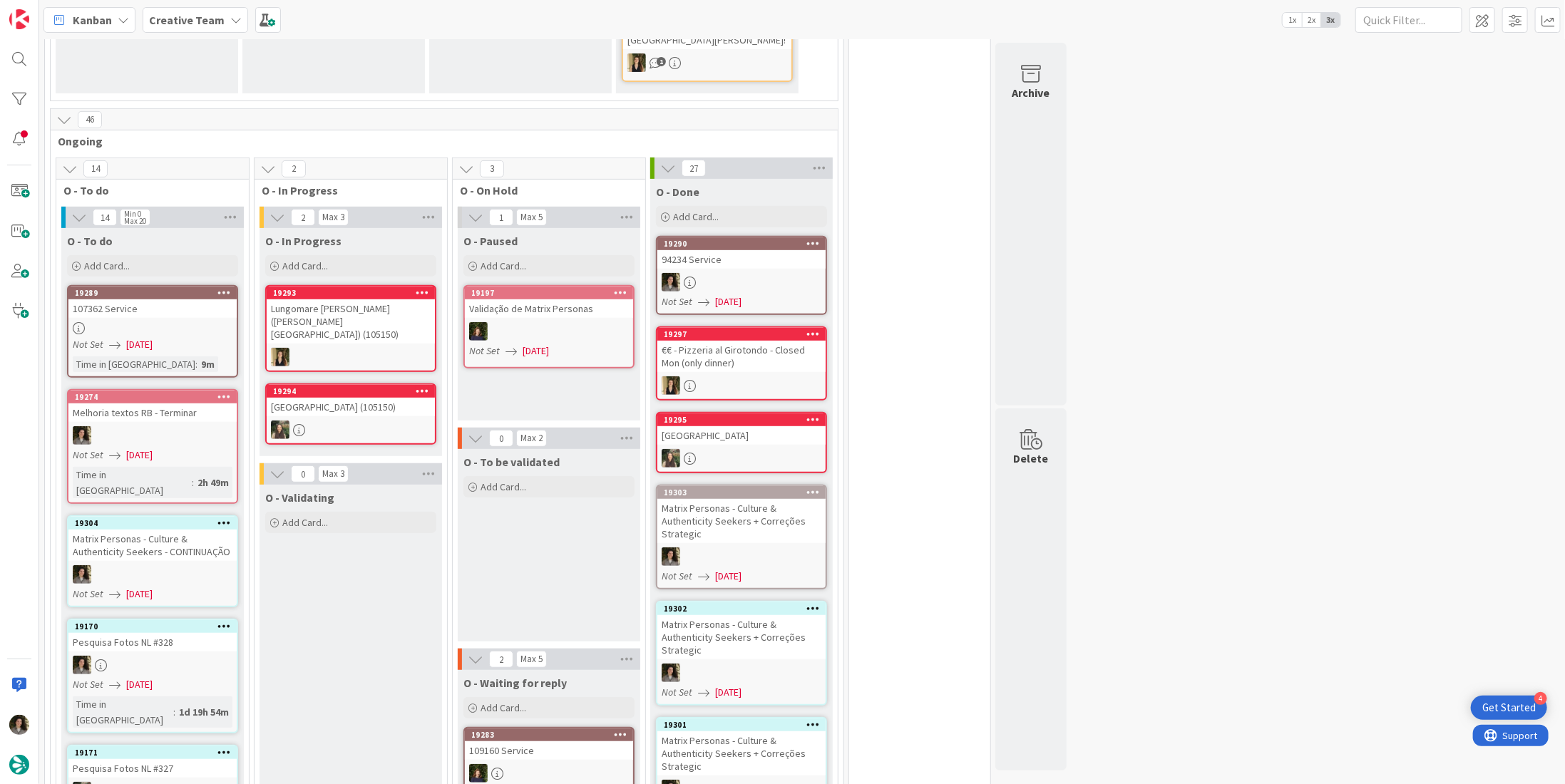 click on "94234 Service" at bounding box center (742, 259) 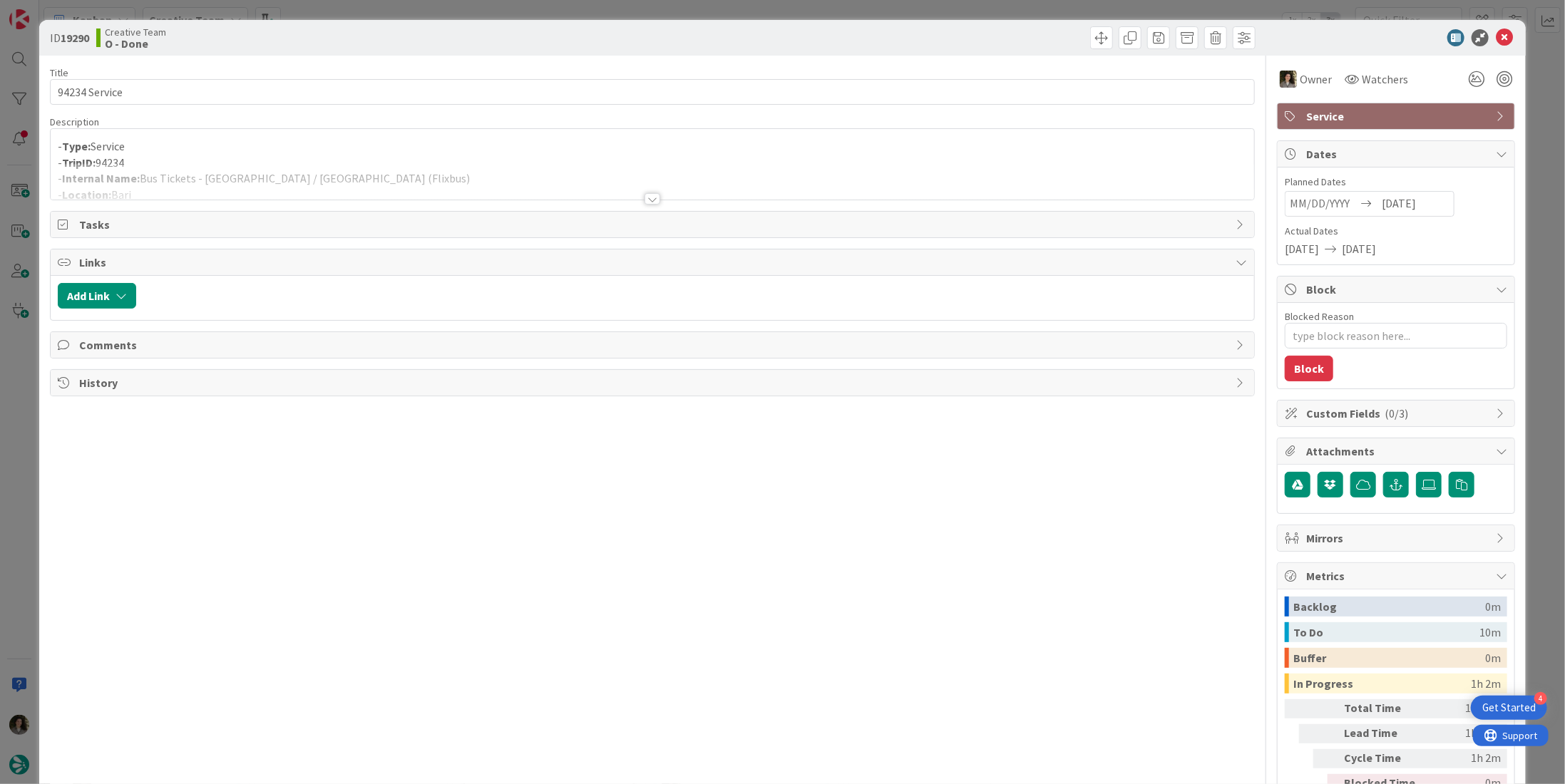 scroll, scrollTop: 0, scrollLeft: 0, axis: both 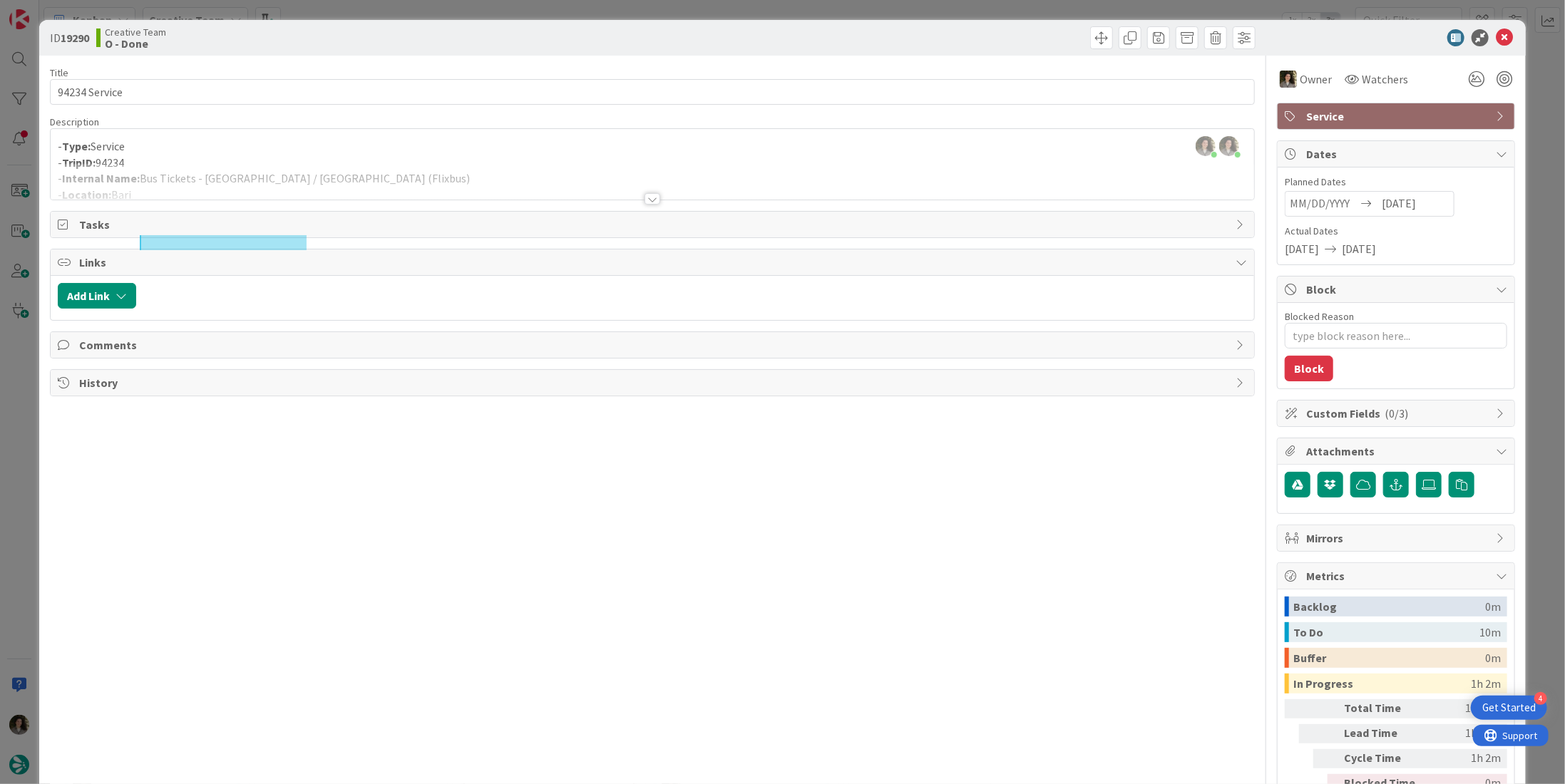 click at bounding box center (1502, 116) 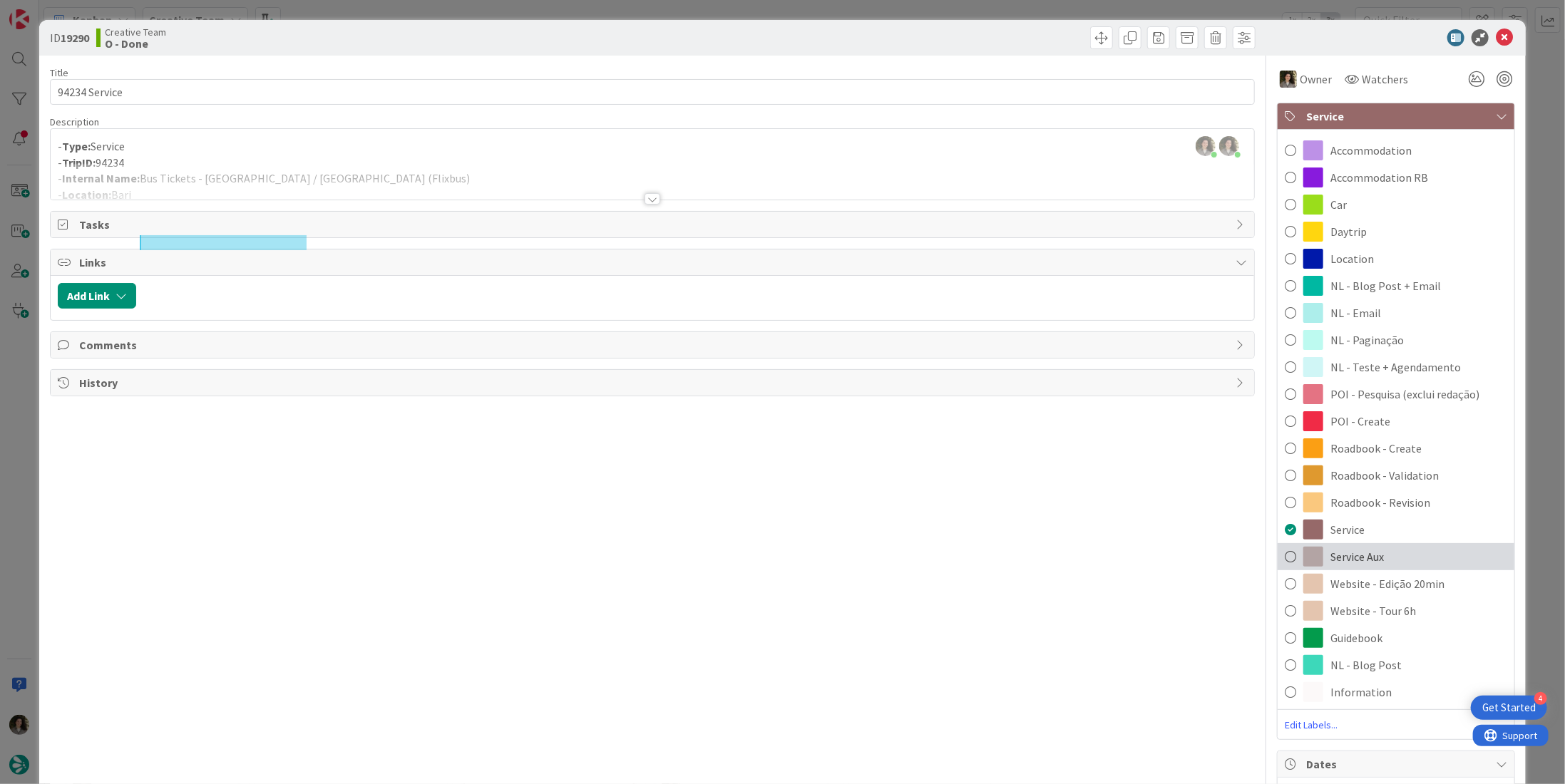 click on "Service Aux" at bounding box center (1396, 557) 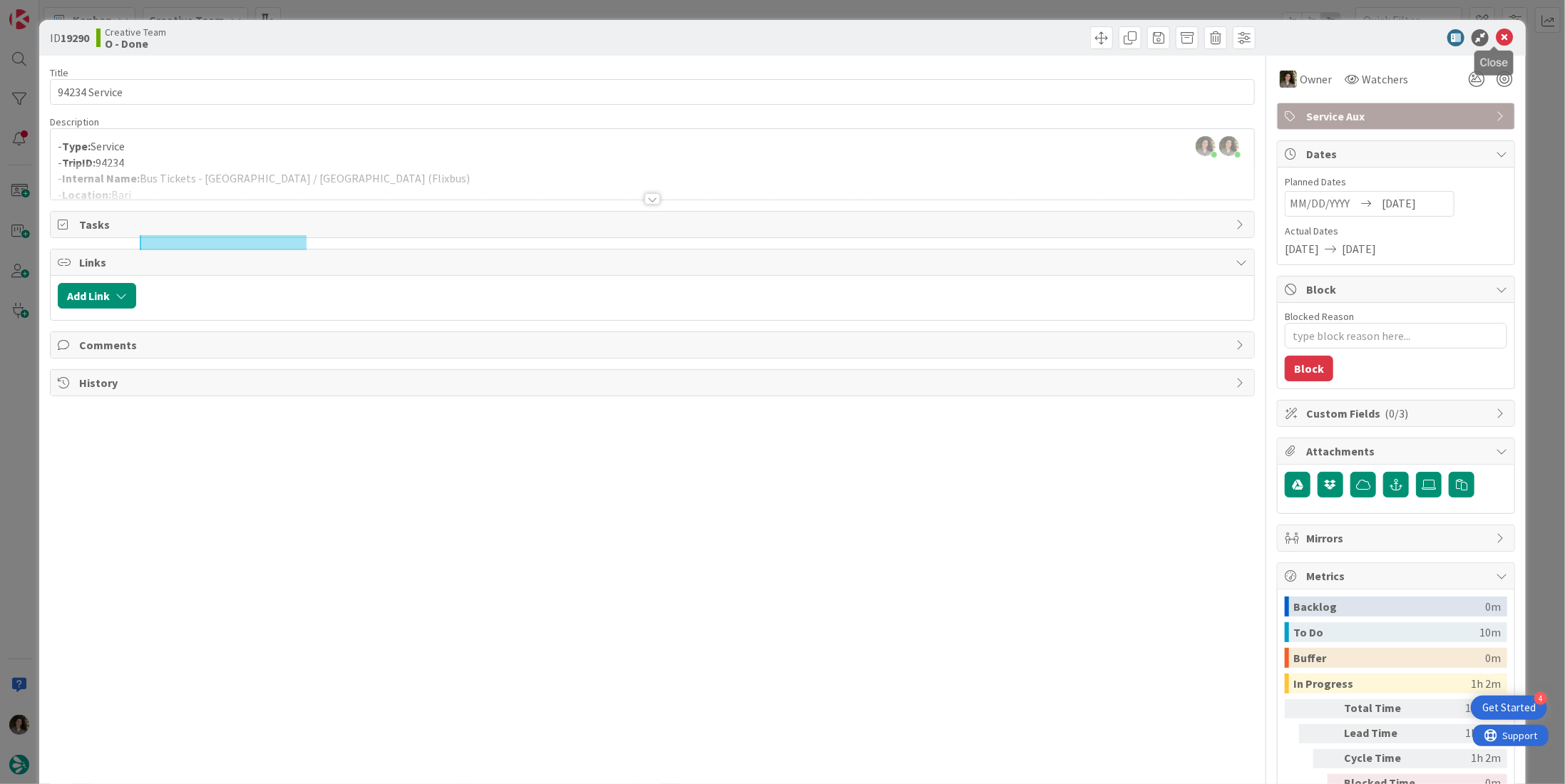 click at bounding box center (1504, 38) 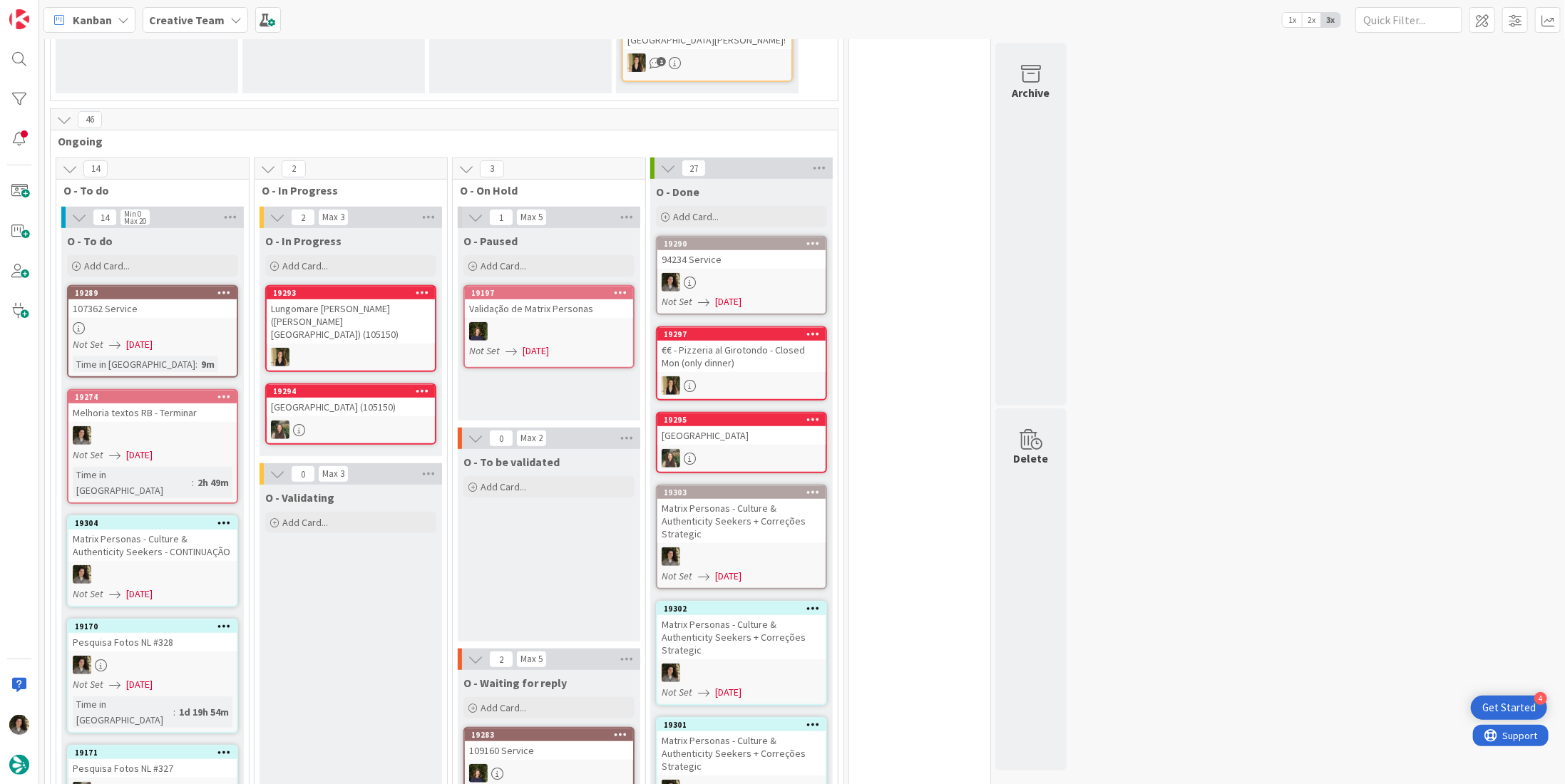 scroll, scrollTop: 0, scrollLeft: 0, axis: both 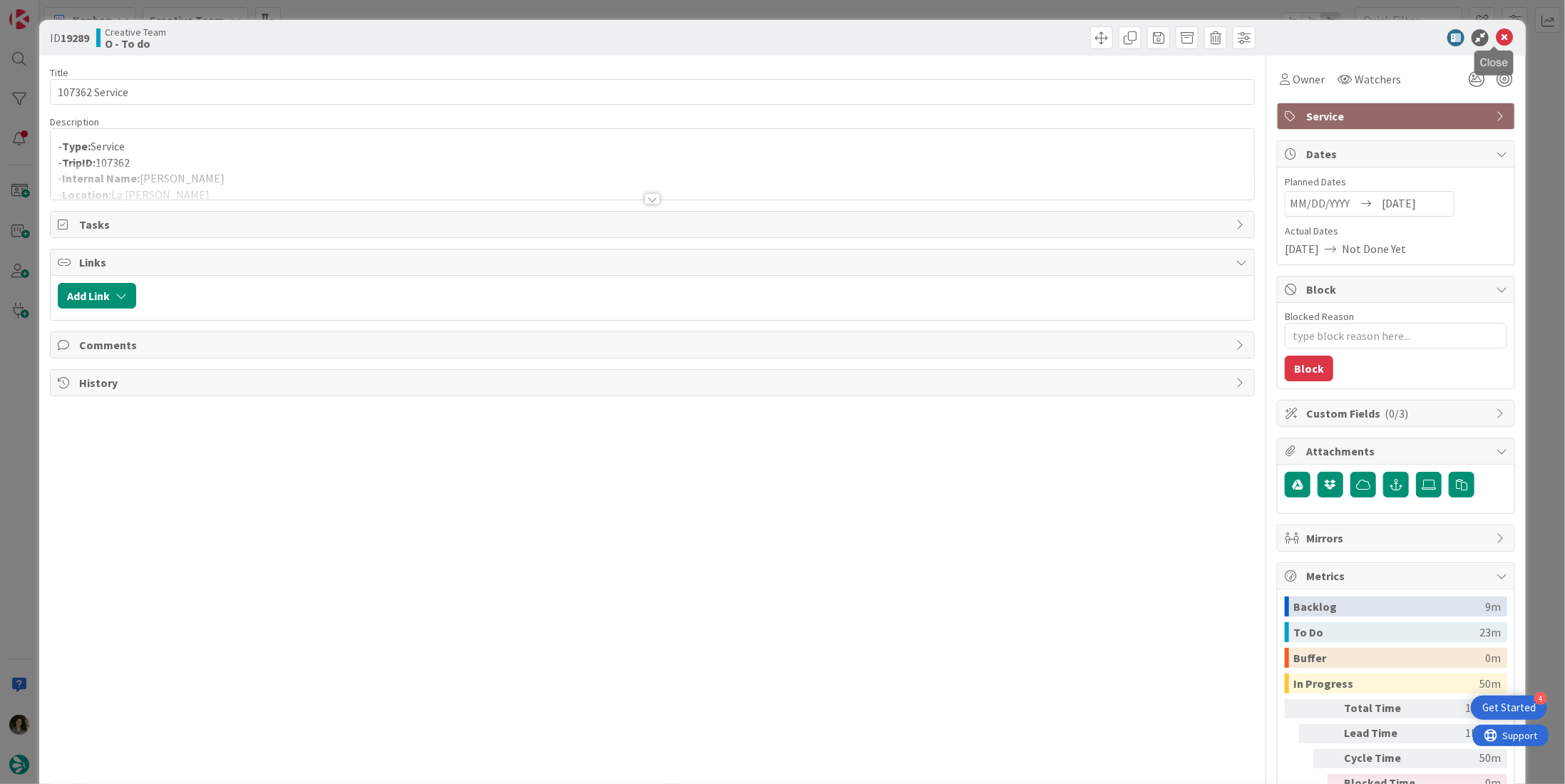 click at bounding box center [1504, 38] 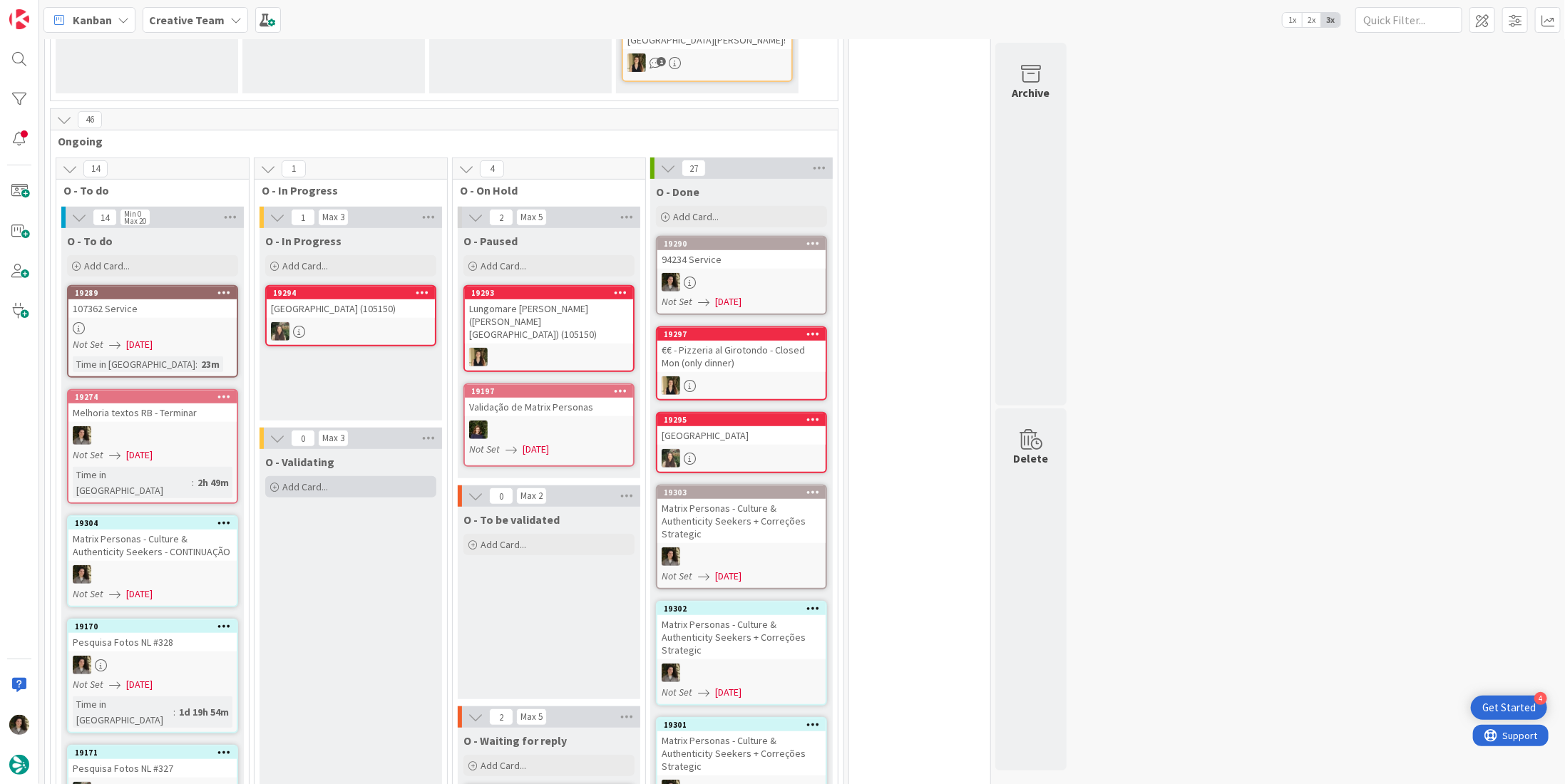 scroll, scrollTop: 0, scrollLeft: 0, axis: both 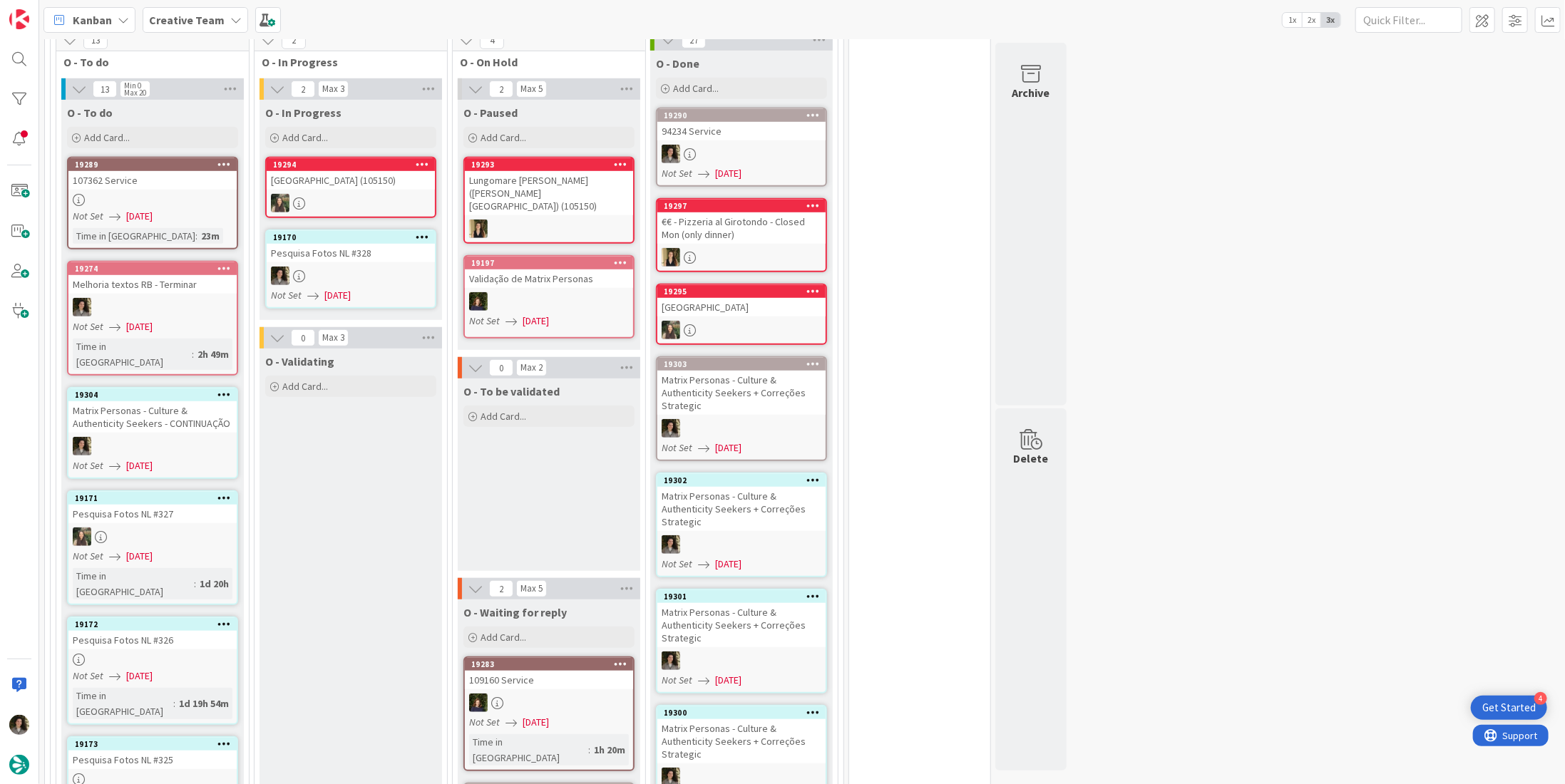 click on "Melhoria textos RB - Terminar" at bounding box center (153, 284) 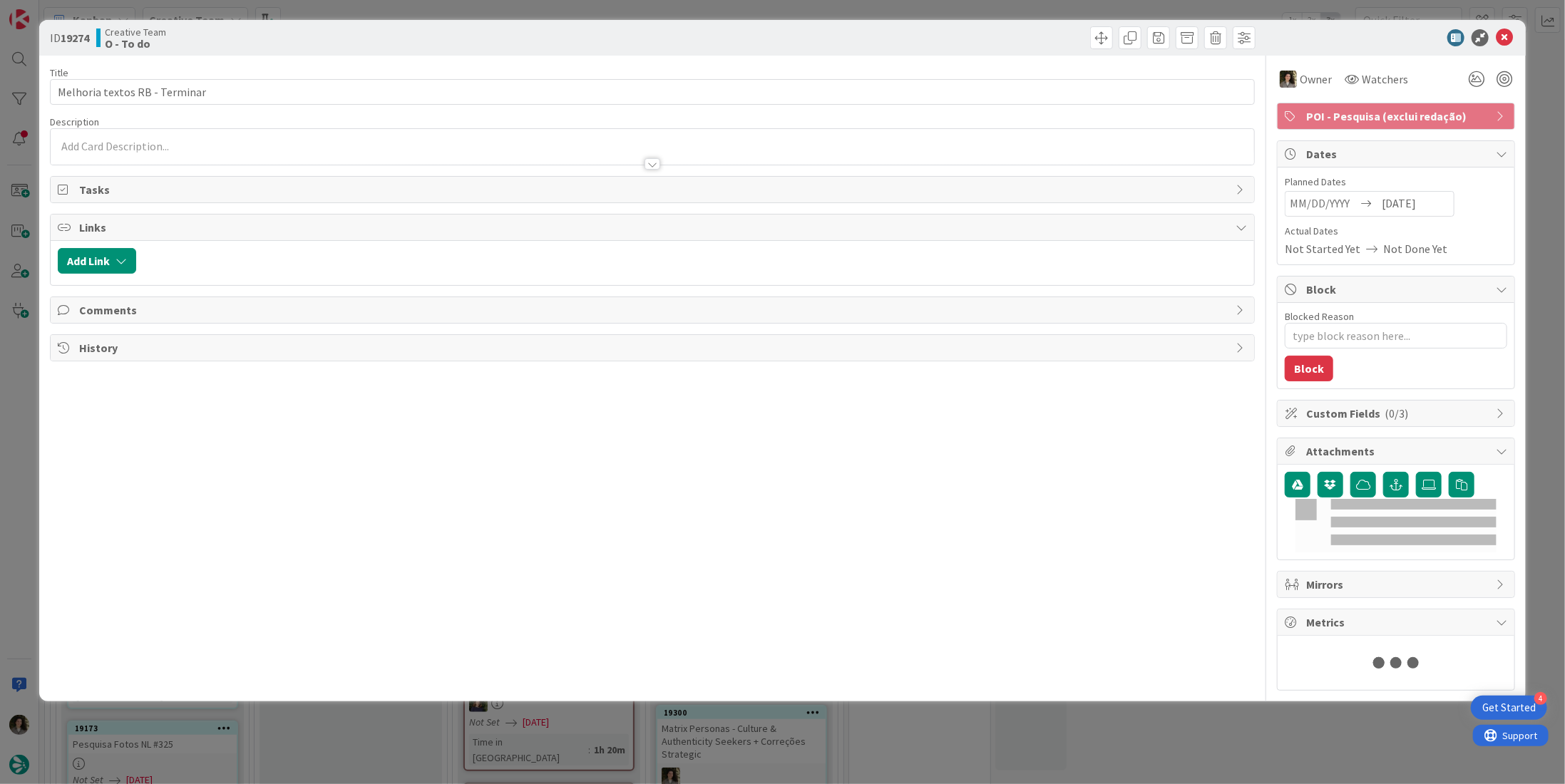 type on "x" 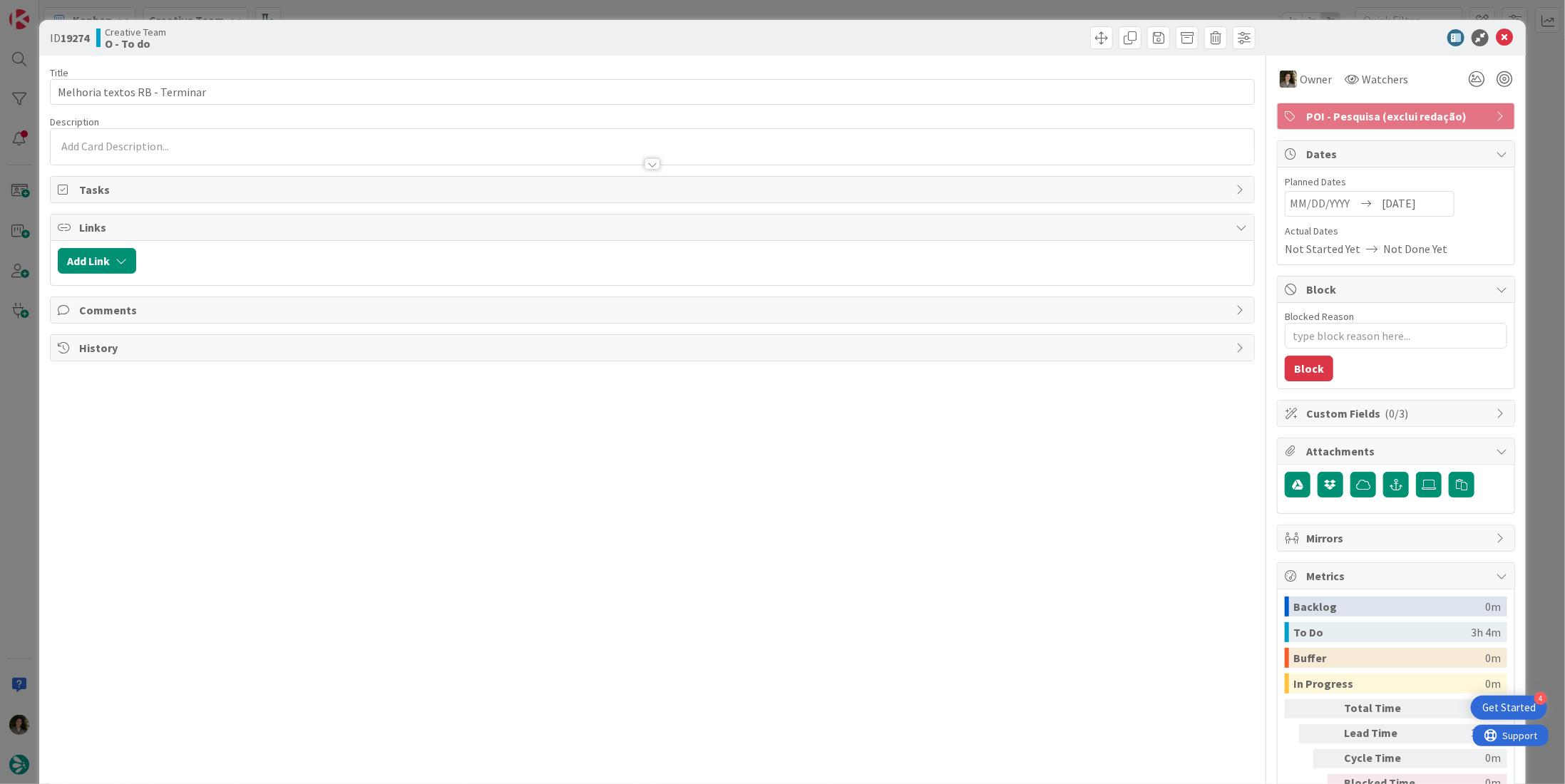 scroll, scrollTop: 0, scrollLeft: 0, axis: both 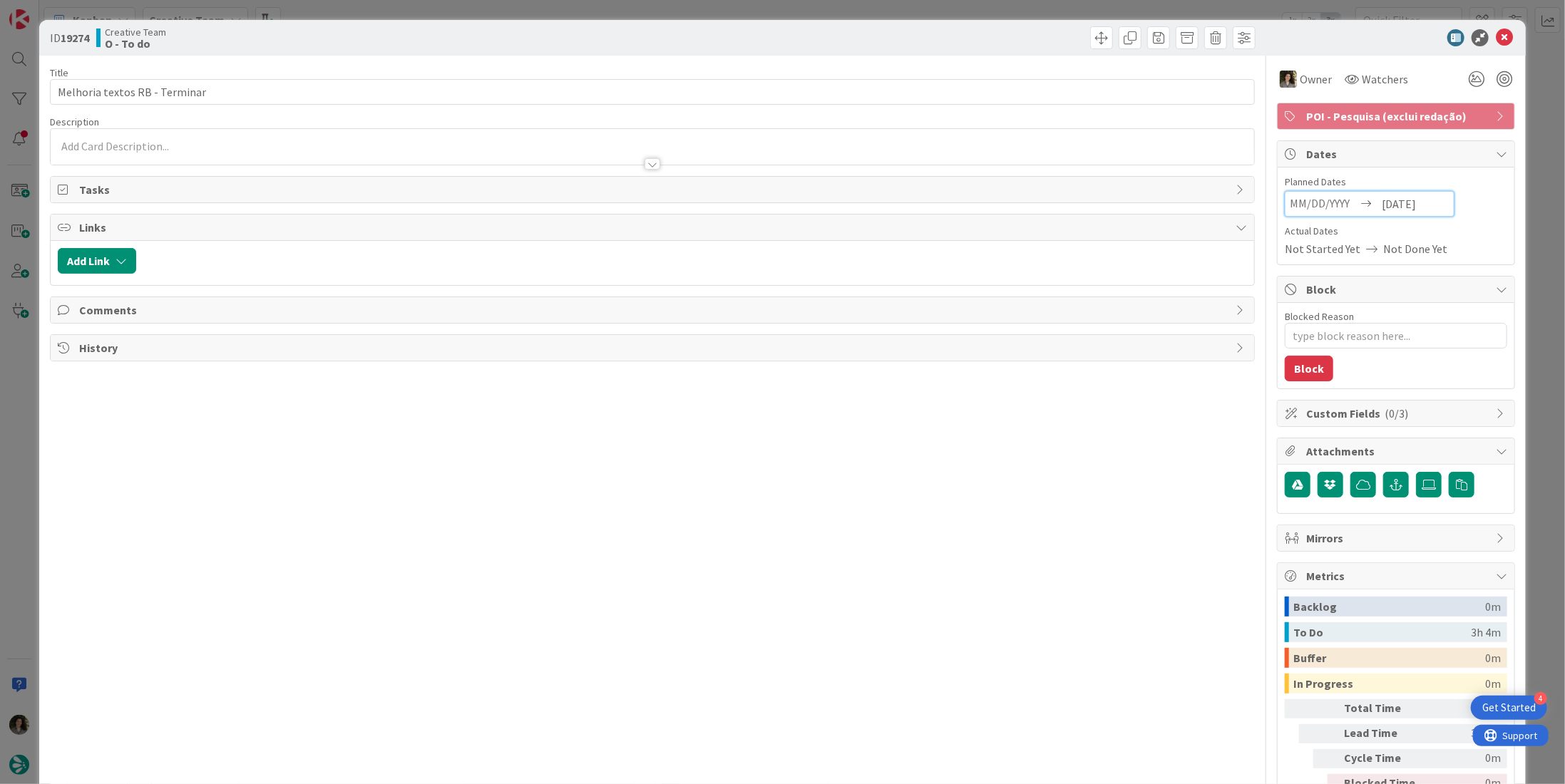 click on "[DATE]" at bounding box center [1415, 204] 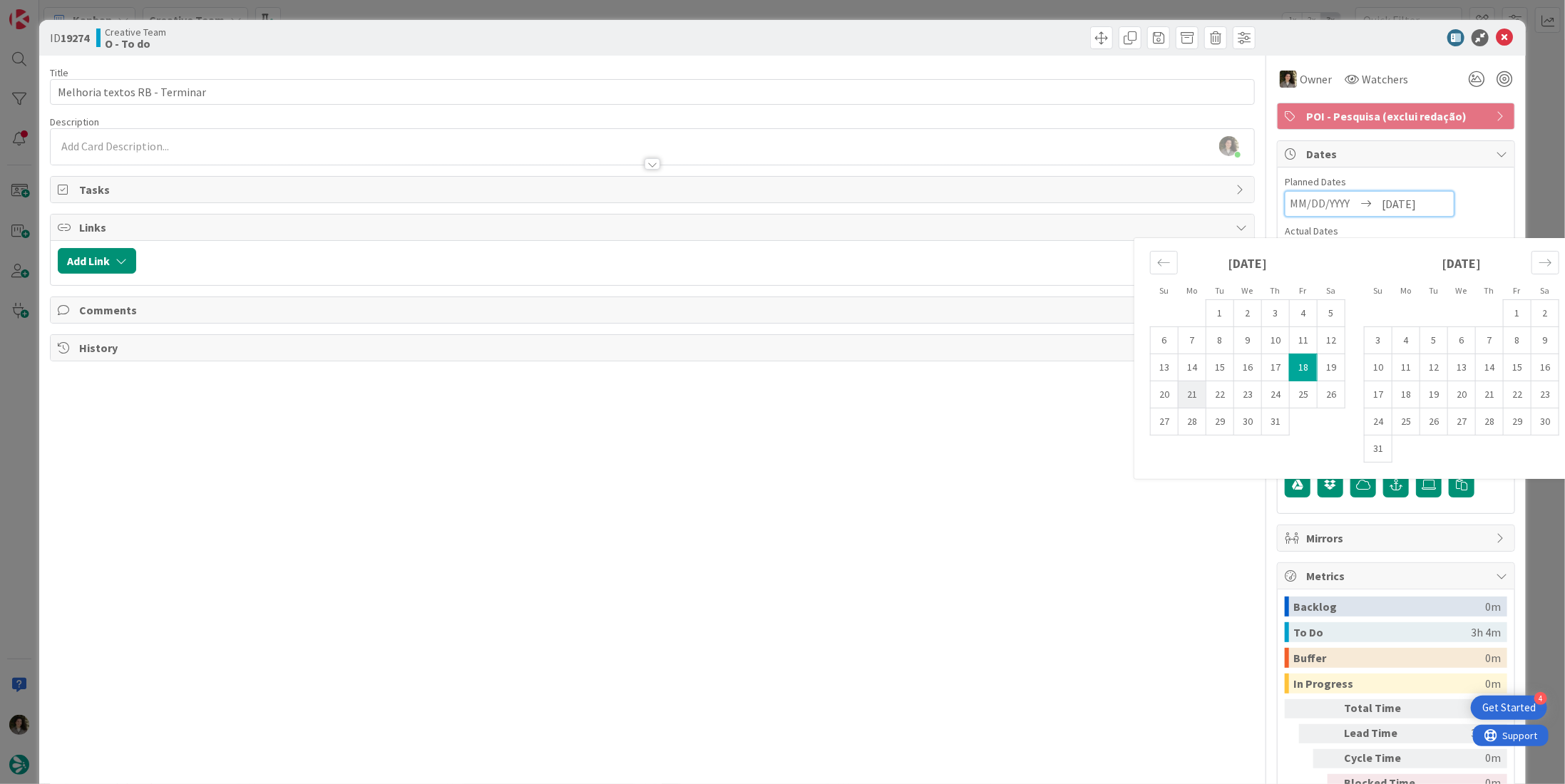 click on "21" at bounding box center [1191, 395] 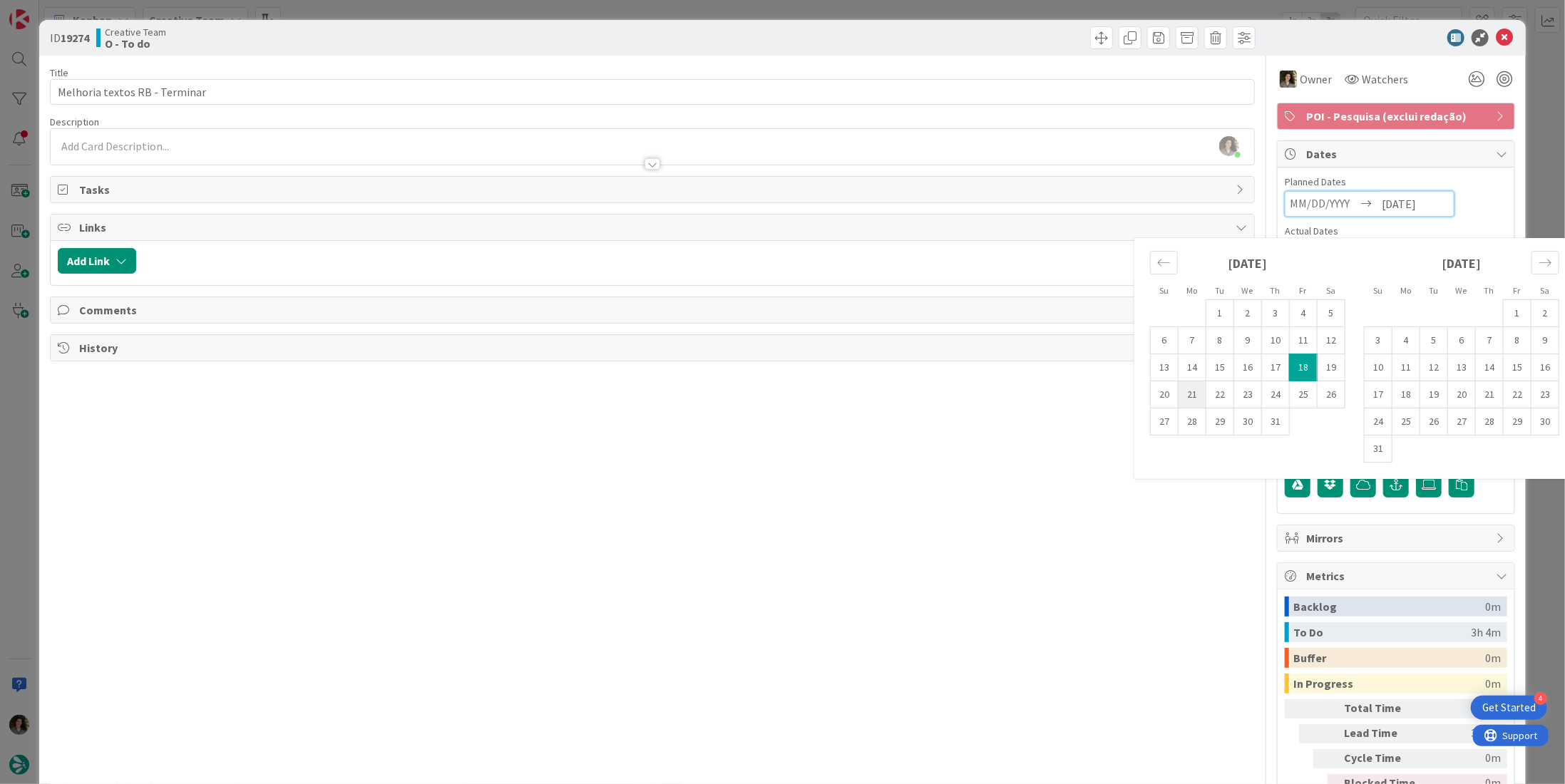 type on "[DATE]" 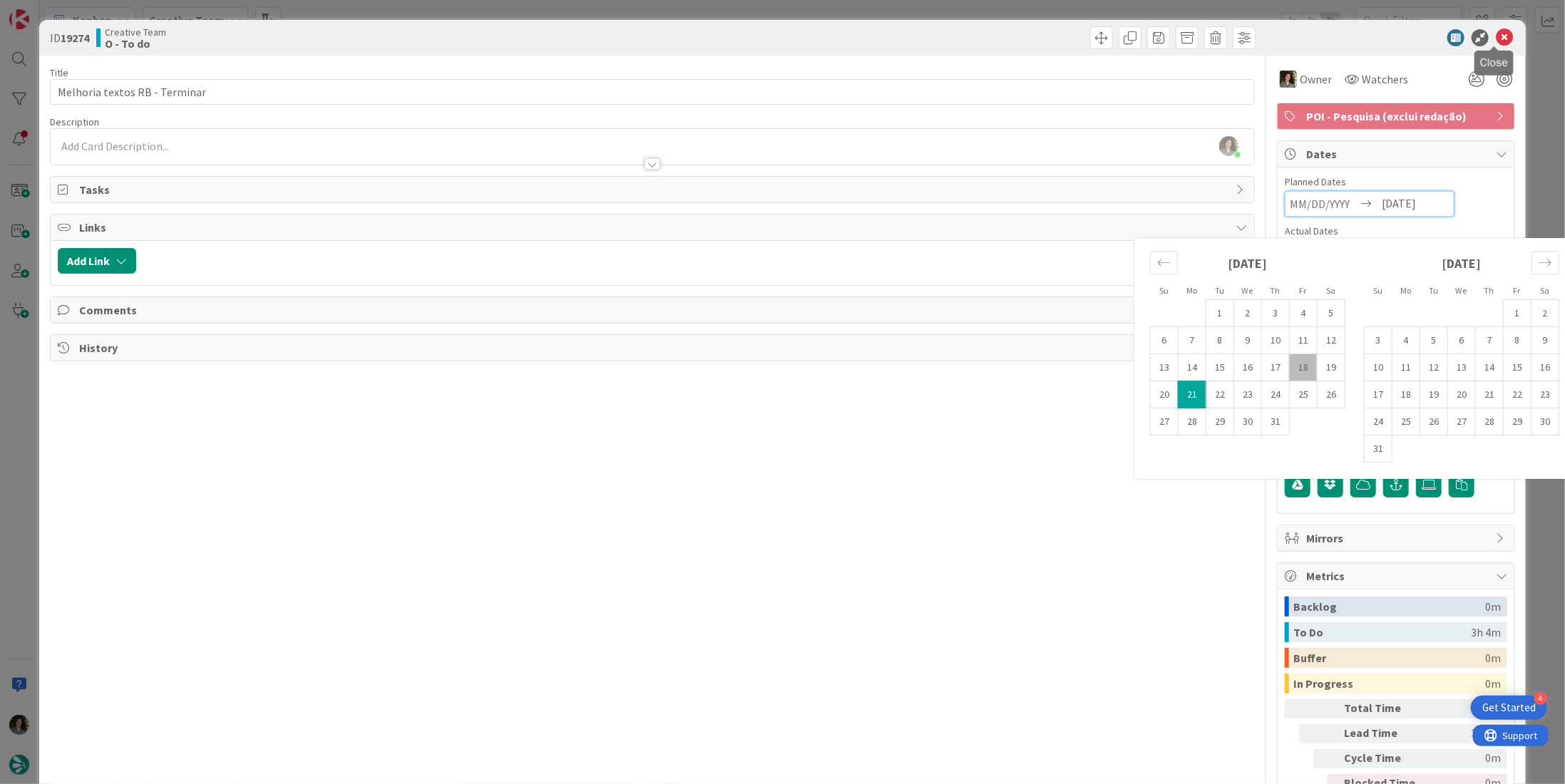 click at bounding box center (1504, 38) 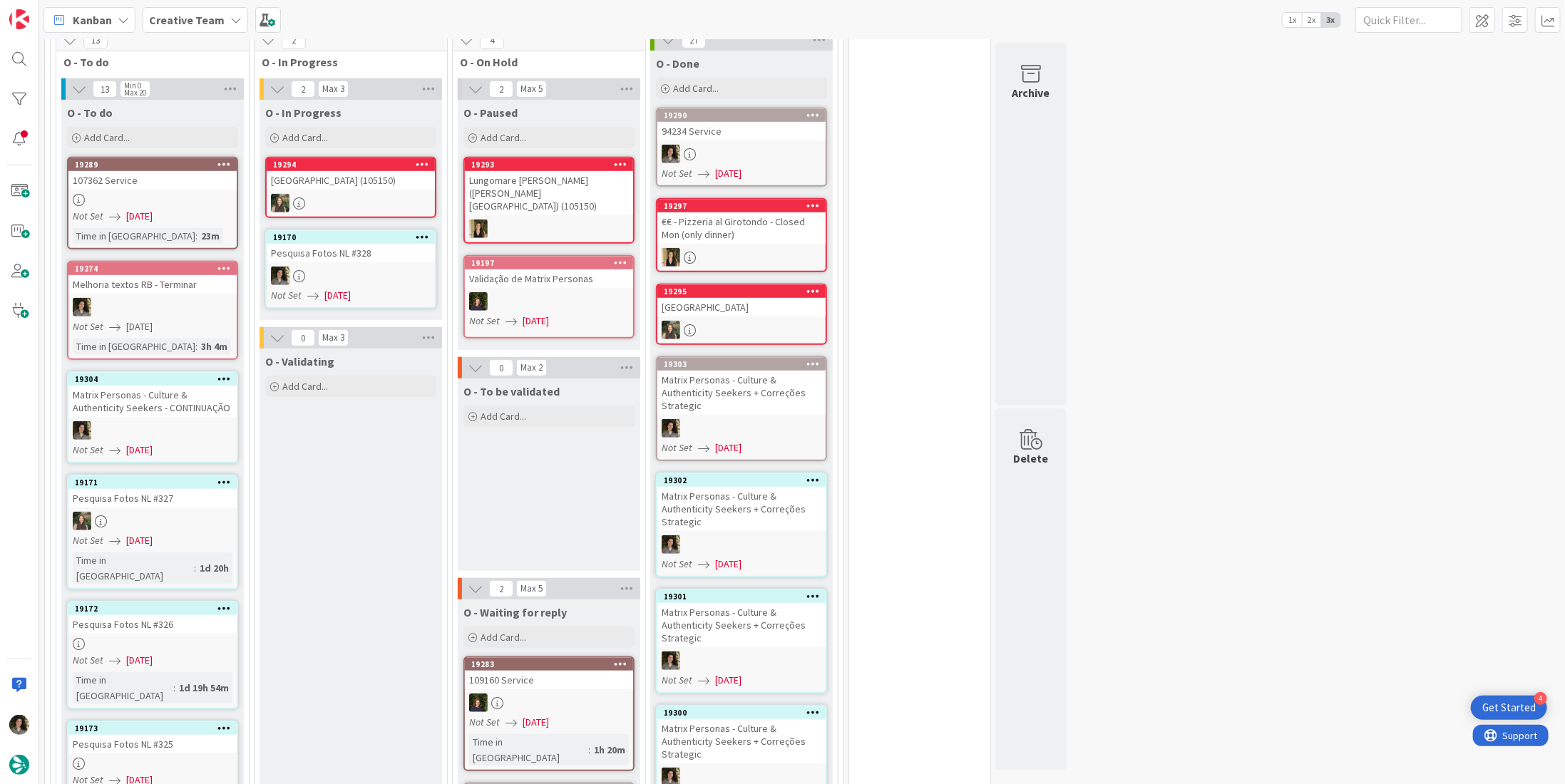 scroll, scrollTop: 0, scrollLeft: 0, axis: both 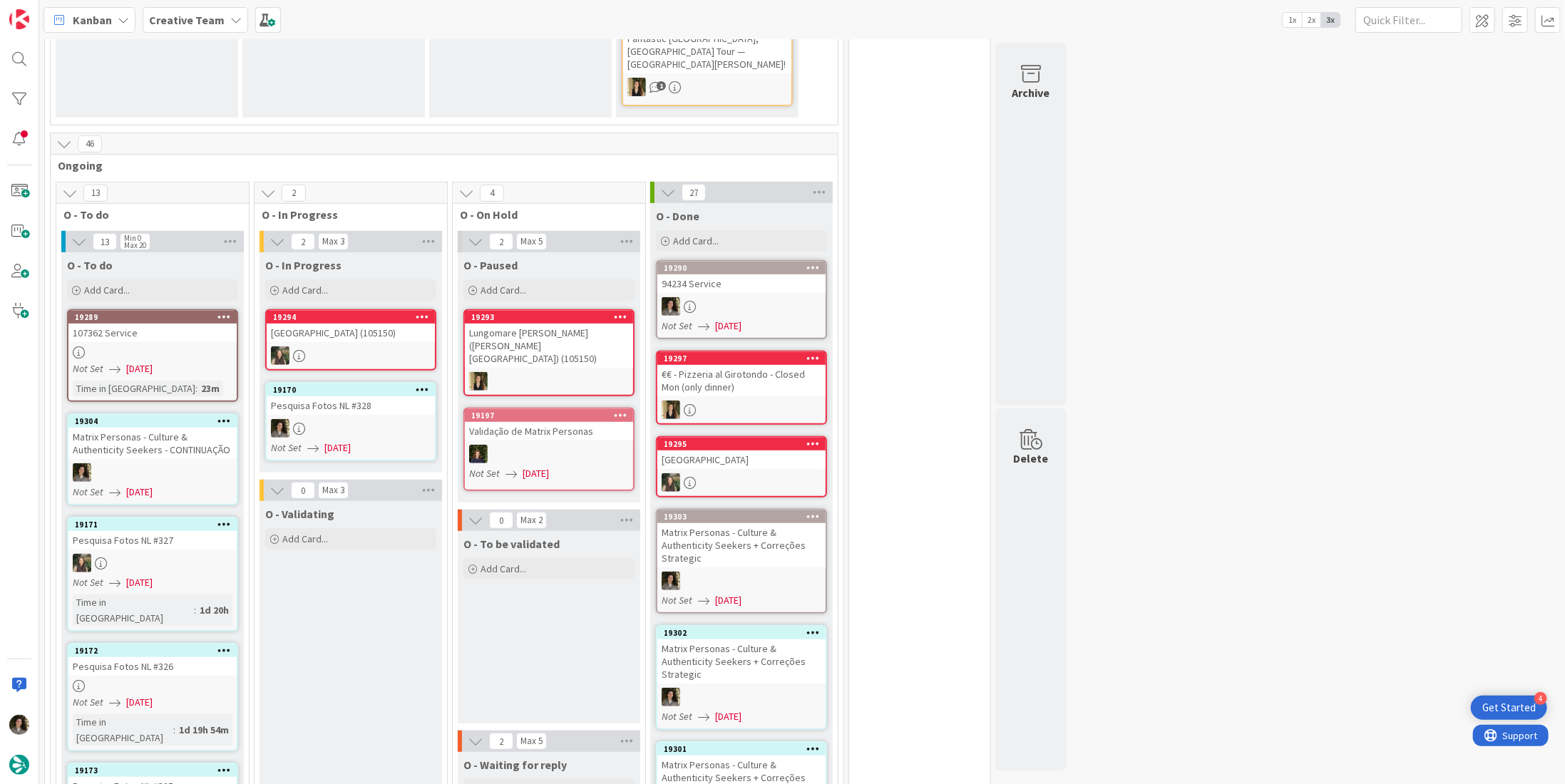 click on "19170 Pesquisa Fotos NL #328 Not Set [DATE]" at bounding box center [351, 421] 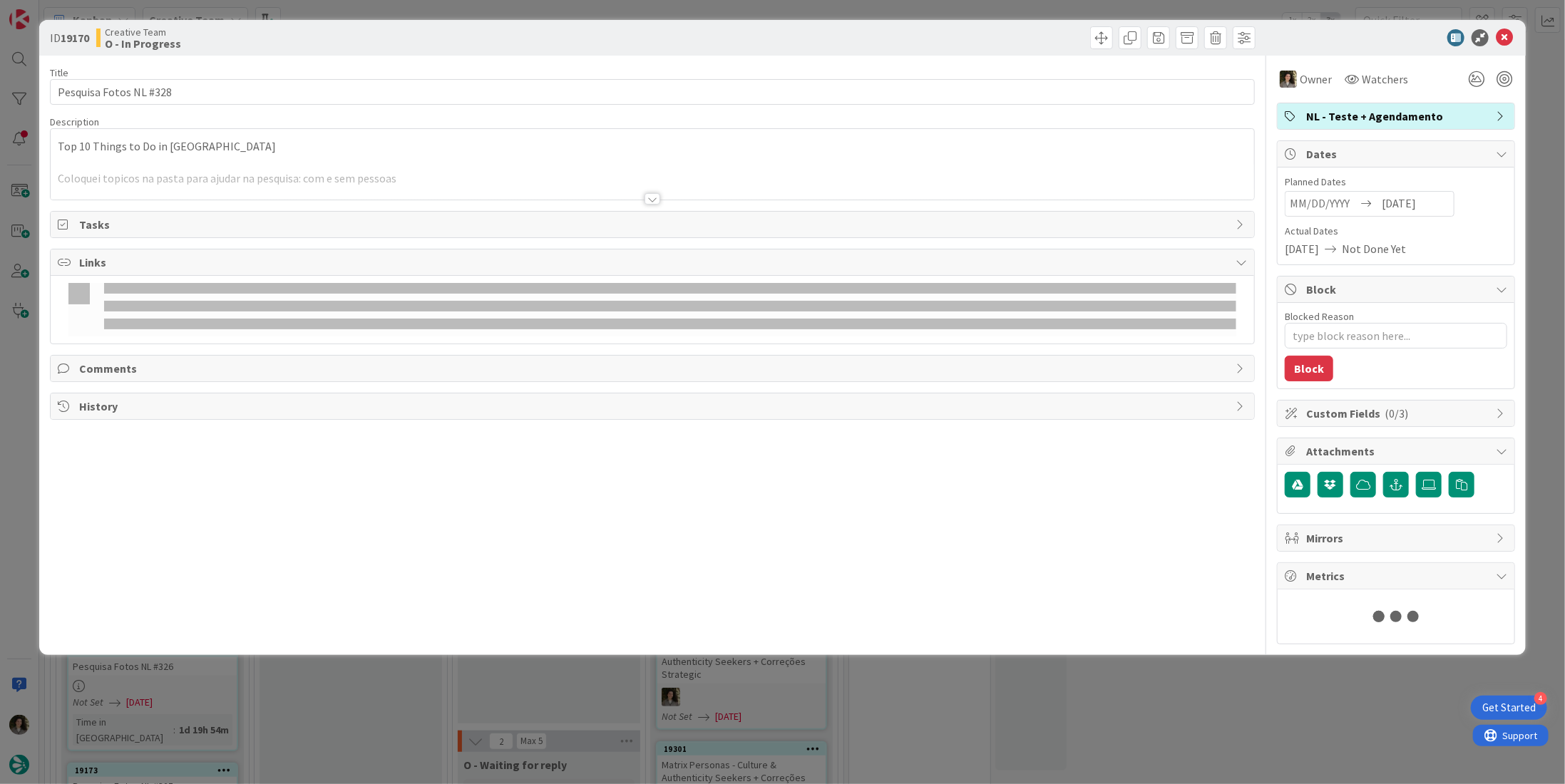 scroll, scrollTop: 0, scrollLeft: 0, axis: both 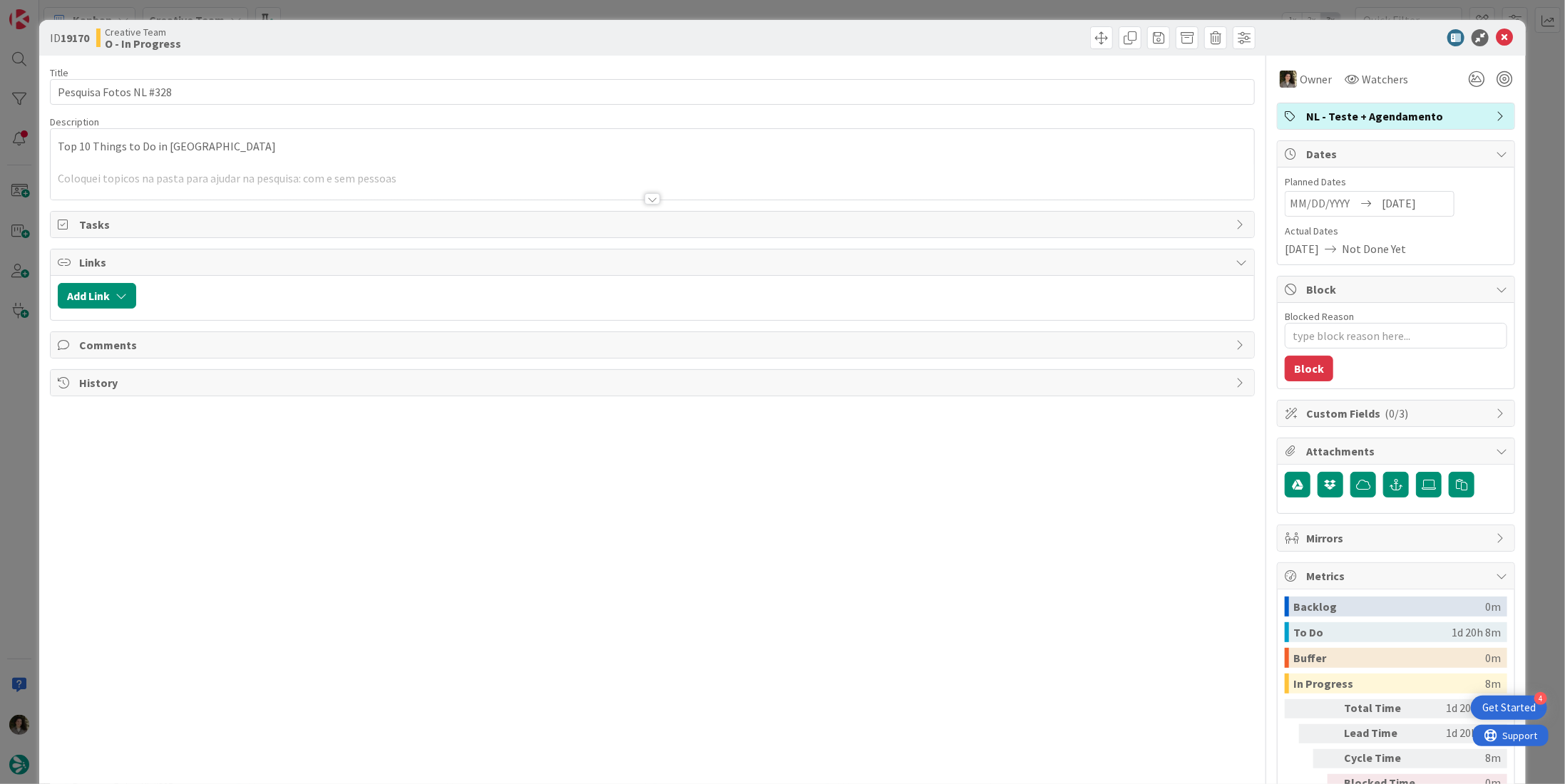 click at bounding box center (652, 199) 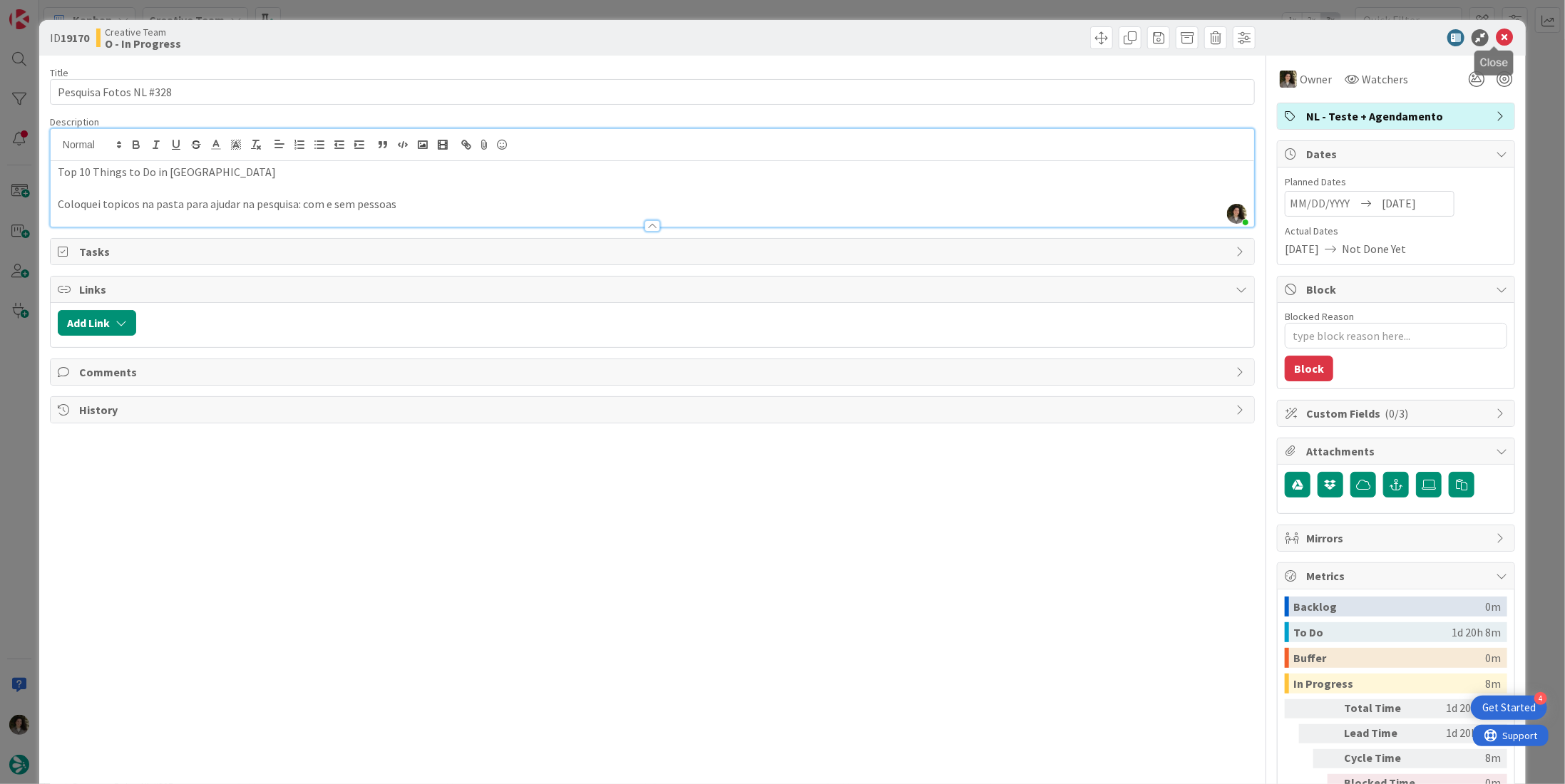 click at bounding box center (1504, 38) 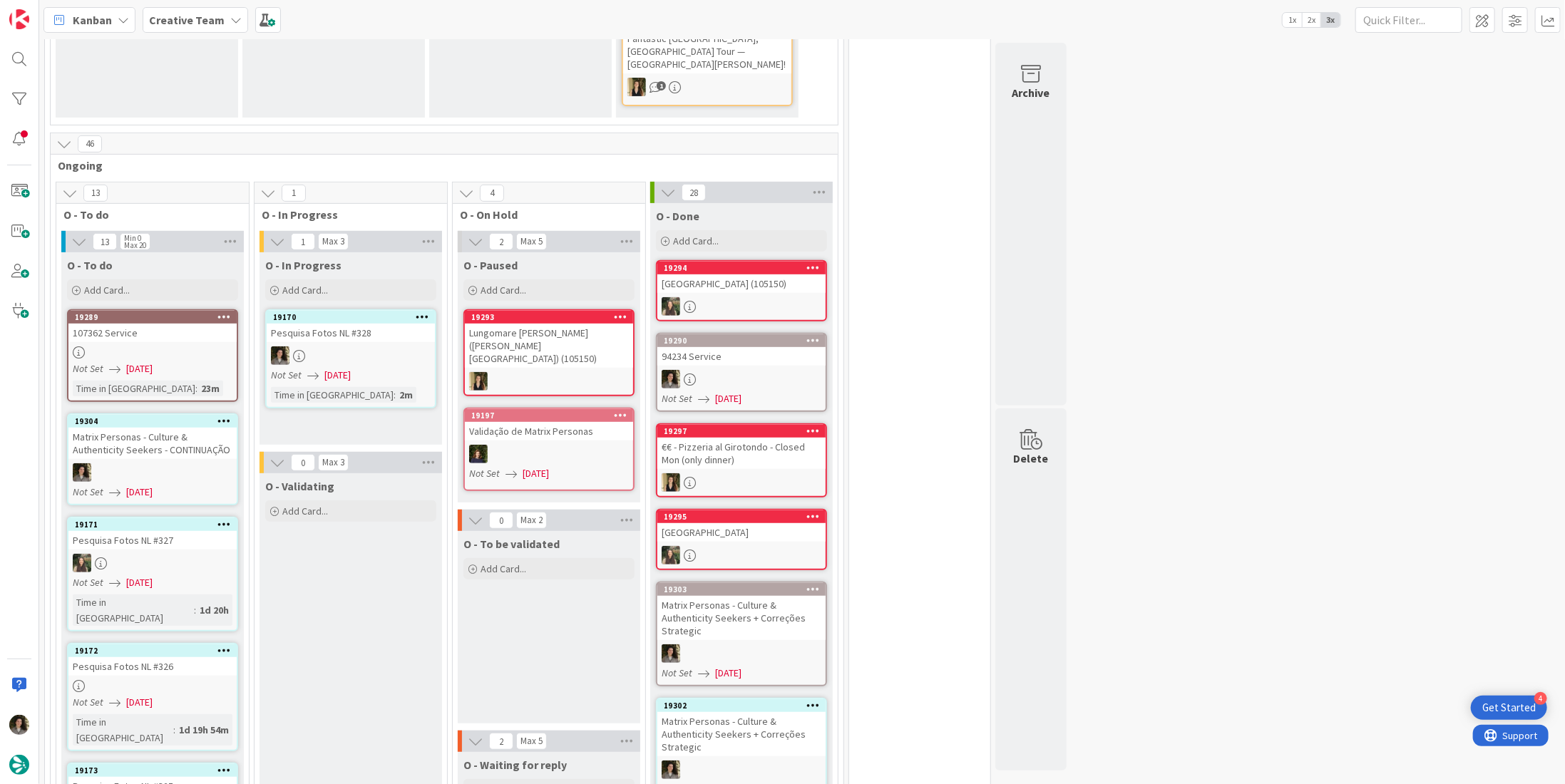 scroll, scrollTop: 0, scrollLeft: 0, axis: both 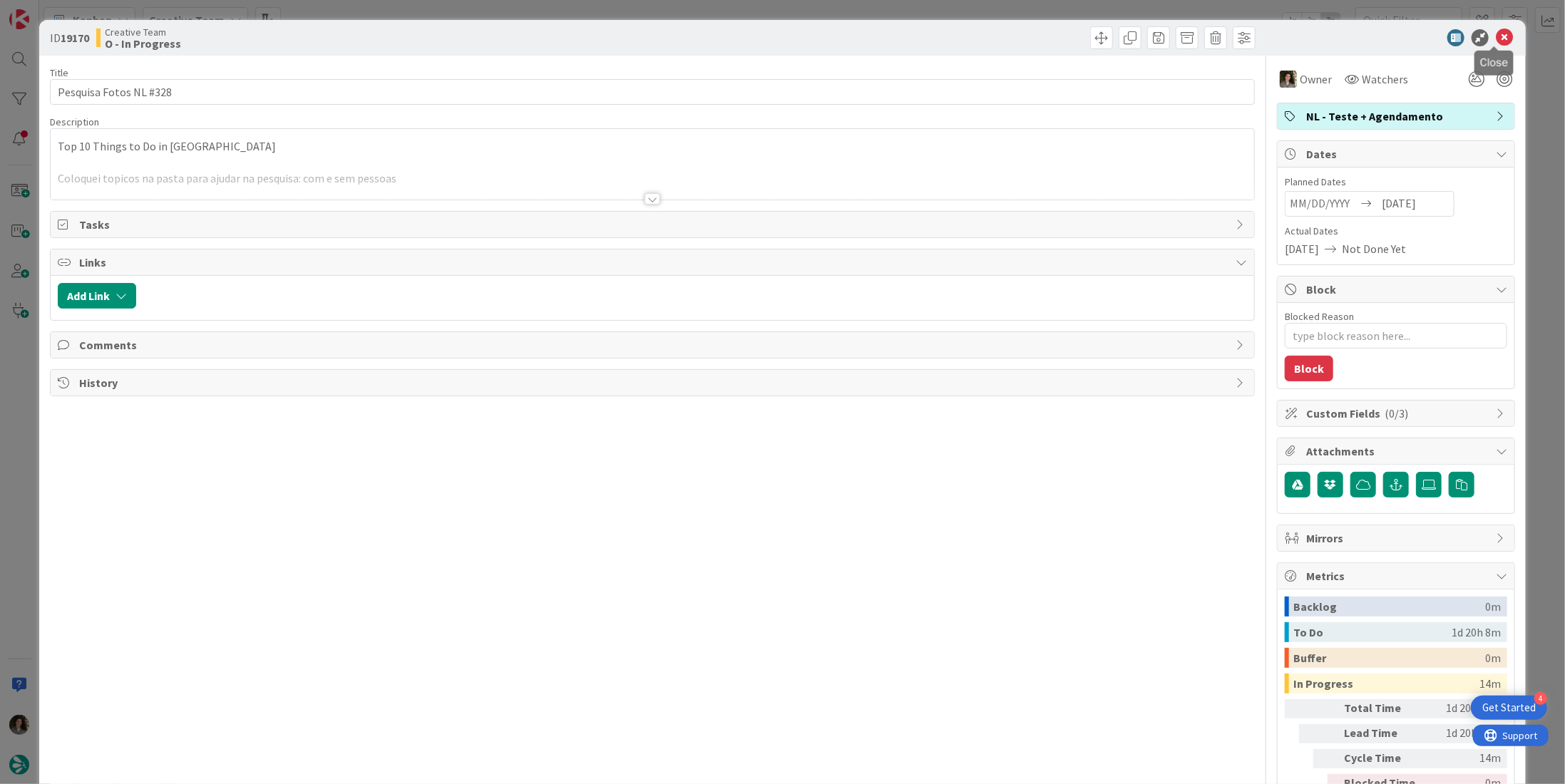 click at bounding box center (1504, 38) 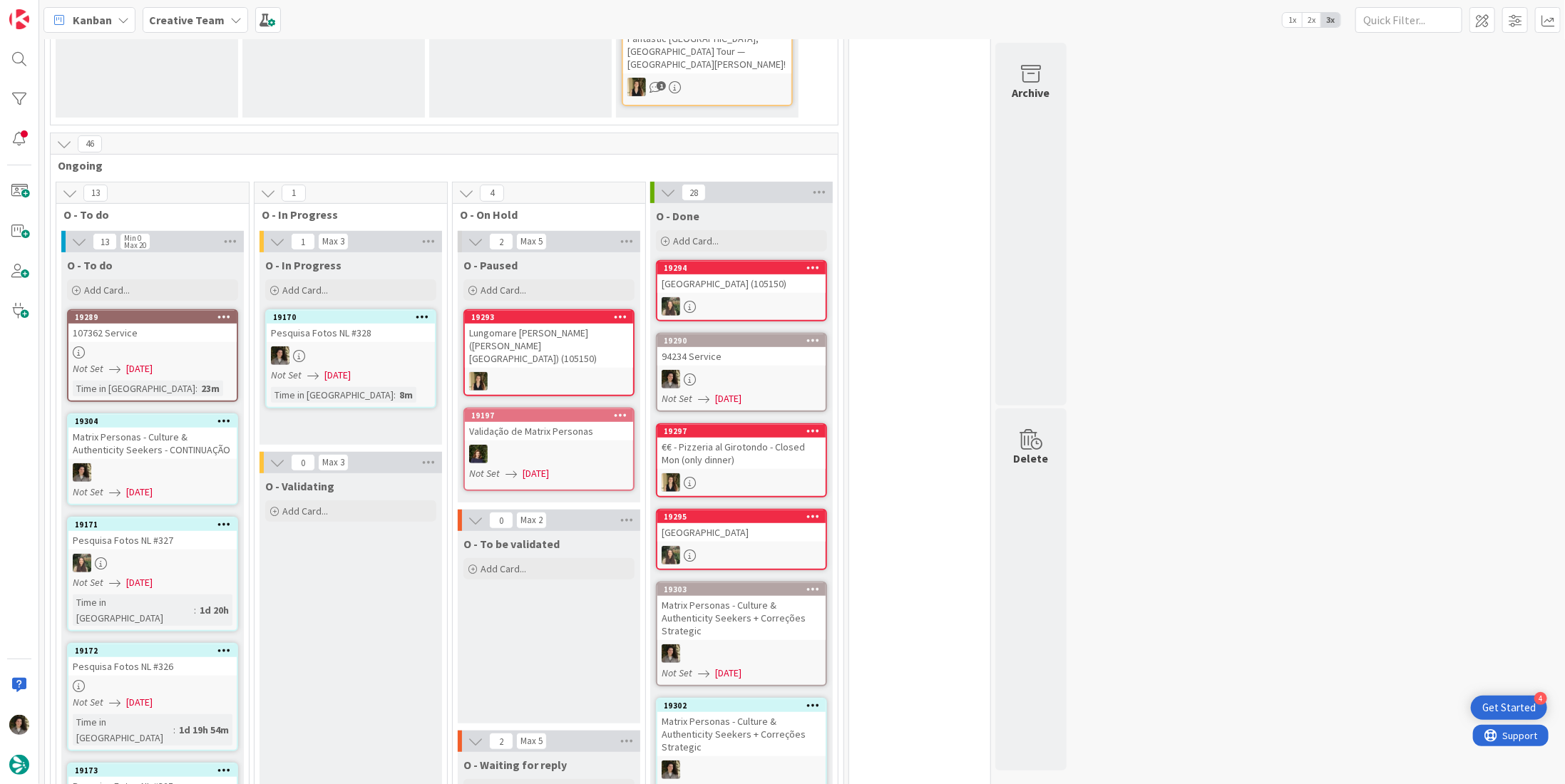 scroll, scrollTop: 0, scrollLeft: 0, axis: both 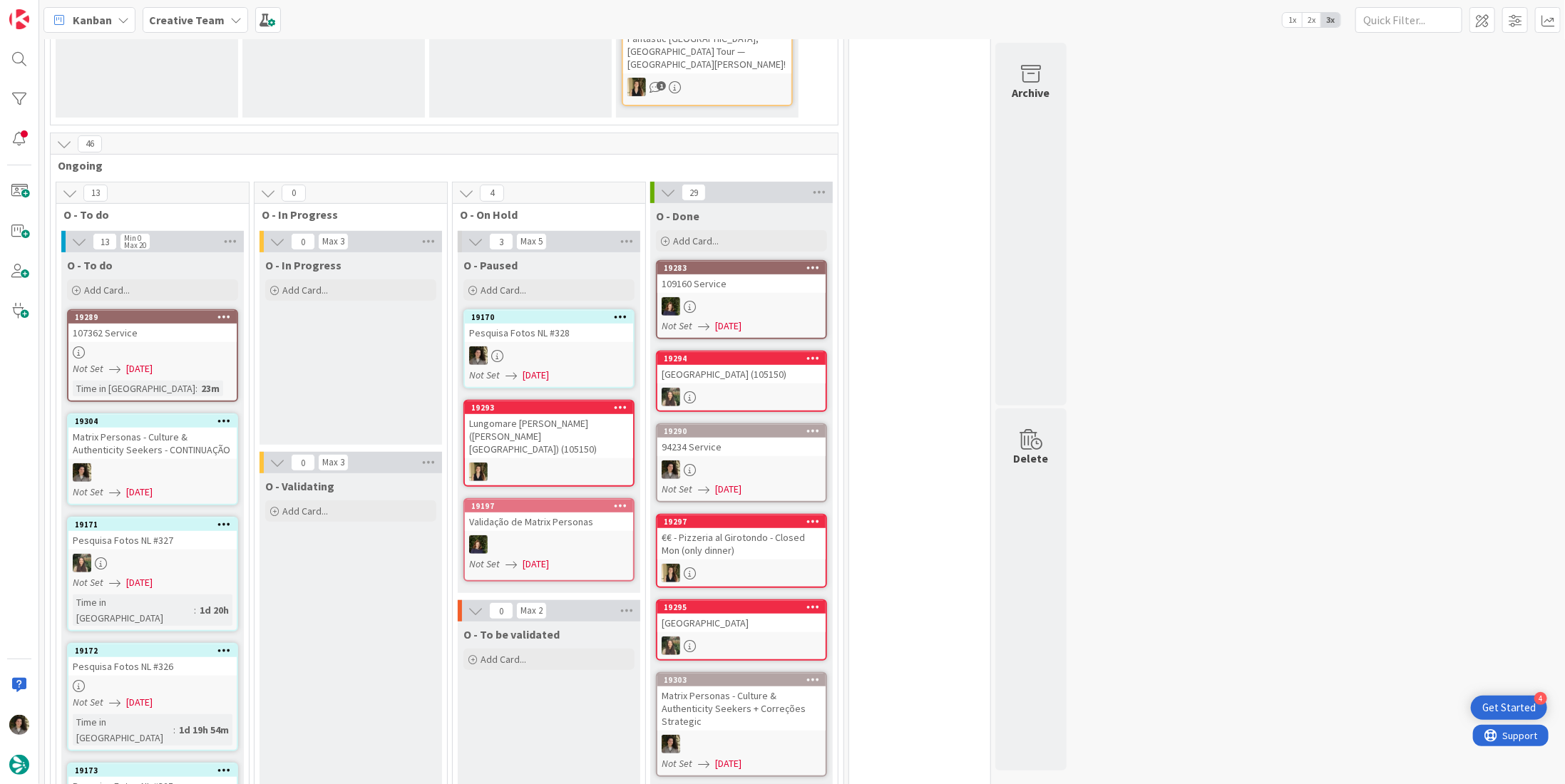 click at bounding box center (549, 356) 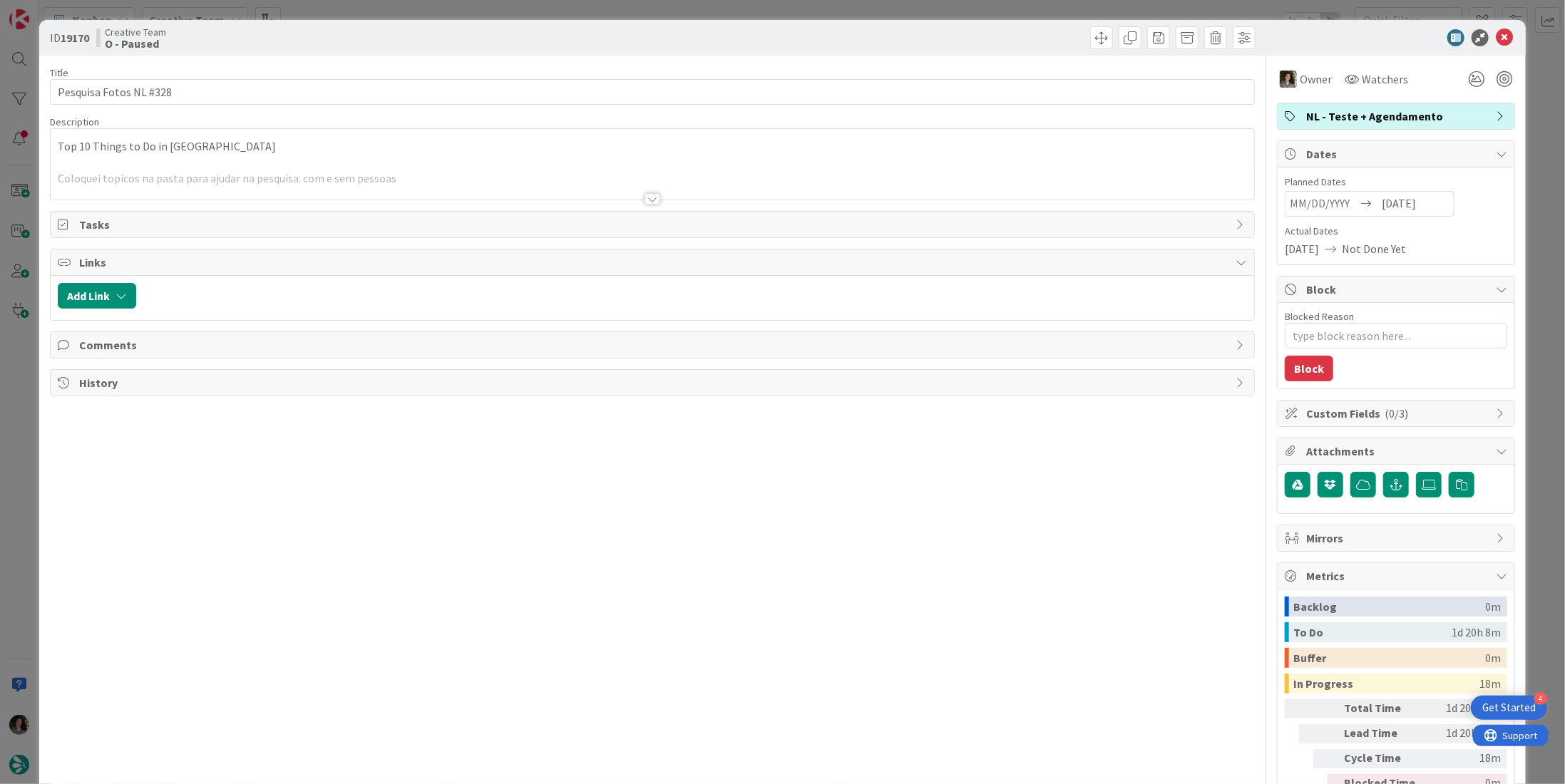 scroll, scrollTop: 36, scrollLeft: 0, axis: vertical 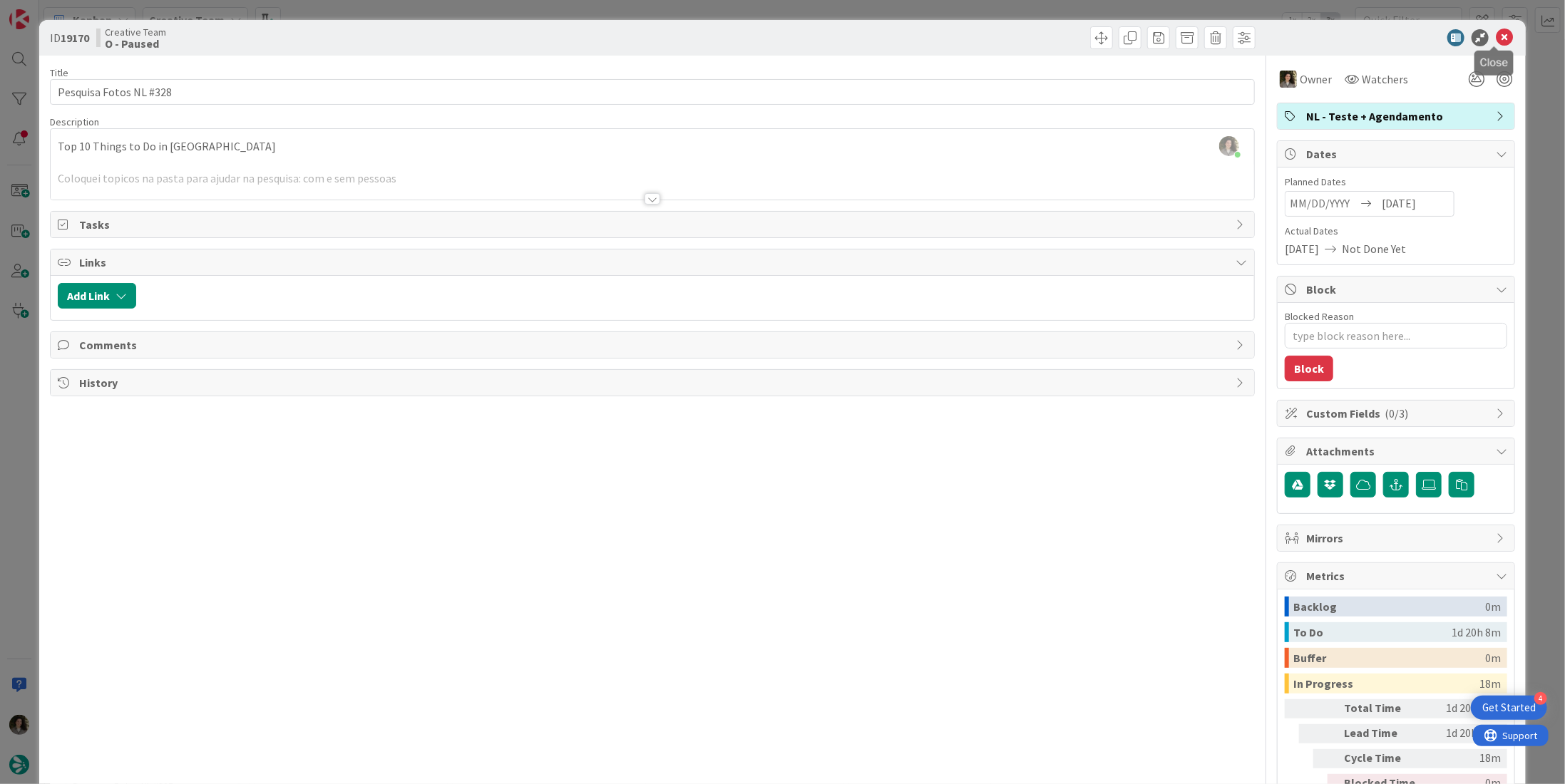 click at bounding box center [1504, 38] 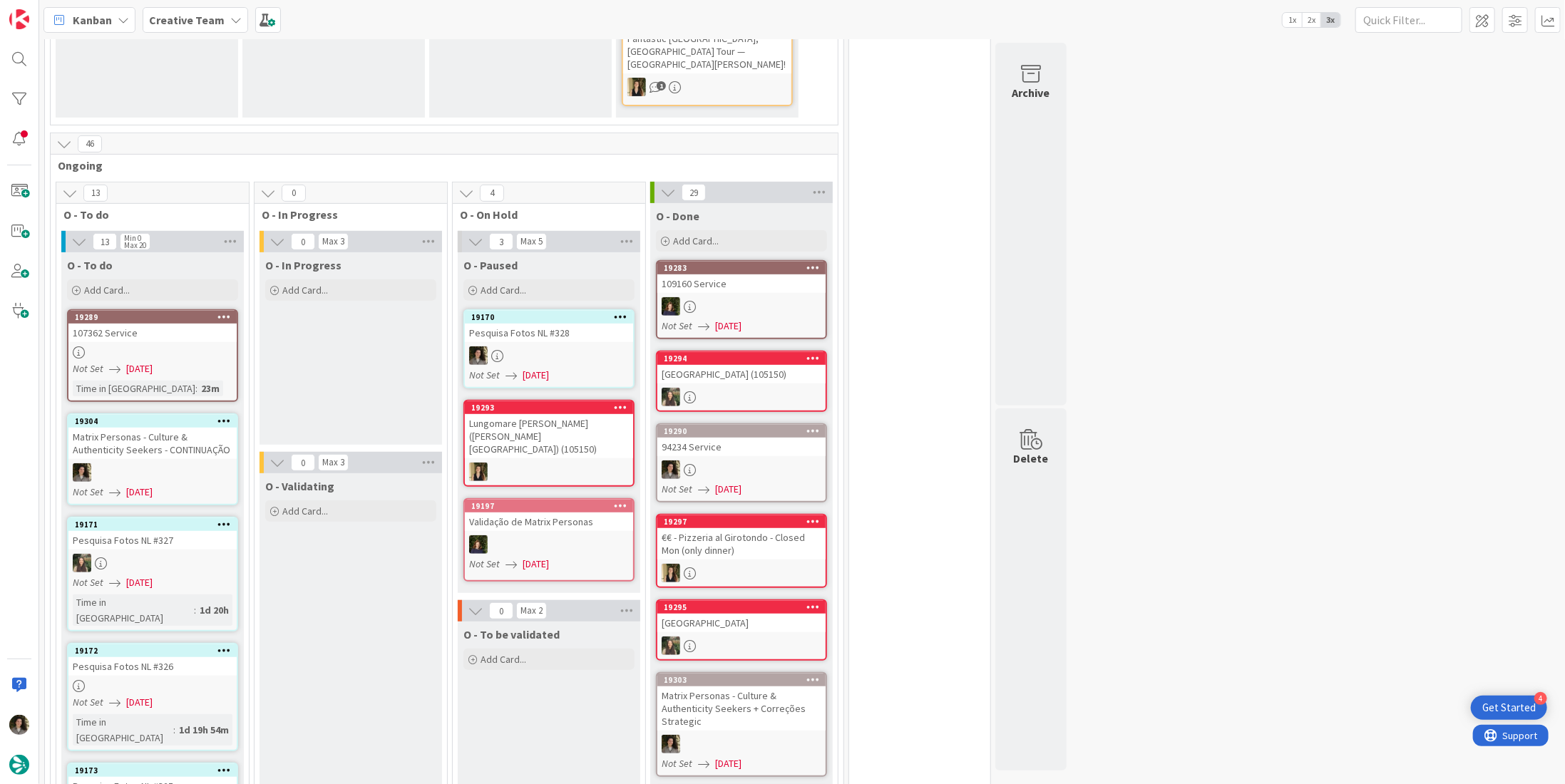 scroll, scrollTop: 0, scrollLeft: 0, axis: both 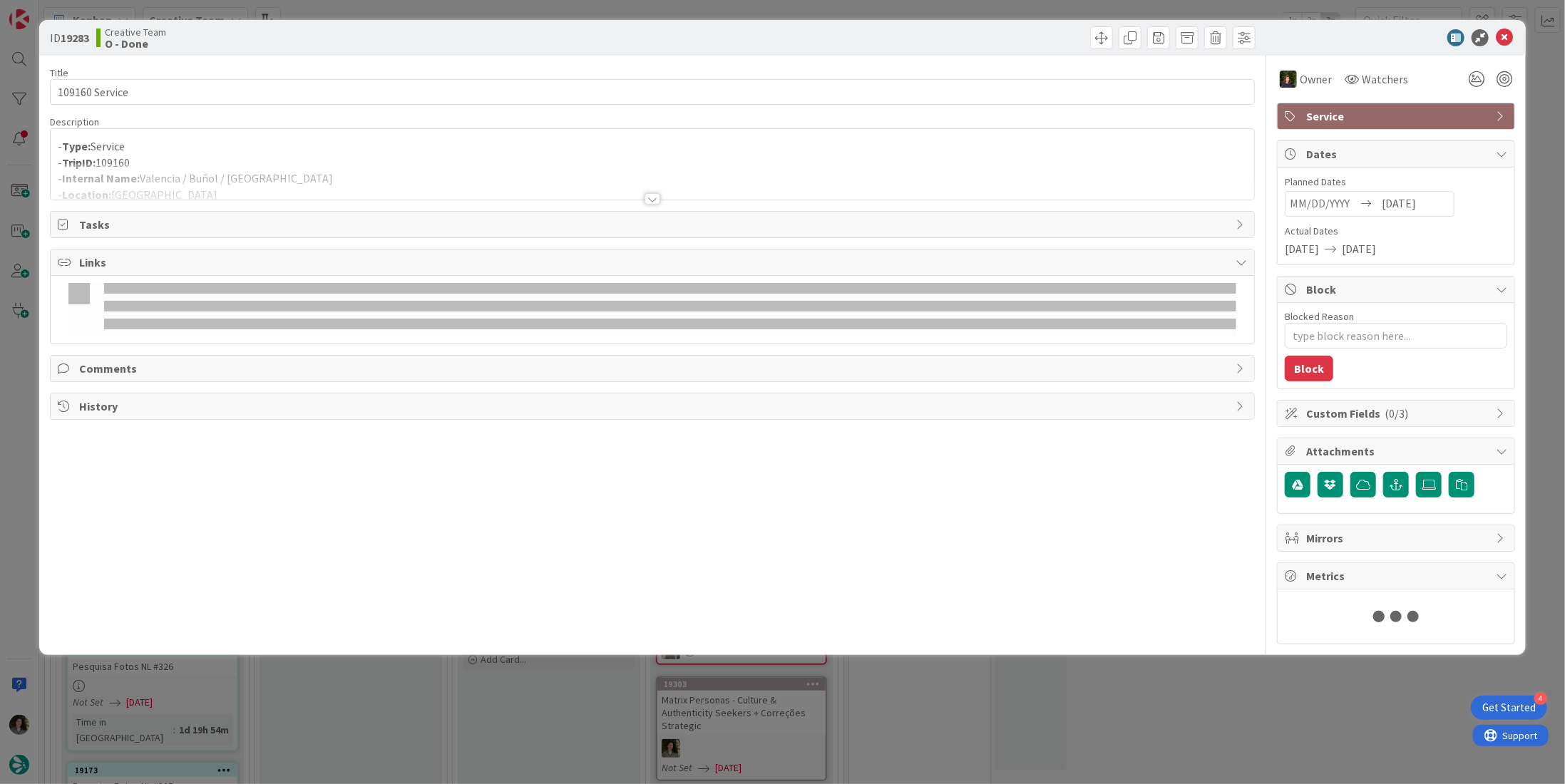 type on "x" 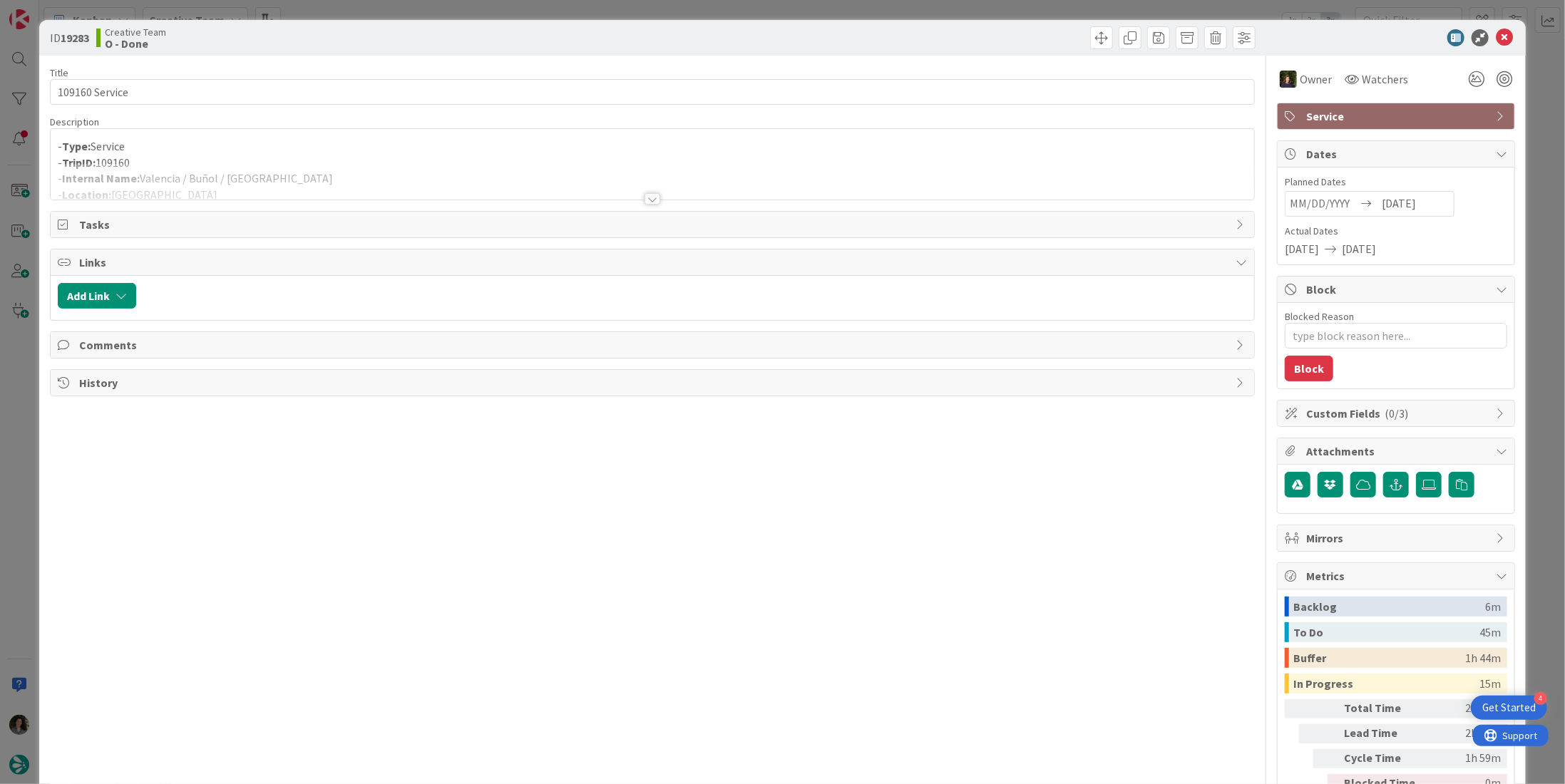 scroll, scrollTop: 0, scrollLeft: 0, axis: both 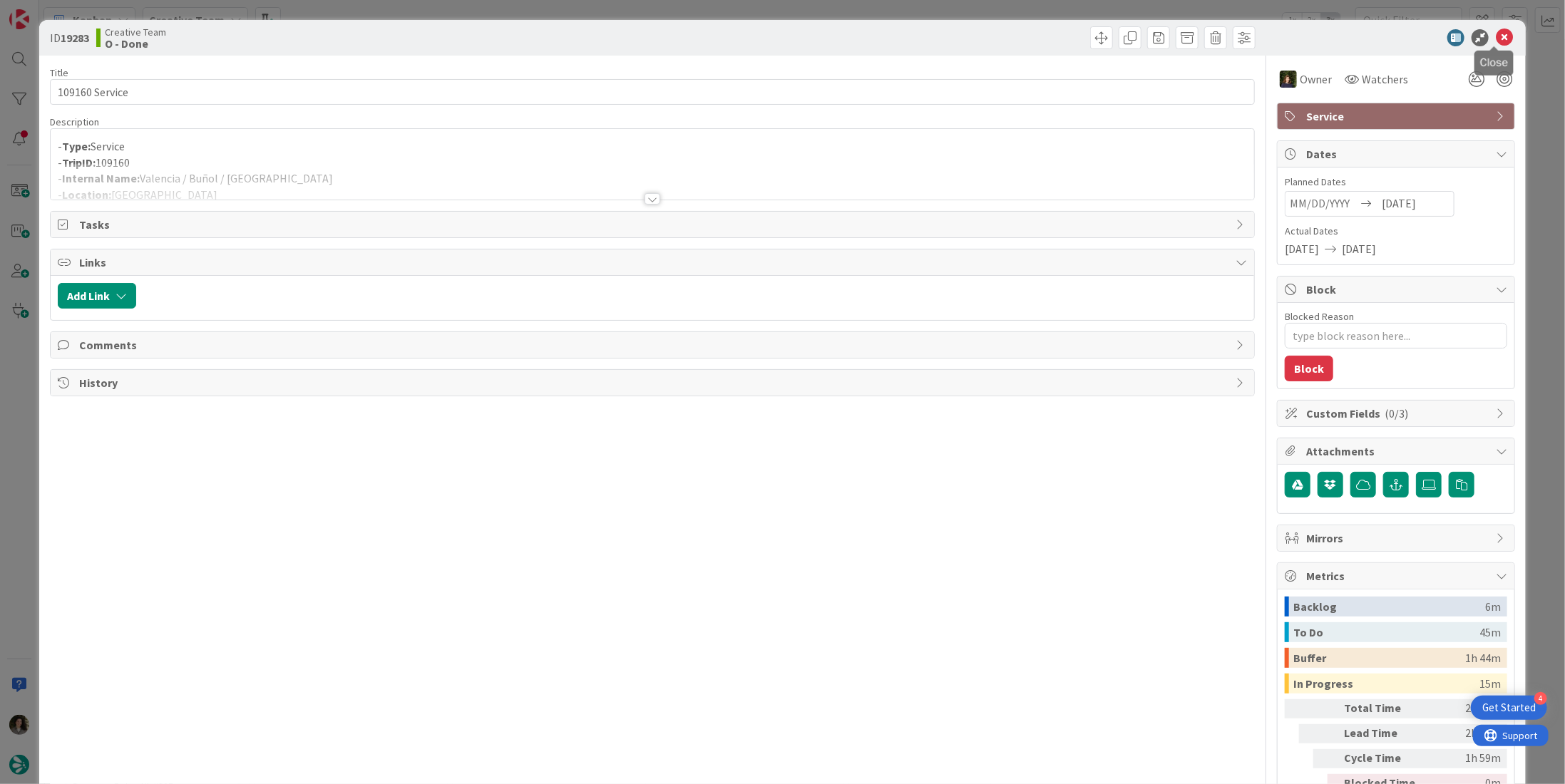 click at bounding box center [1504, 38] 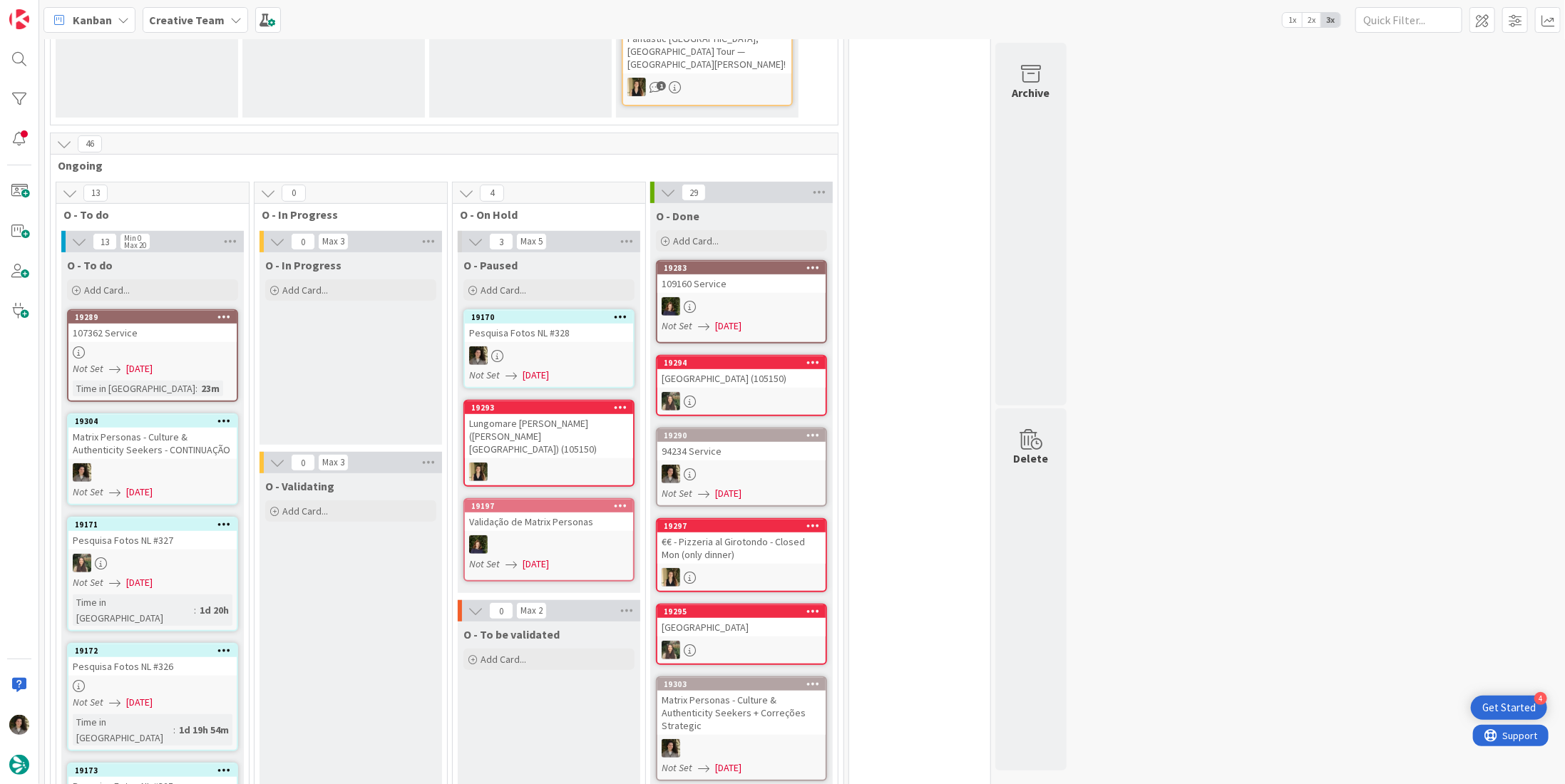 scroll, scrollTop: 0, scrollLeft: 0, axis: both 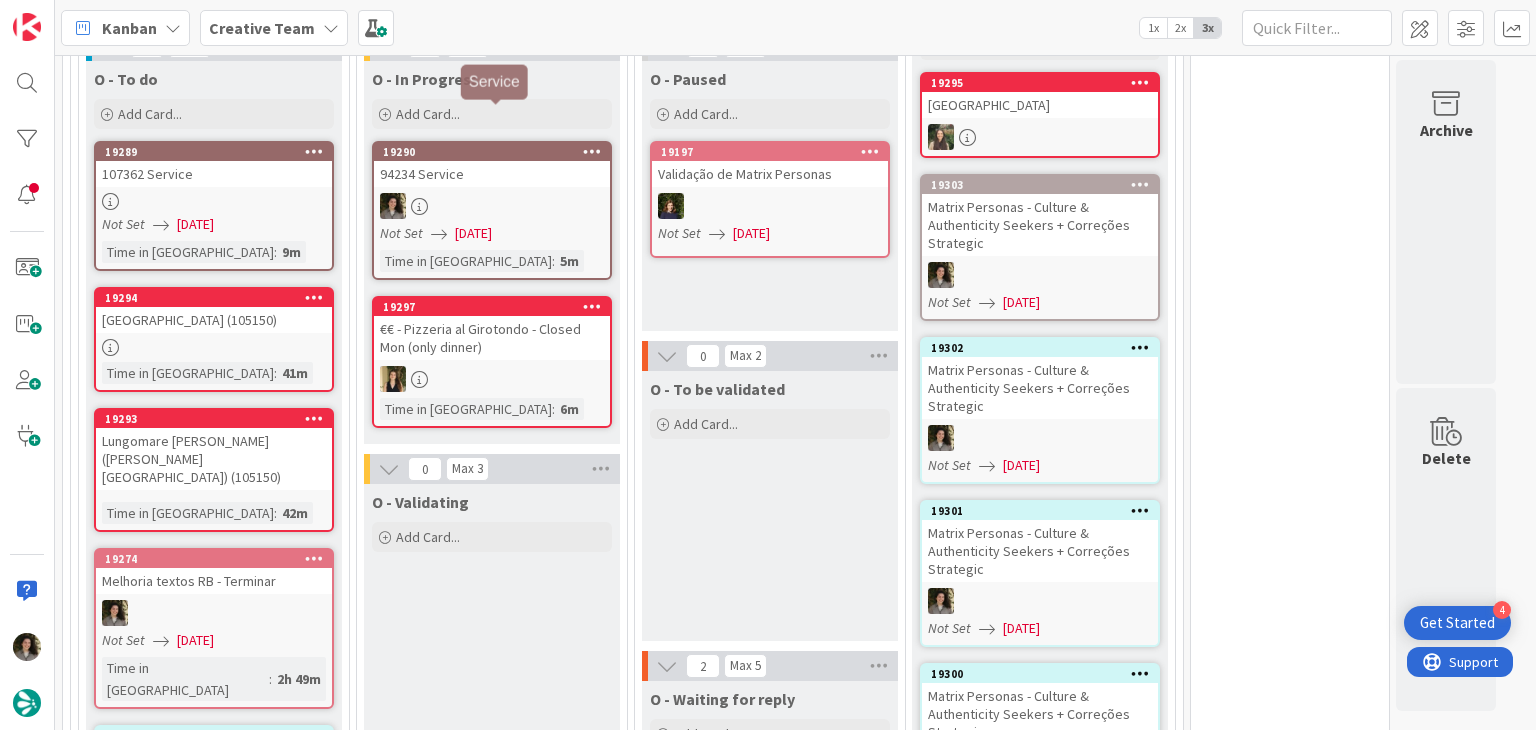 click on "94234 Service" at bounding box center [492, 174] 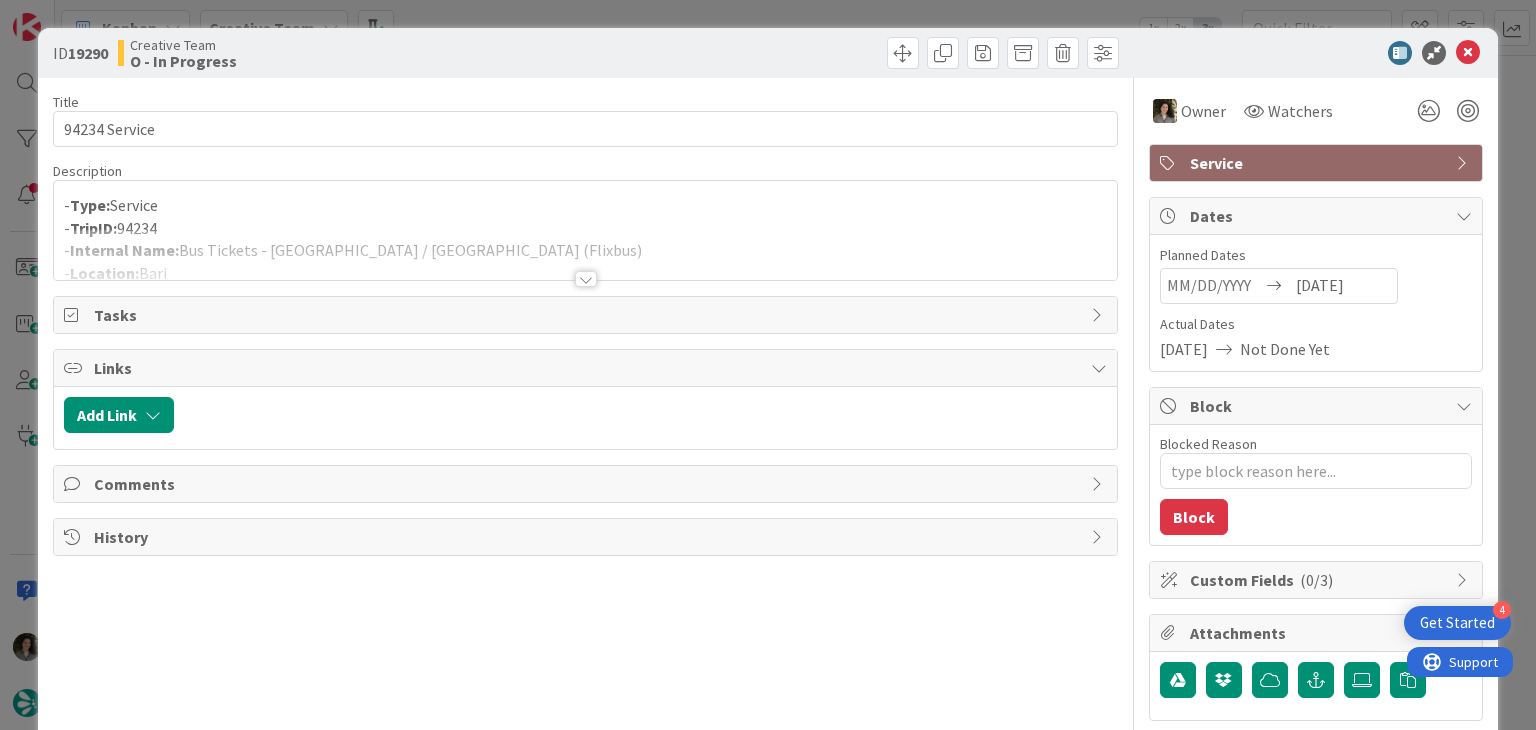 scroll, scrollTop: 0, scrollLeft: 0, axis: both 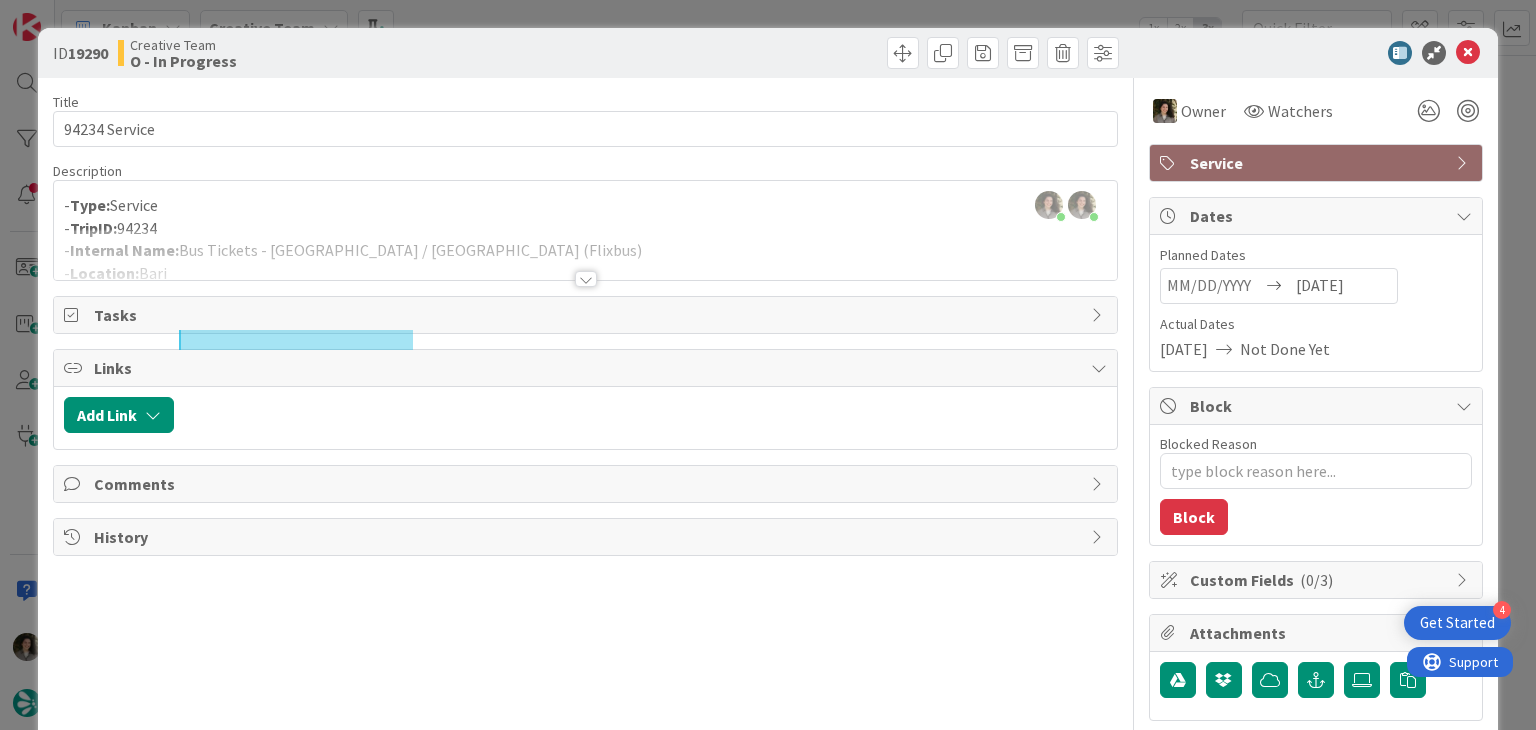 click on "Melissa Santos just joined Melissa Santos joined  4 m ago -  Type:  Service -  TripID:  94234 -  Internal Name:  Bus Tickets - Bari / Naples (Flixbus) -  Location:  Bari -  Supplier:  FlixBus -  Website:   -  Requested By:  Catarina Dâmaso Melissa Santos" at bounding box center (585, 230) 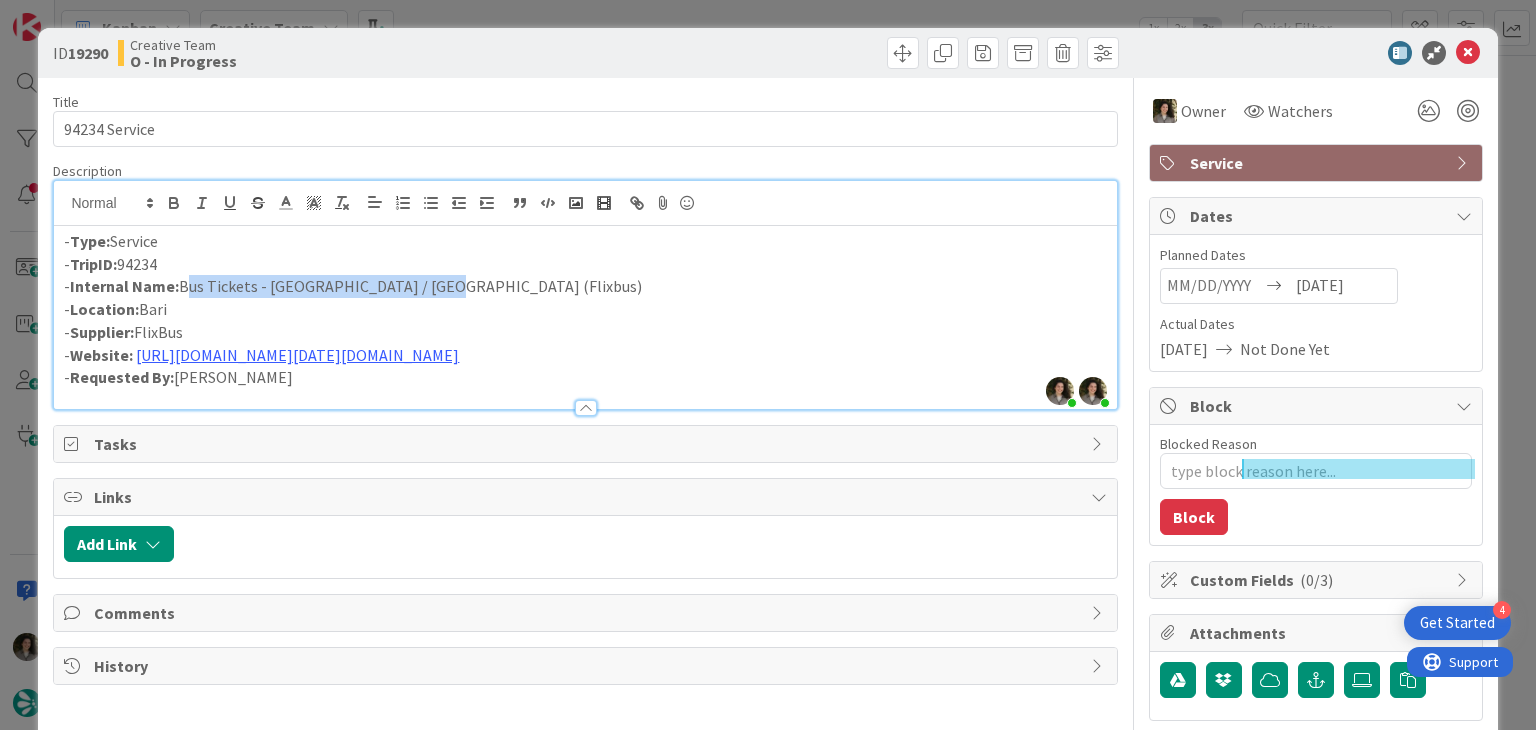 drag, startPoint x: 327, startPoint y: 285, endPoint x: 184, endPoint y: 277, distance: 143.2236 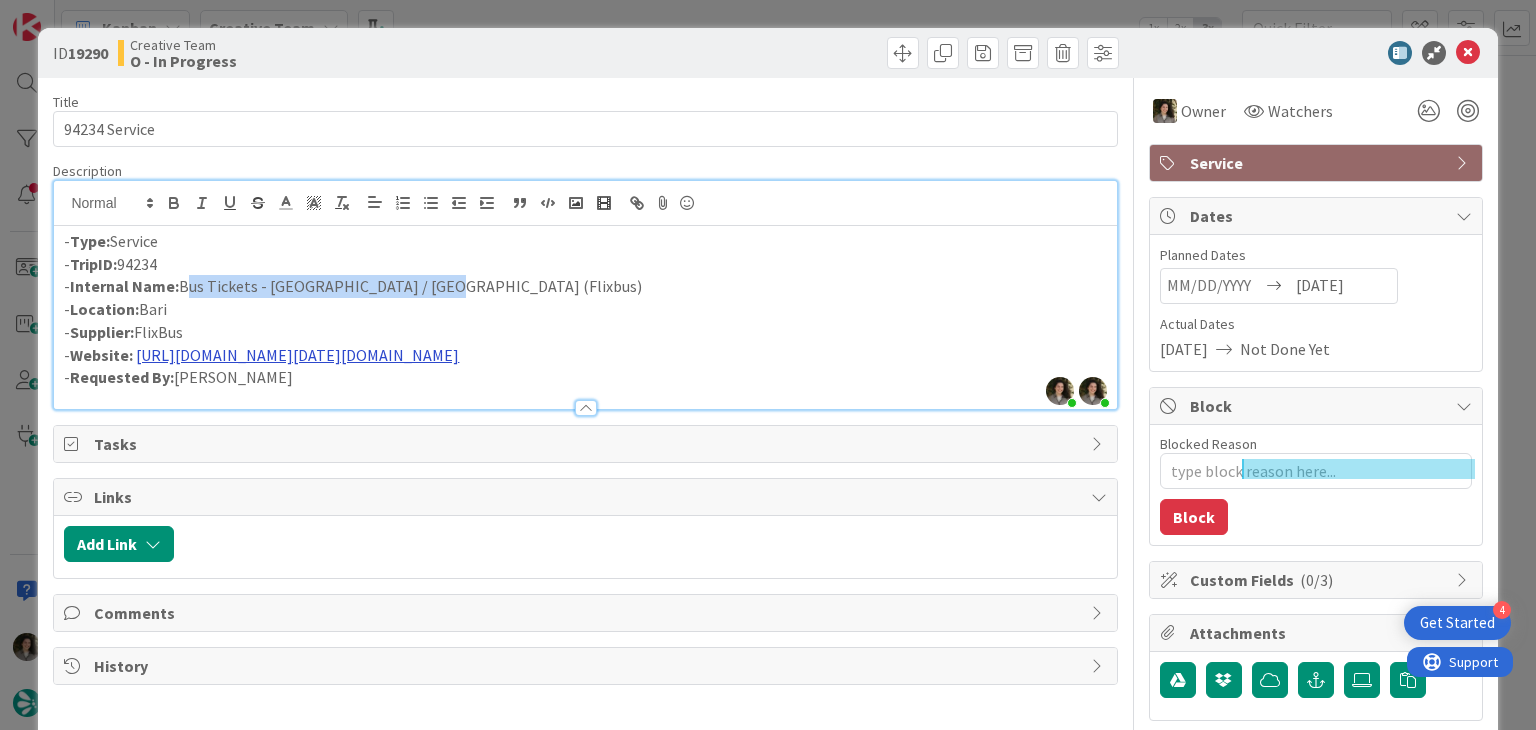 copy on "Bus Tickets - [GEOGRAPHIC_DATA] / [GEOGRAPHIC_DATA] (Flixbus)" 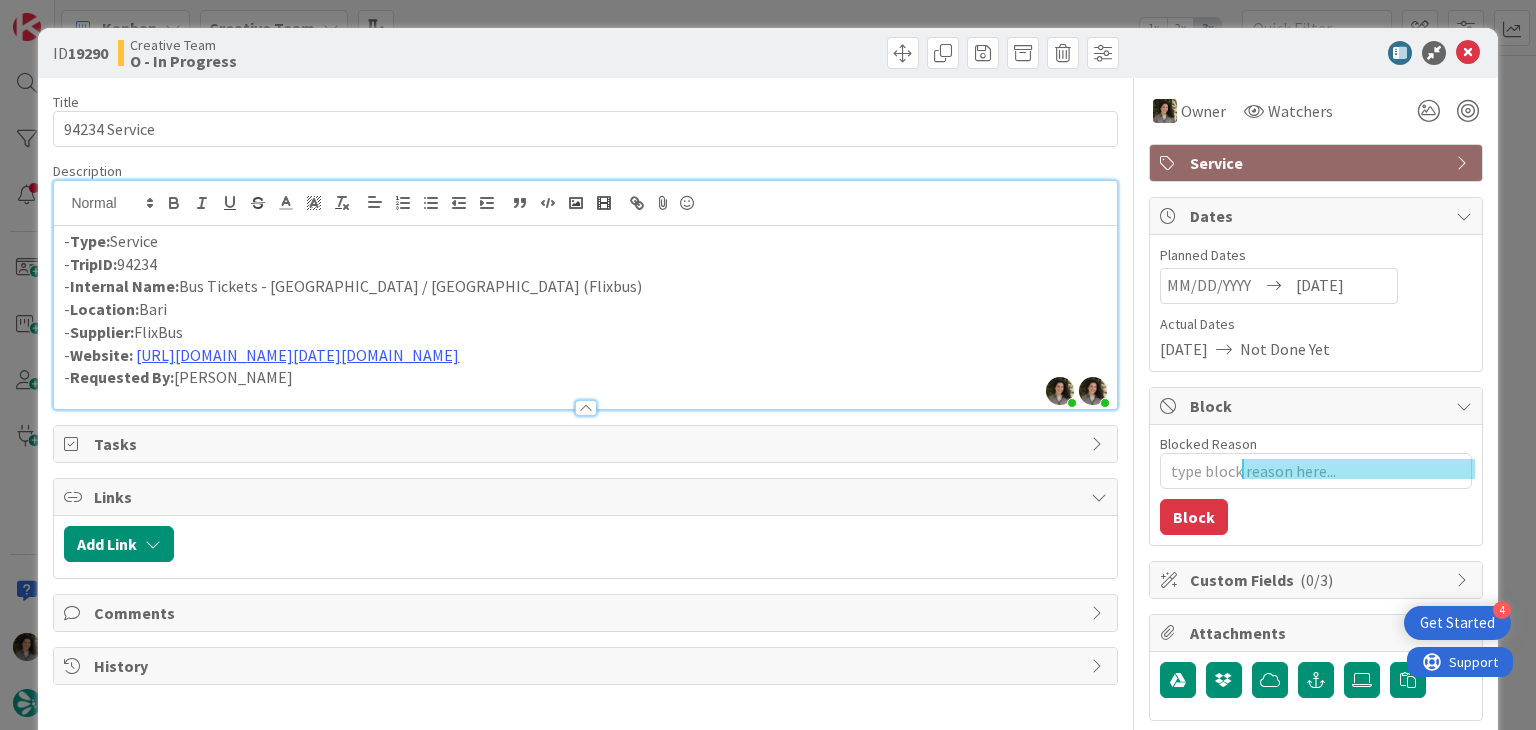 click on "-  Location:  Bari" at bounding box center [585, 309] 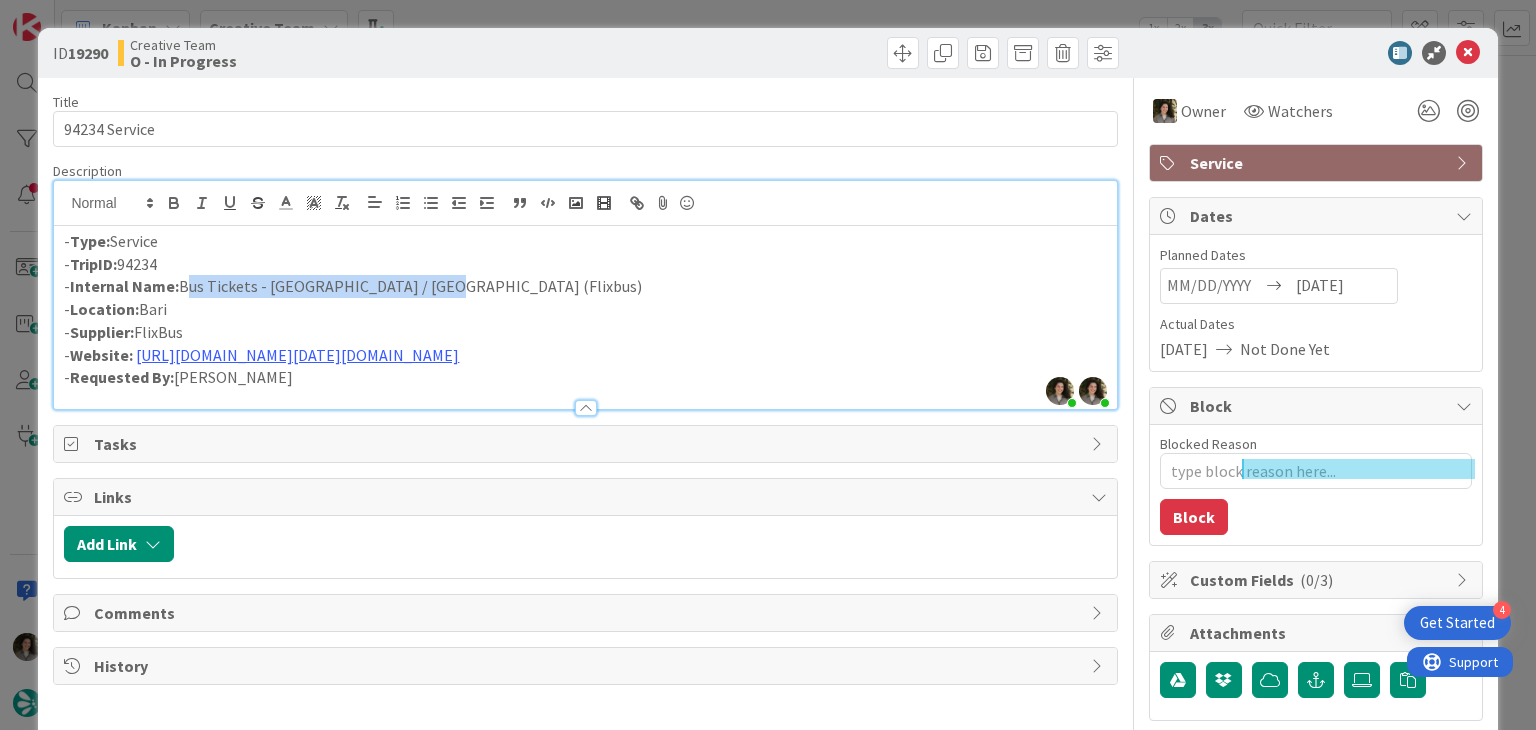 drag, startPoint x: 430, startPoint y: 285, endPoint x: 185, endPoint y: 276, distance: 245.16525 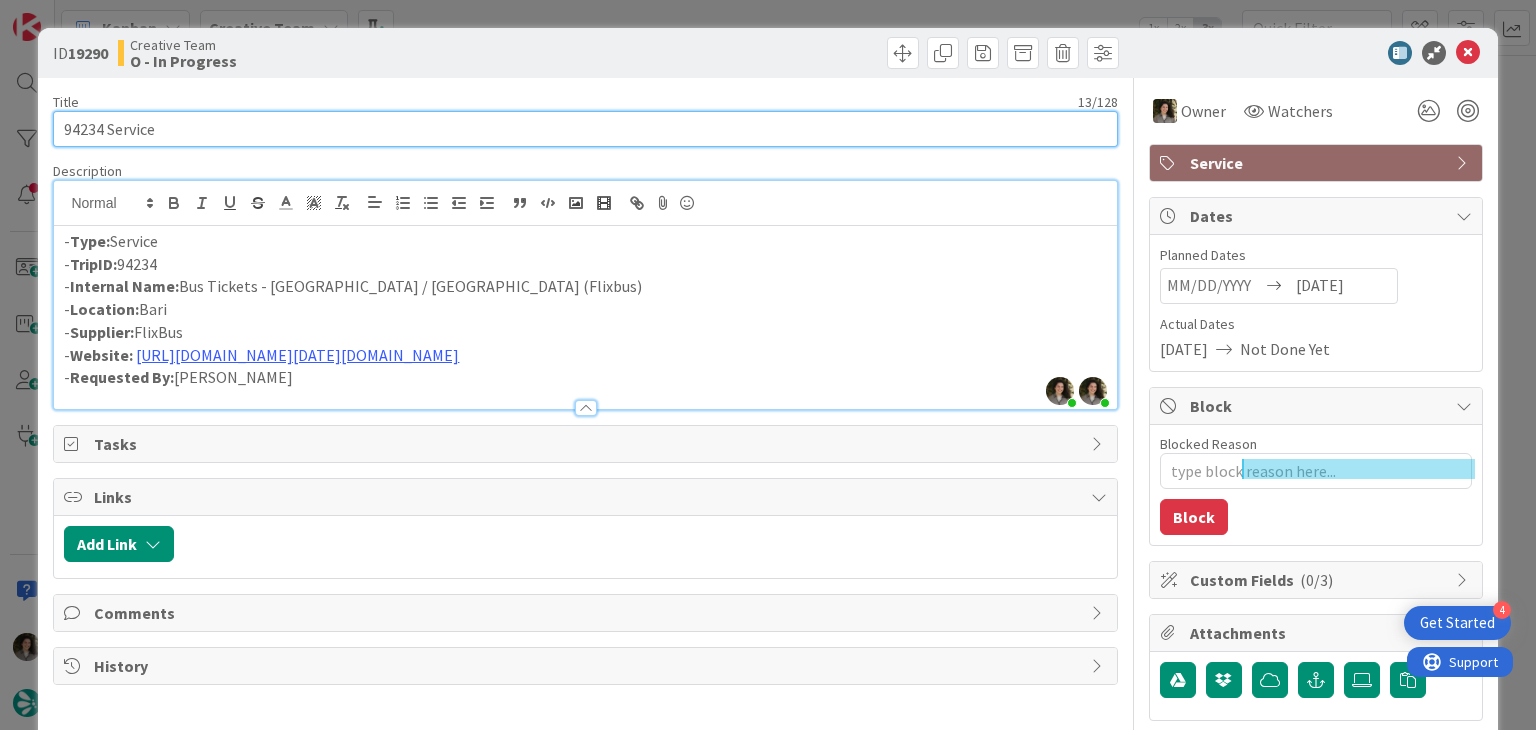 click on "94234 Service" at bounding box center [585, 129] 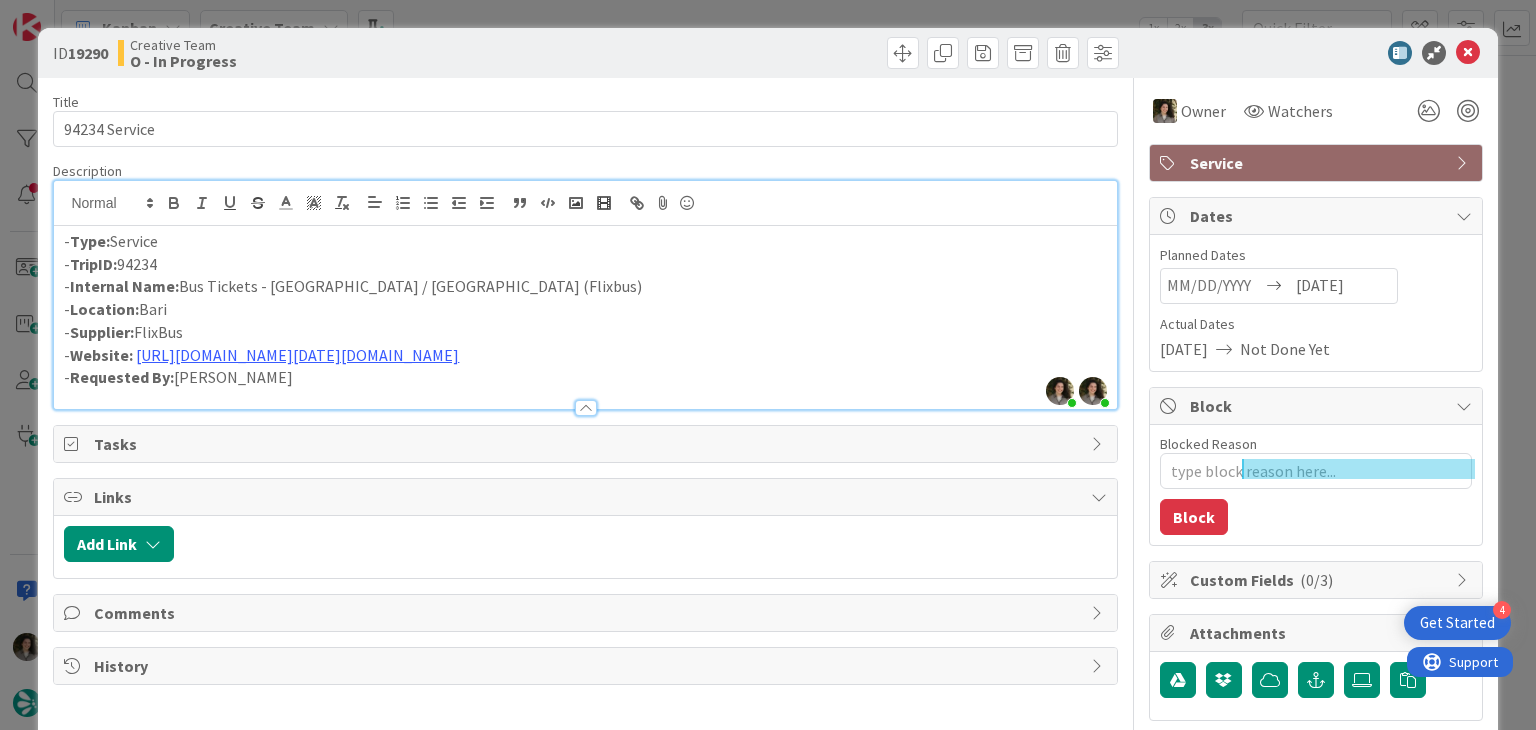 click on "-  TripID:  94234" at bounding box center [585, 264] 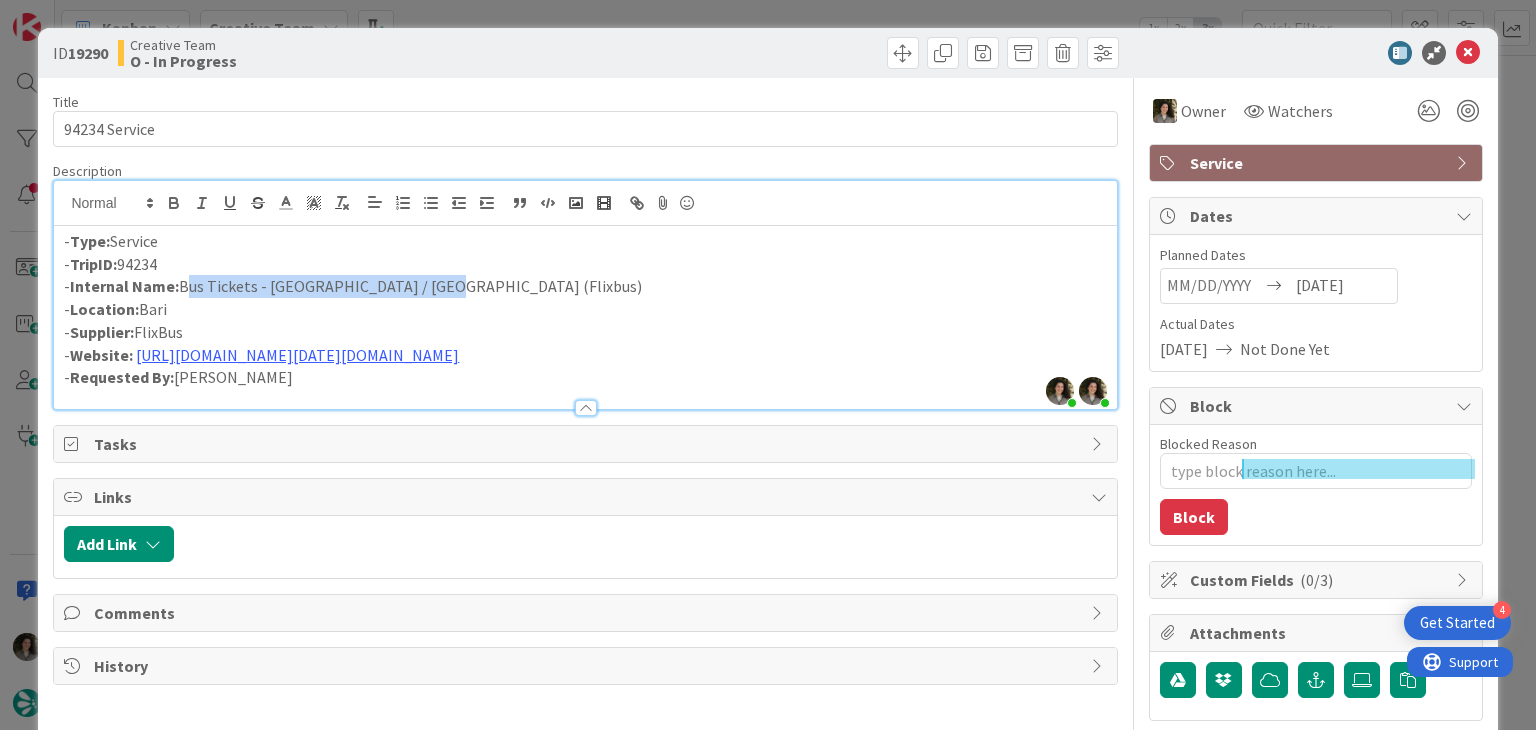 drag, startPoint x: 416, startPoint y: 290, endPoint x: 182, endPoint y: 284, distance: 234.0769 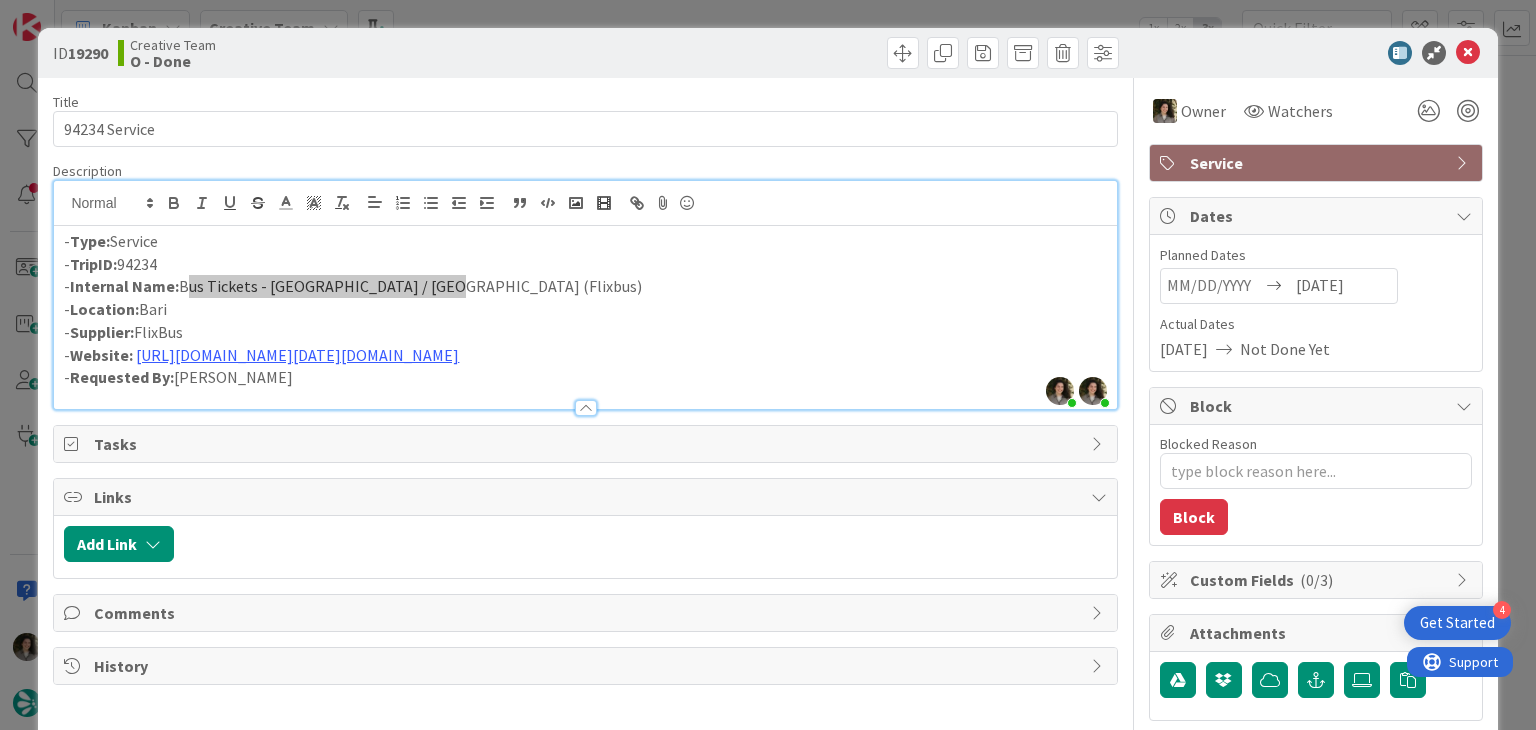 type on "x" 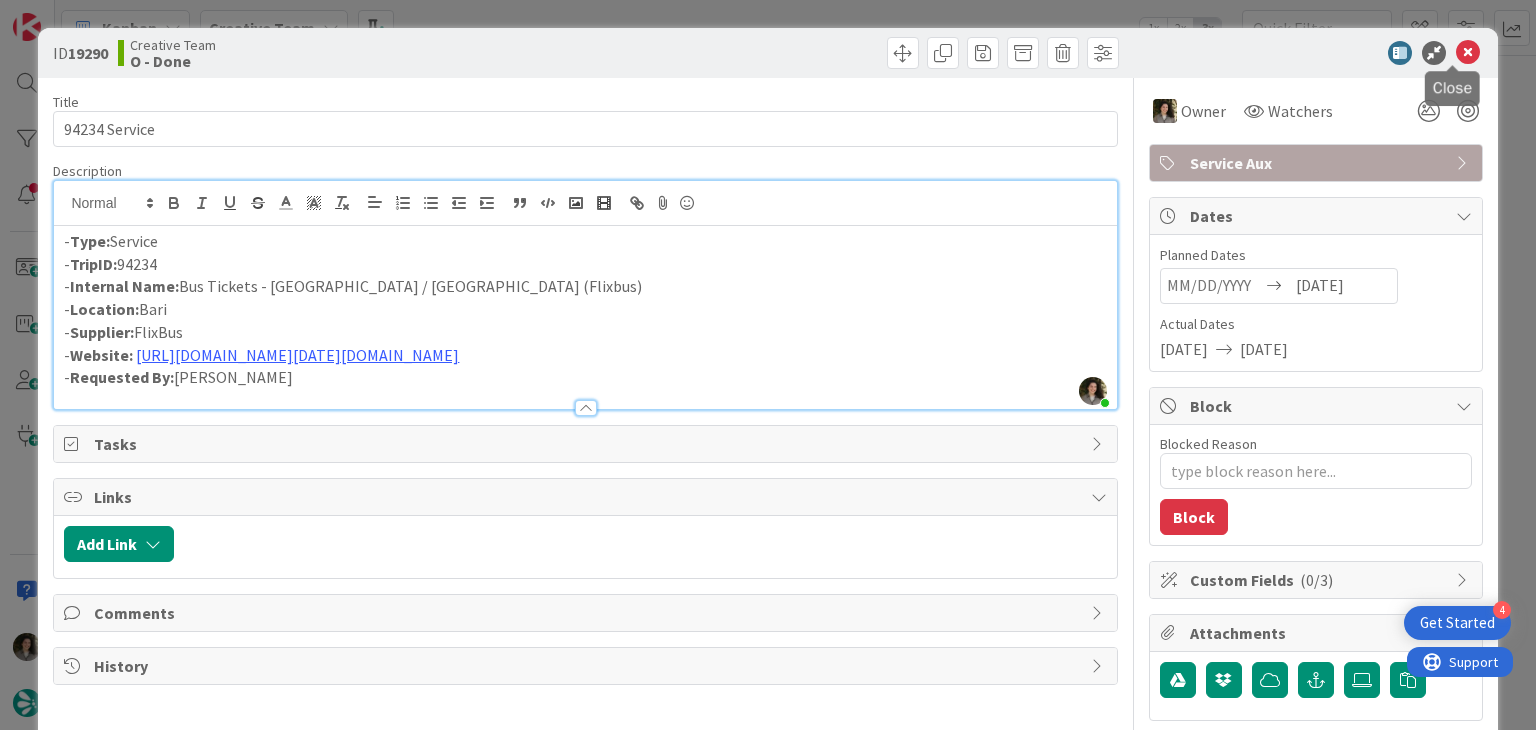 click at bounding box center (1468, 53) 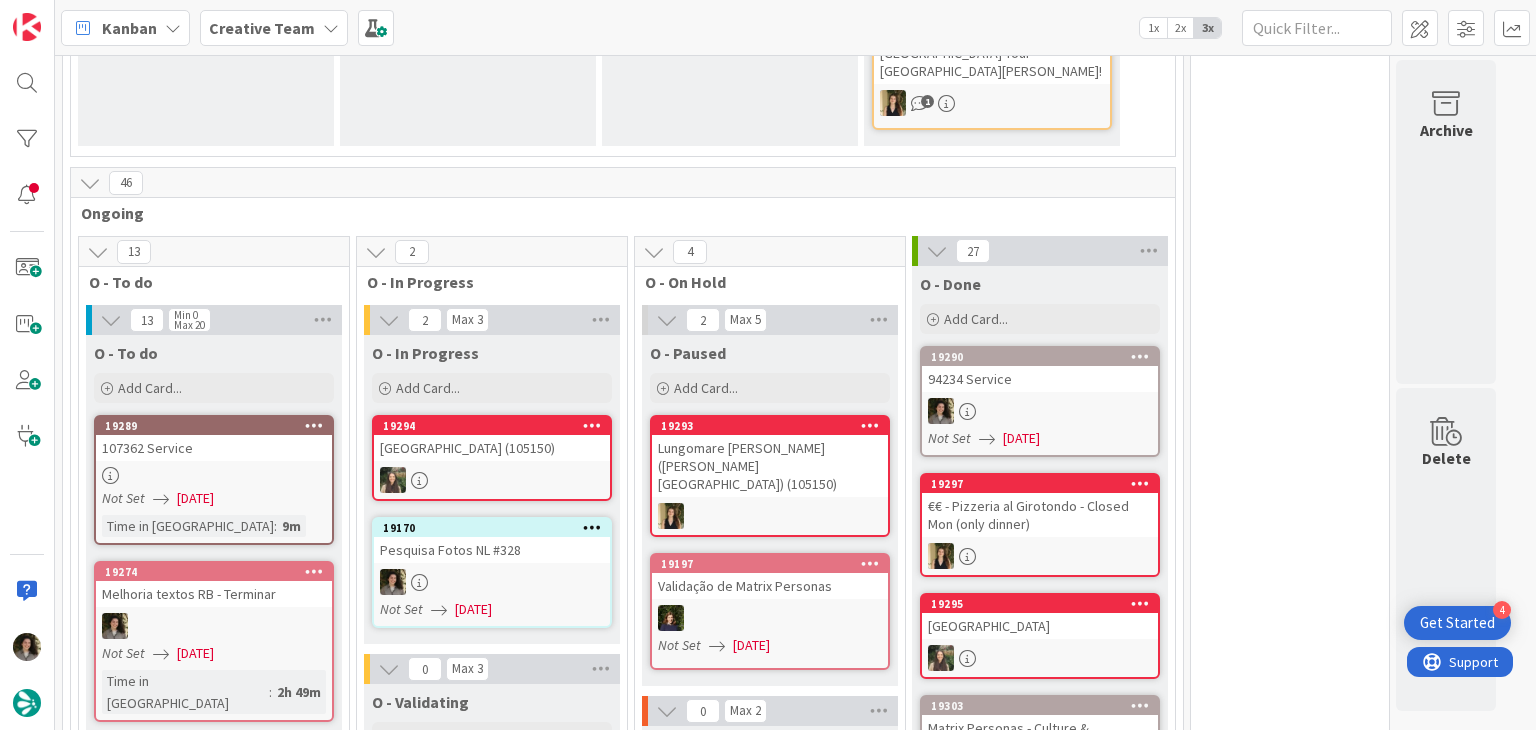 scroll, scrollTop: 609, scrollLeft: 0, axis: vertical 